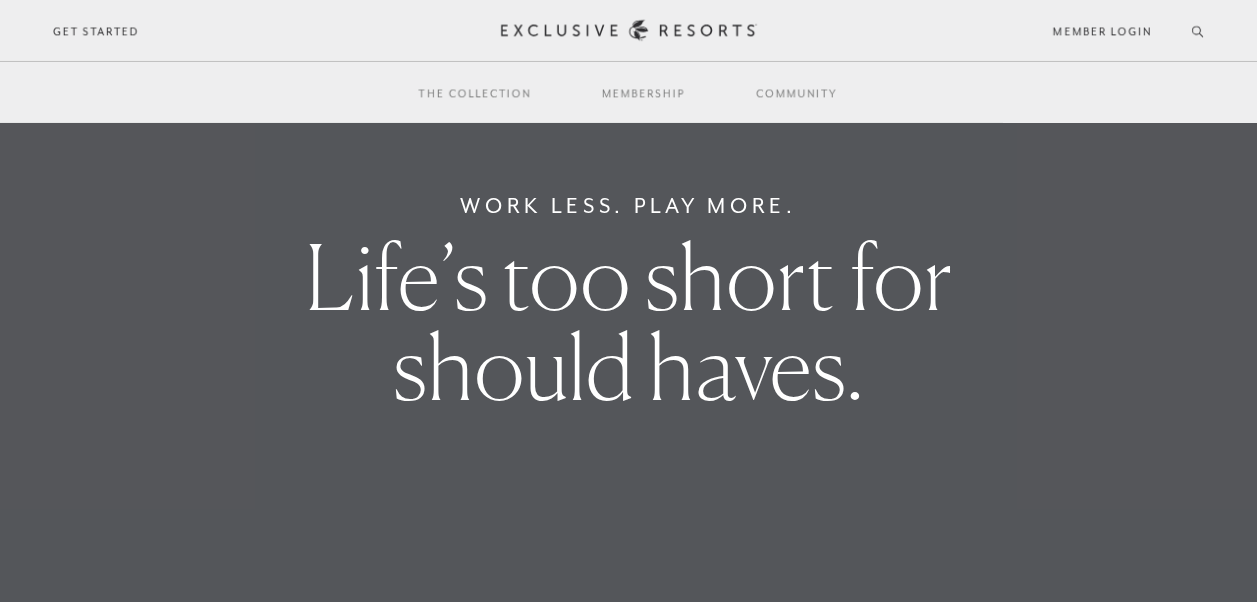 scroll, scrollTop: 0, scrollLeft: 0, axis: both 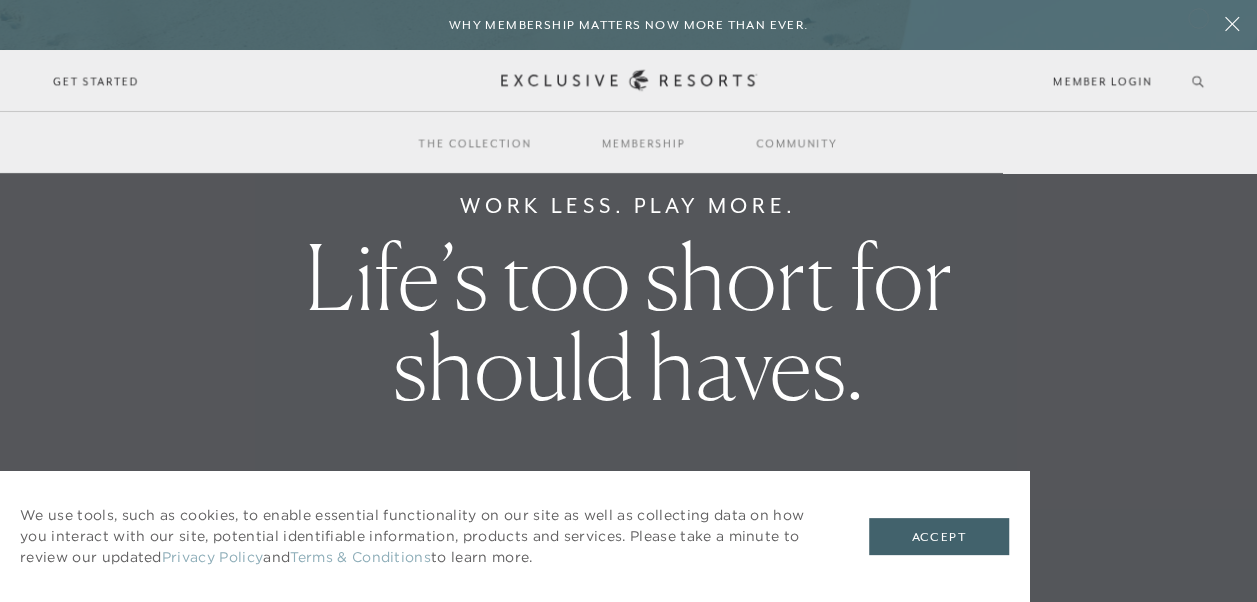 click on "Skip to main content Why Membership Matters Now More Than Ever. For the Well-Traveled Future-Proof. Passport-Ready. You can’t control the economy. But you can control how — and where — you spend your most valuable currency: time. As costs climb and markets fluctuate, The Club’s set-pricing model — backed by a $1B portfolio of owned and operated real estate — offers something increasingly rare: value you can plan around. READ MORE Schedule a Meeting Get Started Visit home page  Member Login  Schedule a Meeting Get Started Back The Collection  Find paradise. 350+ residences. 75+ coveted destinations. Overview Residence Collection Experience Collection Back Membership  A club. A community. A way of life. Overview  Services & Standards  How it Works VIP Benefits Inquire now Back Community  Join The Club. Build a Network. Overview Club Journal Search  Search  Inquire about membership  Member Login  Schedule a Meeting Get Started The Collection Residence Collection Experience Collection Membership" at bounding box center (628, 86) 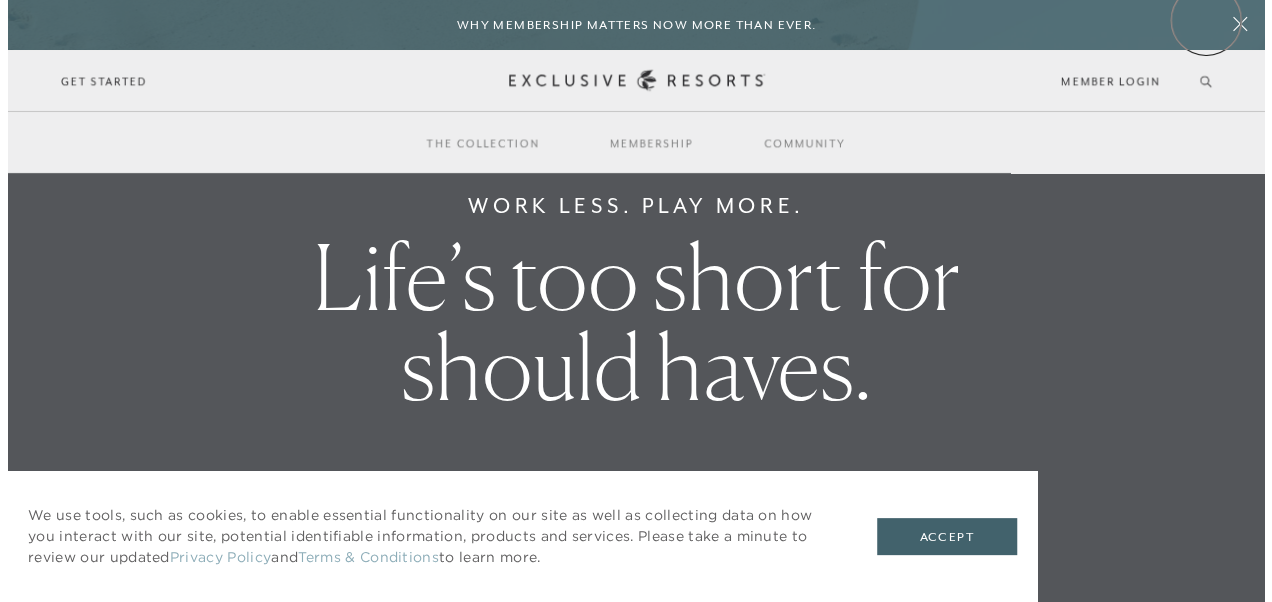 scroll, scrollTop: 0, scrollLeft: 0, axis: both 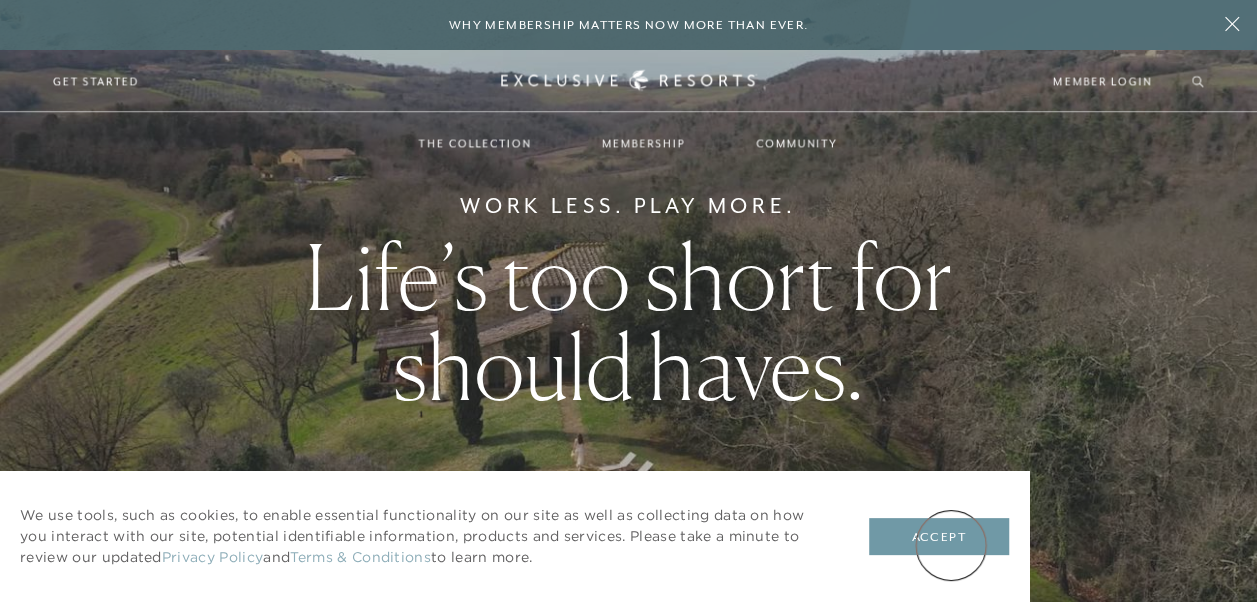 click on "Accept" at bounding box center [939, 537] 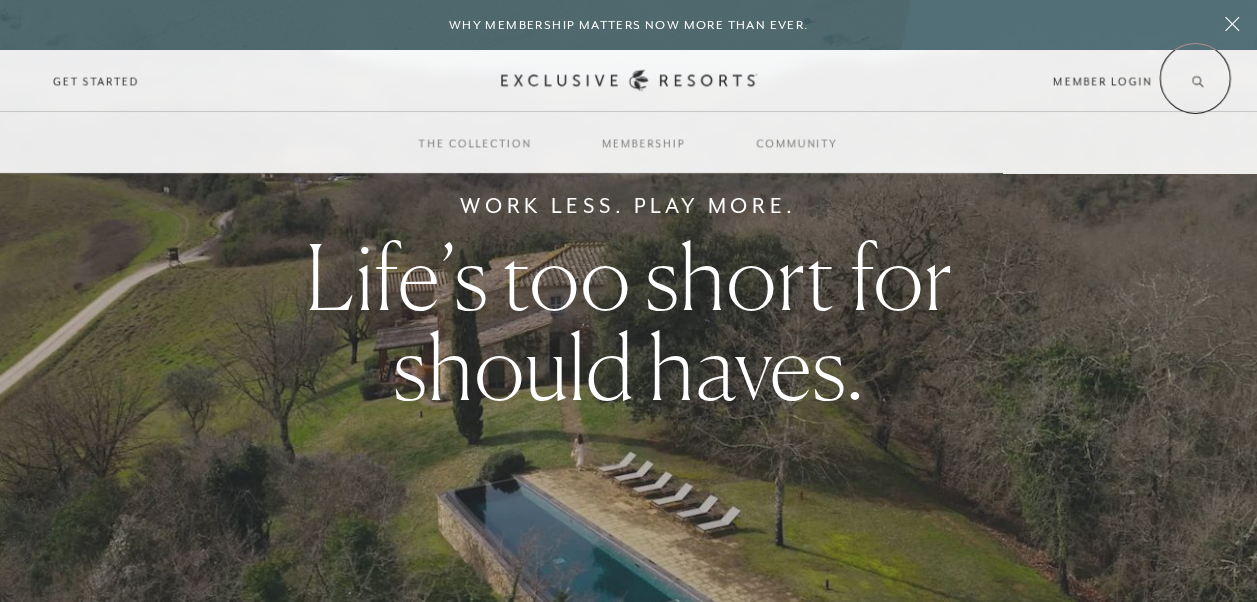 click 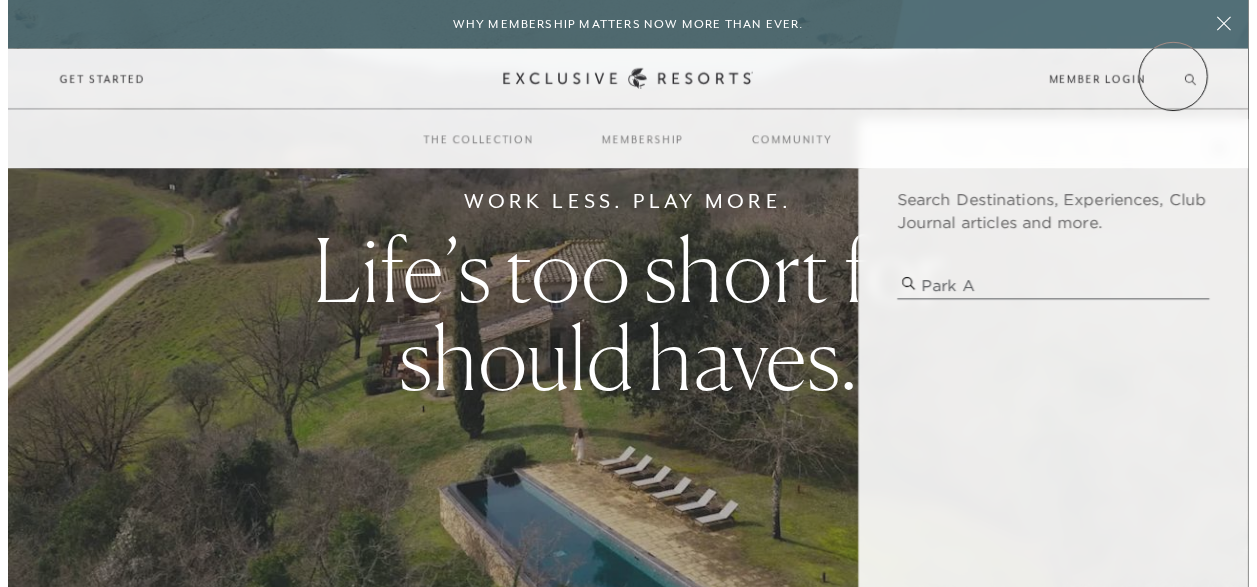 scroll, scrollTop: 0, scrollLeft: 0, axis: both 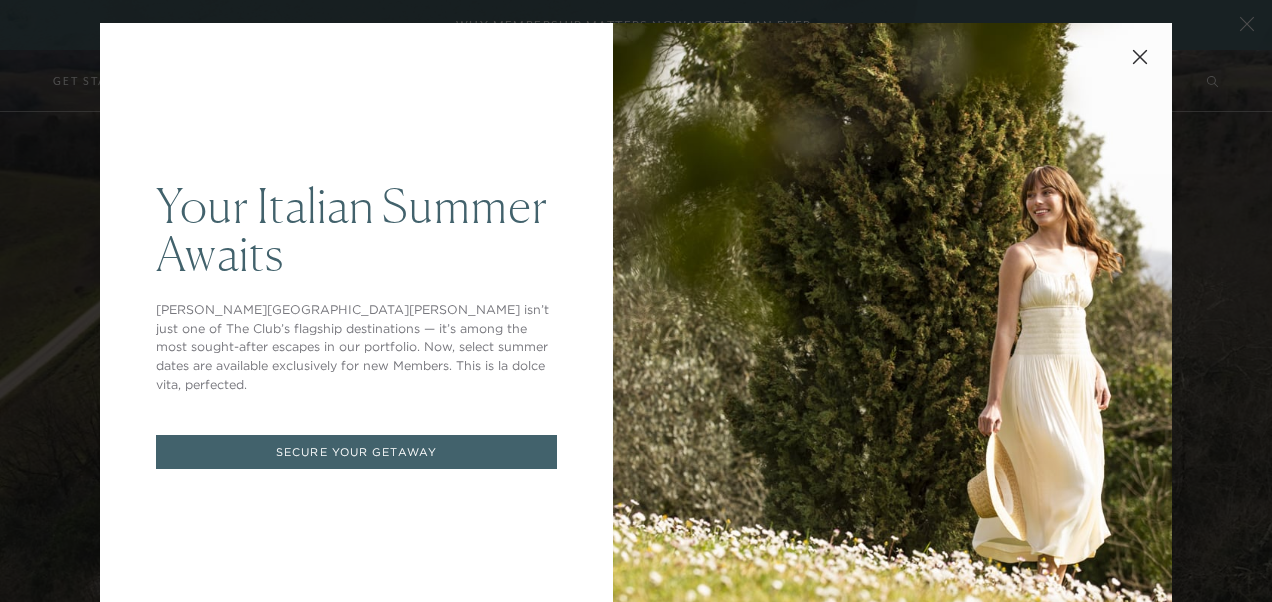 click at bounding box center [1140, 55] 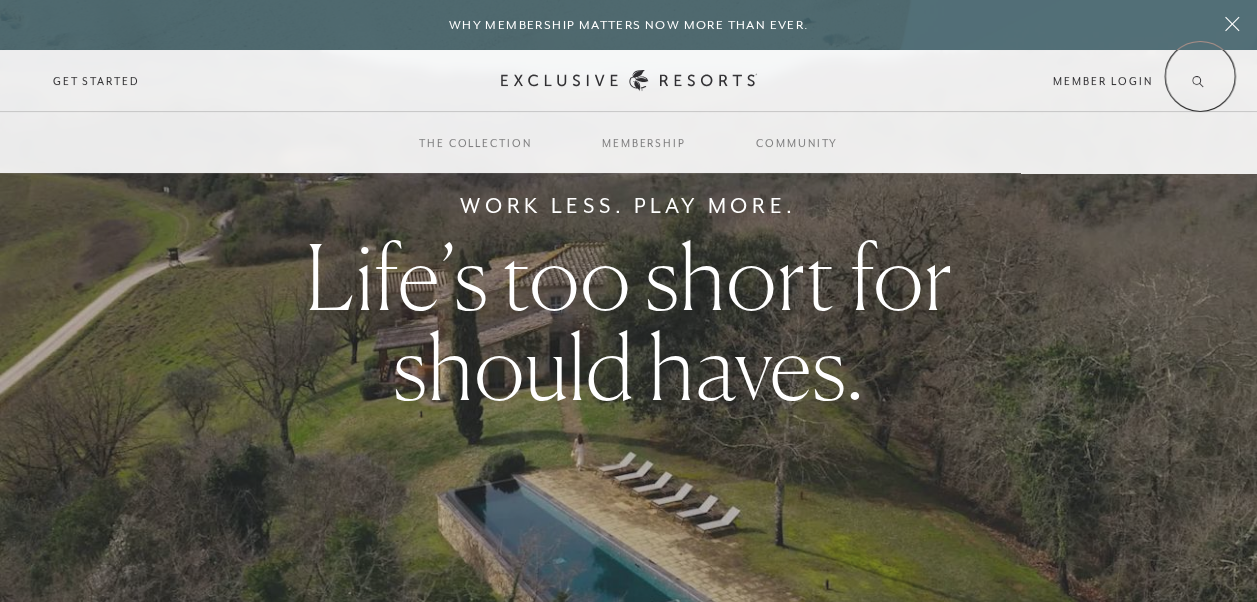 click 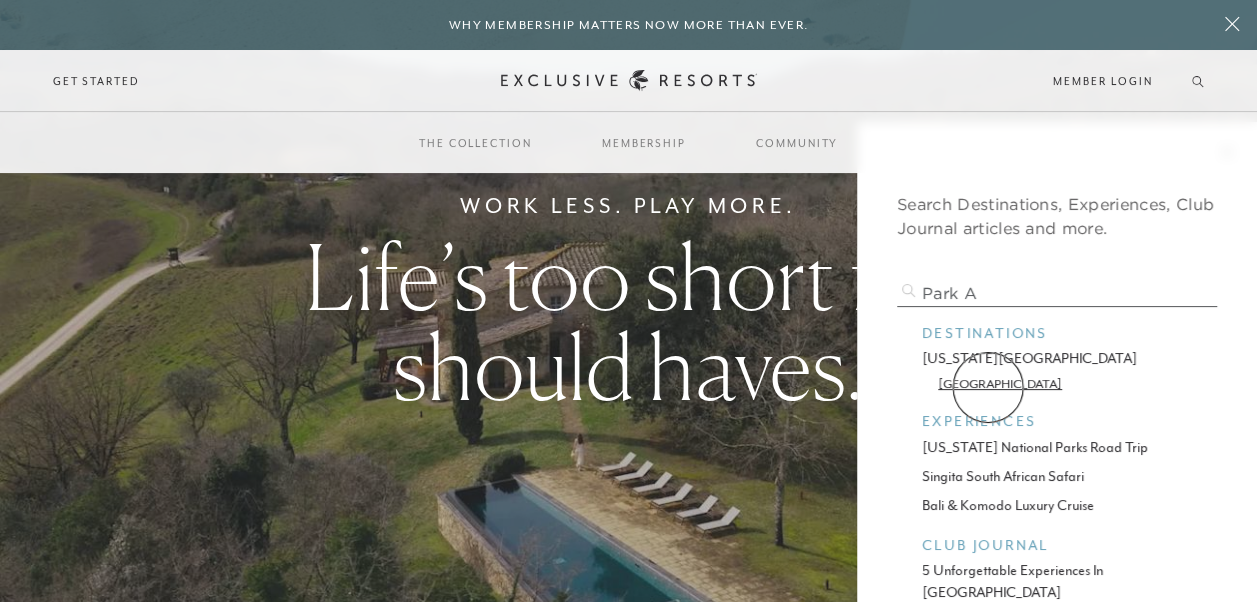click on "[GEOGRAPHIC_DATA]" at bounding box center (1057, 383) 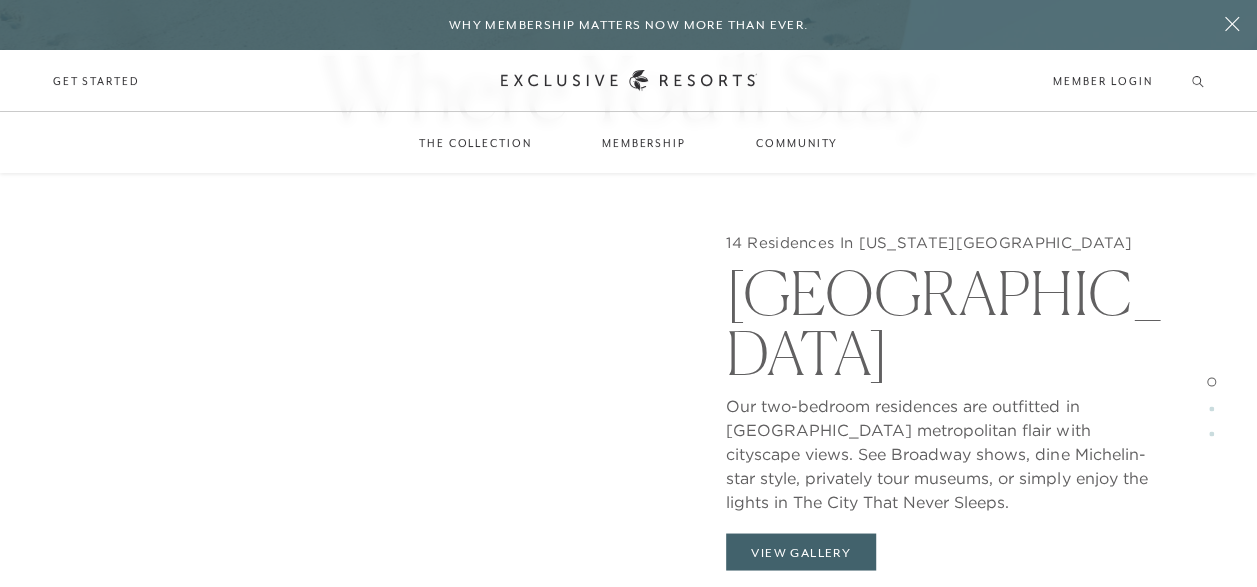 scroll, scrollTop: 1453, scrollLeft: 0, axis: vertical 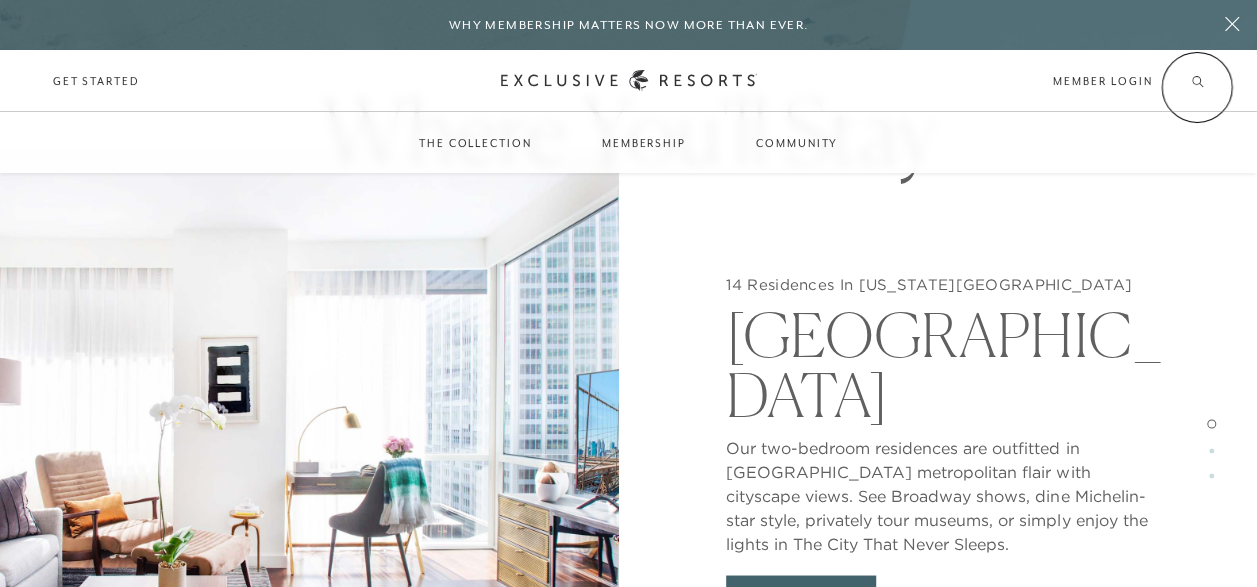 click at bounding box center (1198, 81) 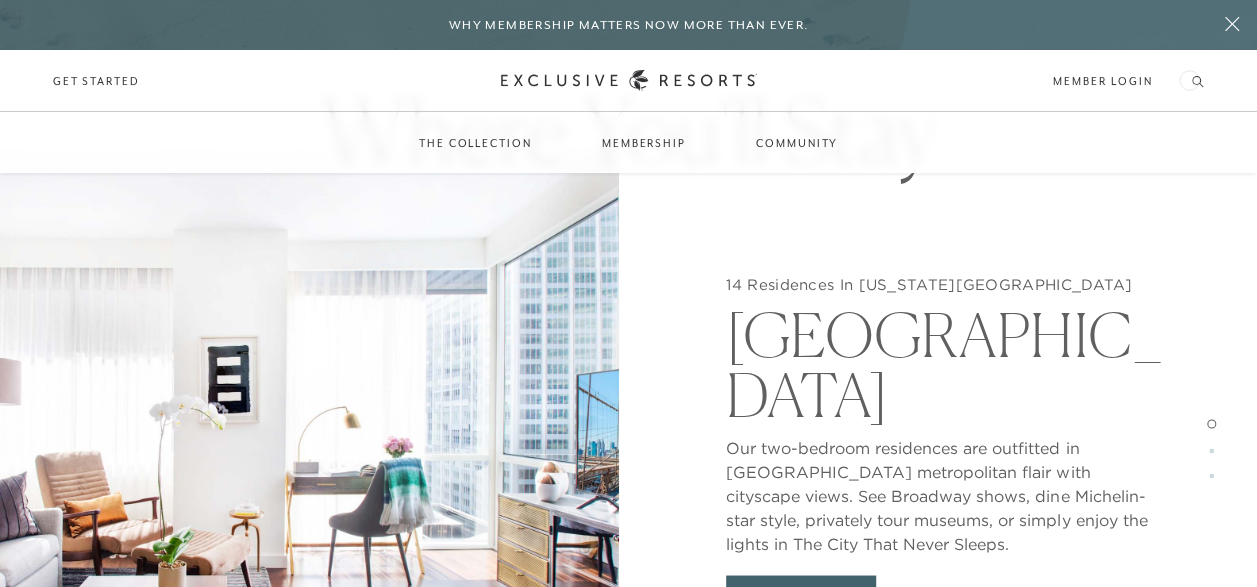 click on "Member Login" at bounding box center [1128, 81] 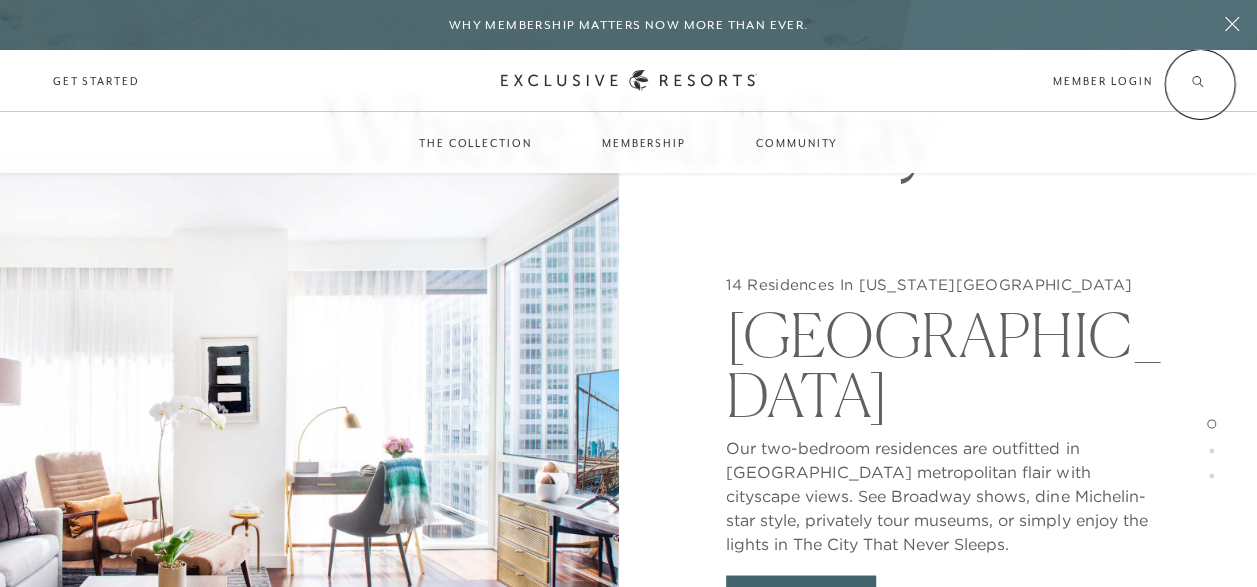 click 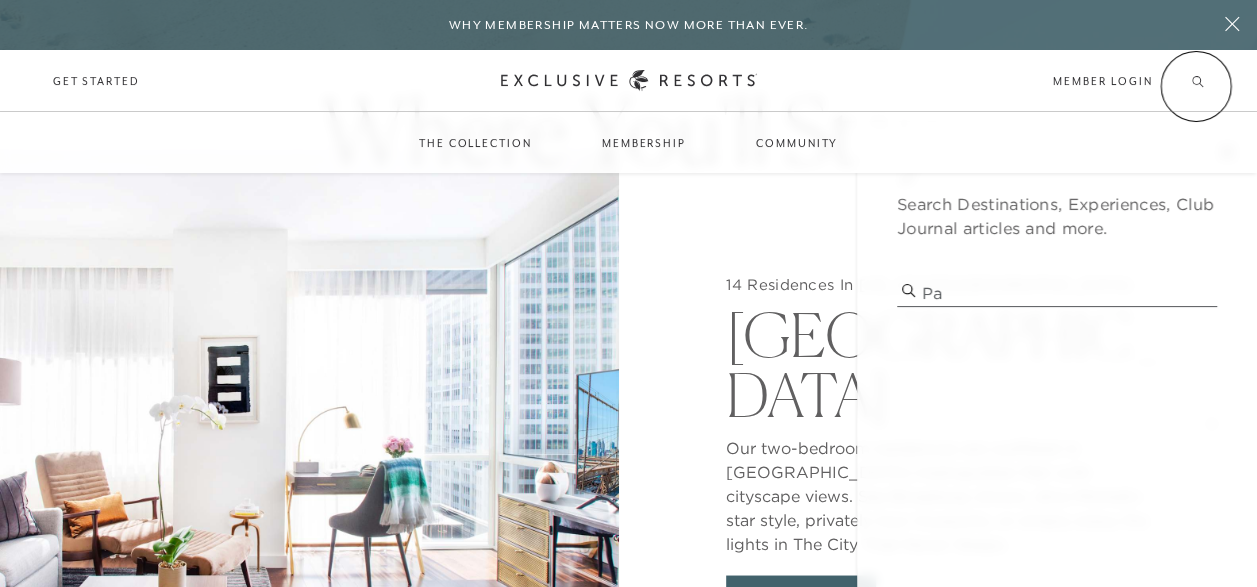 type on "P" 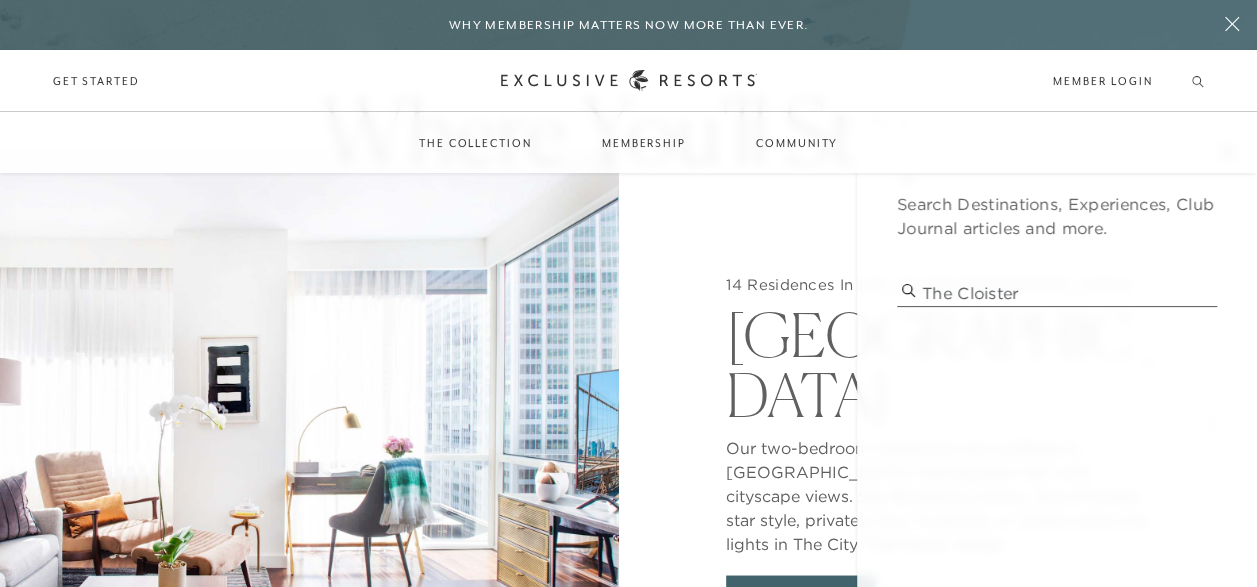type on "The Cloister" 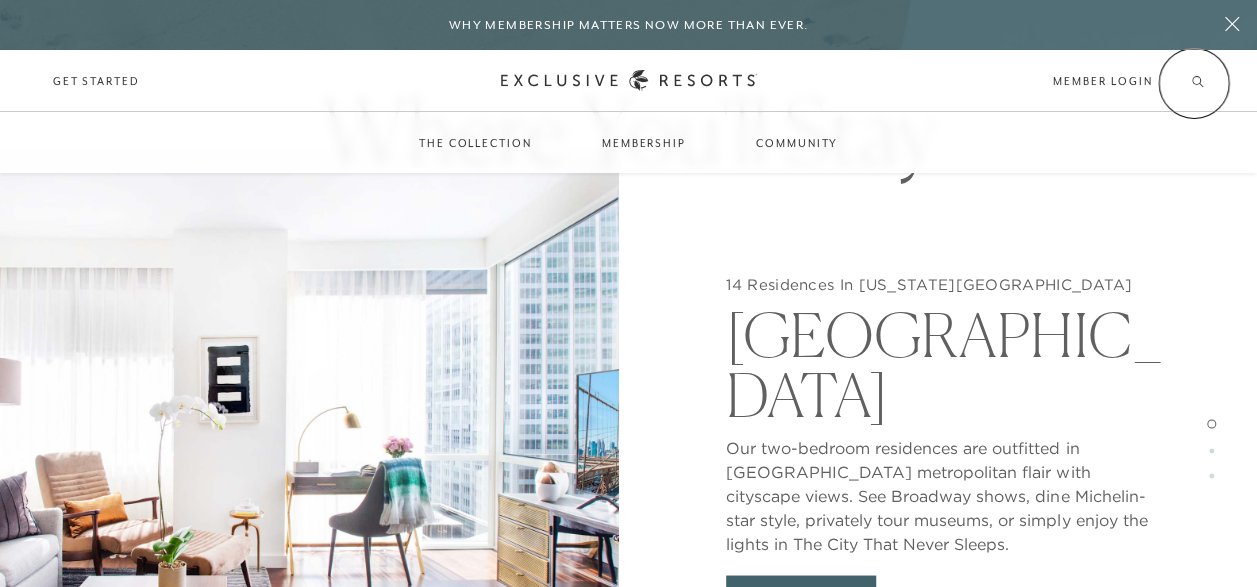 click 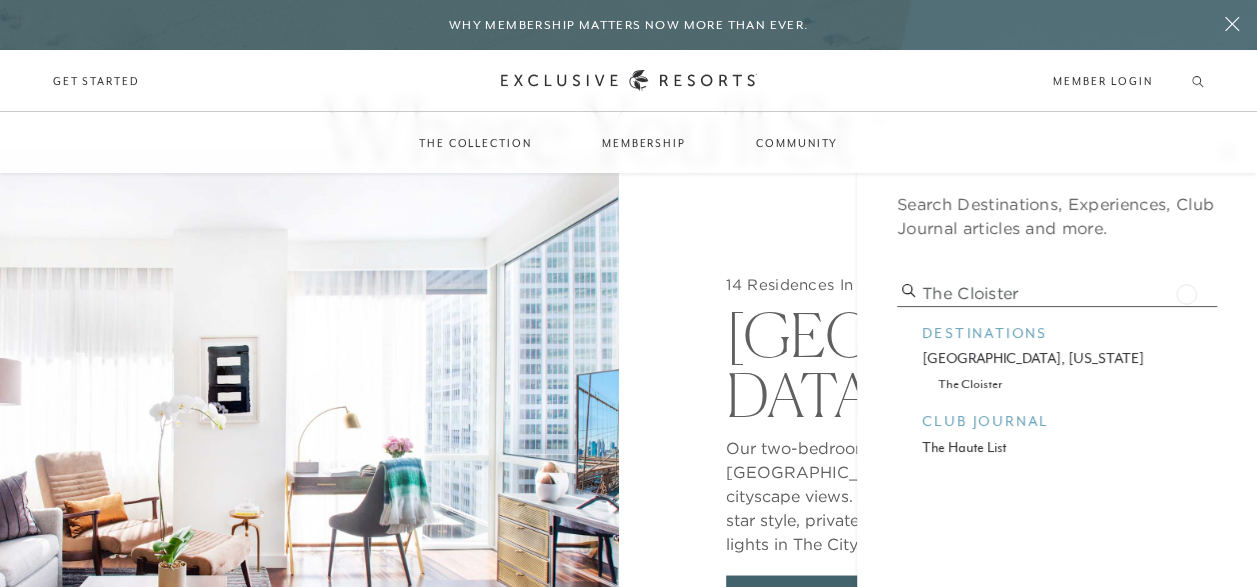 click on "The Cloister" at bounding box center [1057, 293] 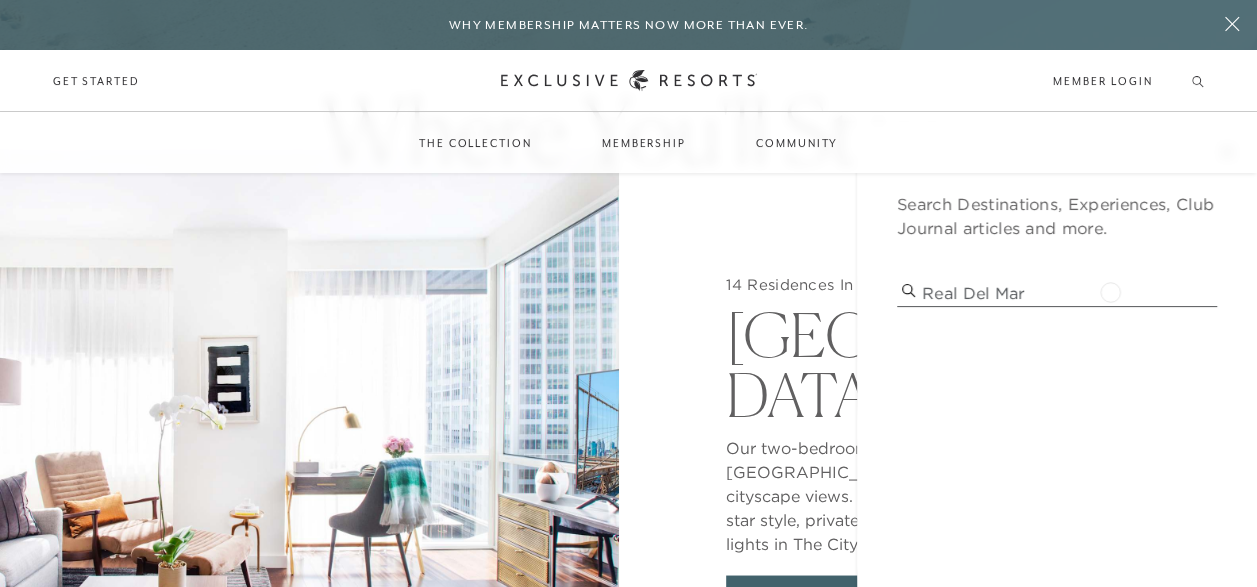 type on "Real del mar" 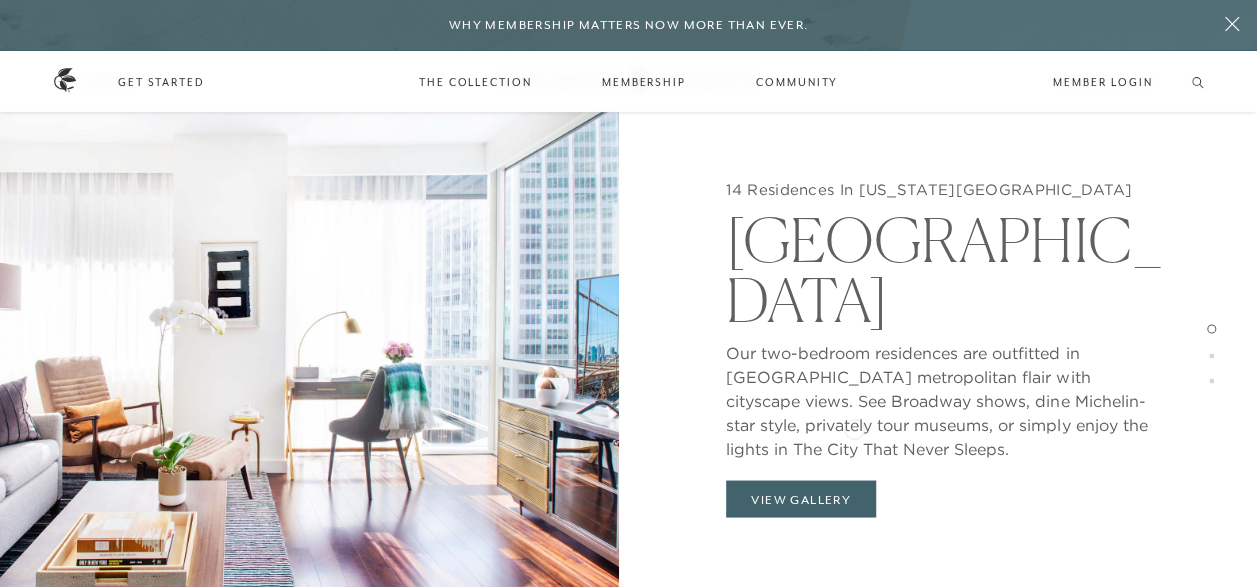 scroll, scrollTop: 1549, scrollLeft: 0, axis: vertical 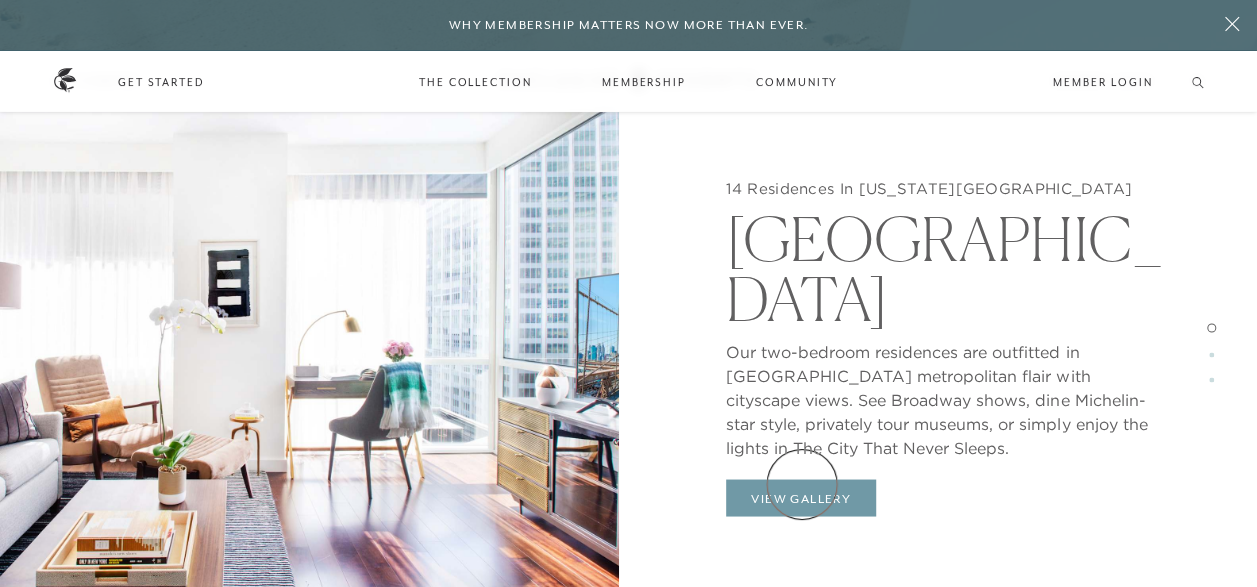 click on "View Gallery" at bounding box center [801, 498] 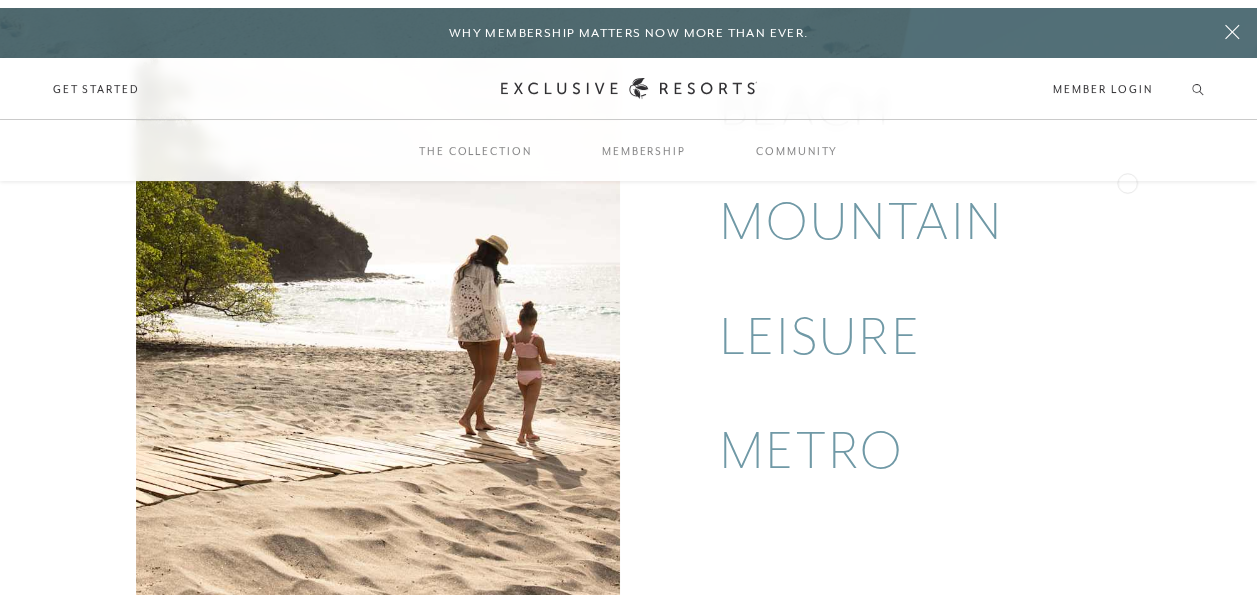 scroll, scrollTop: 0, scrollLeft: 0, axis: both 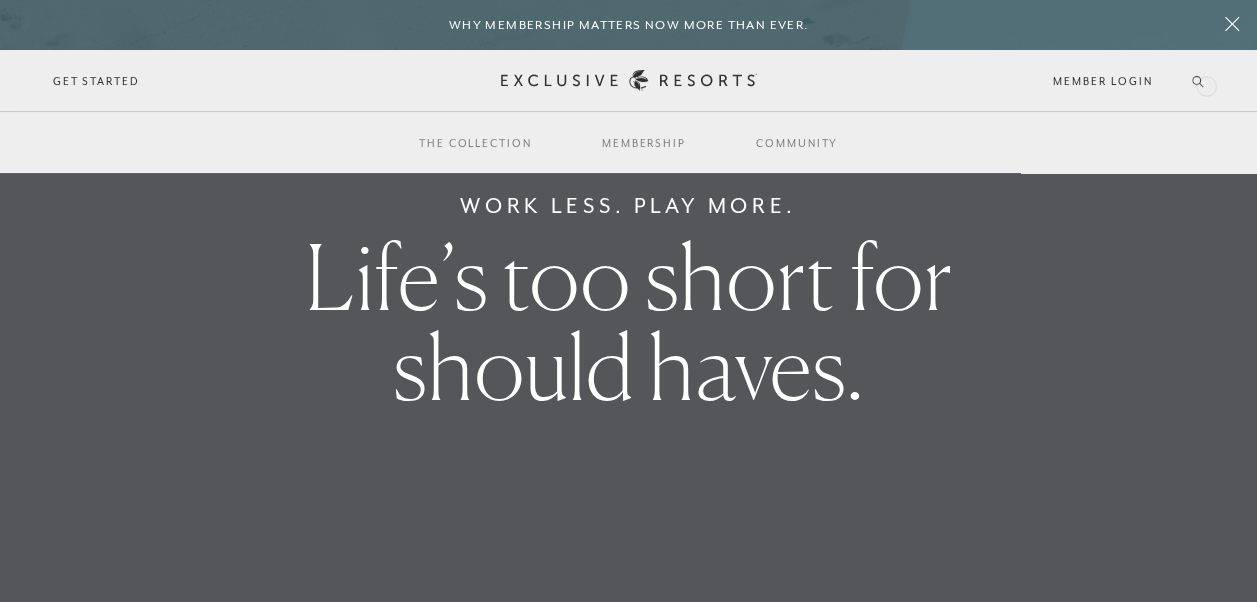 click on "Schedule a Meeting Get Started Visit home page  Member Login  Schedule a Meeting Get Started" at bounding box center (628, 81) 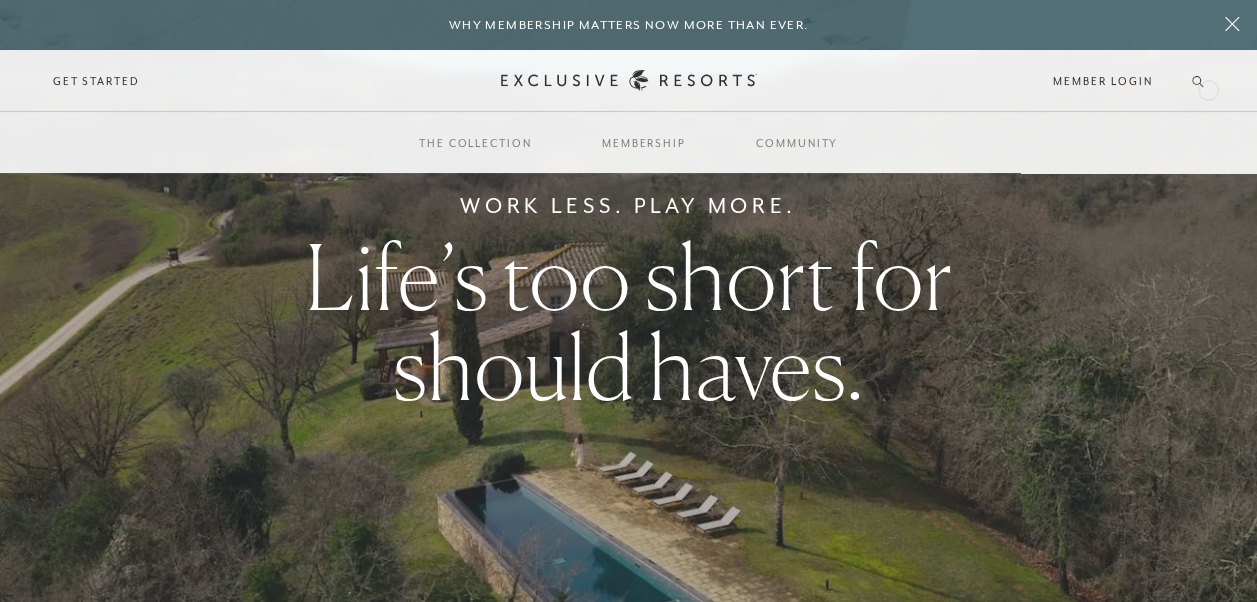 click on "Schedule a Meeting Get Started Visit home page  Member Login  Schedule a Meeting Get Started" at bounding box center [628, 81] 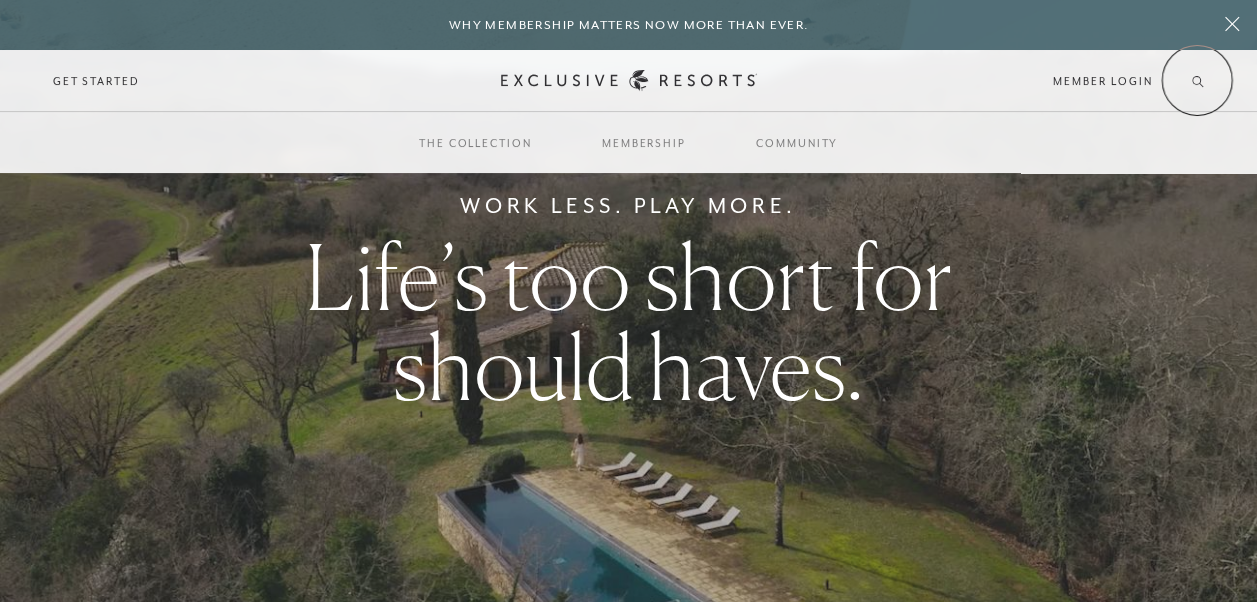click 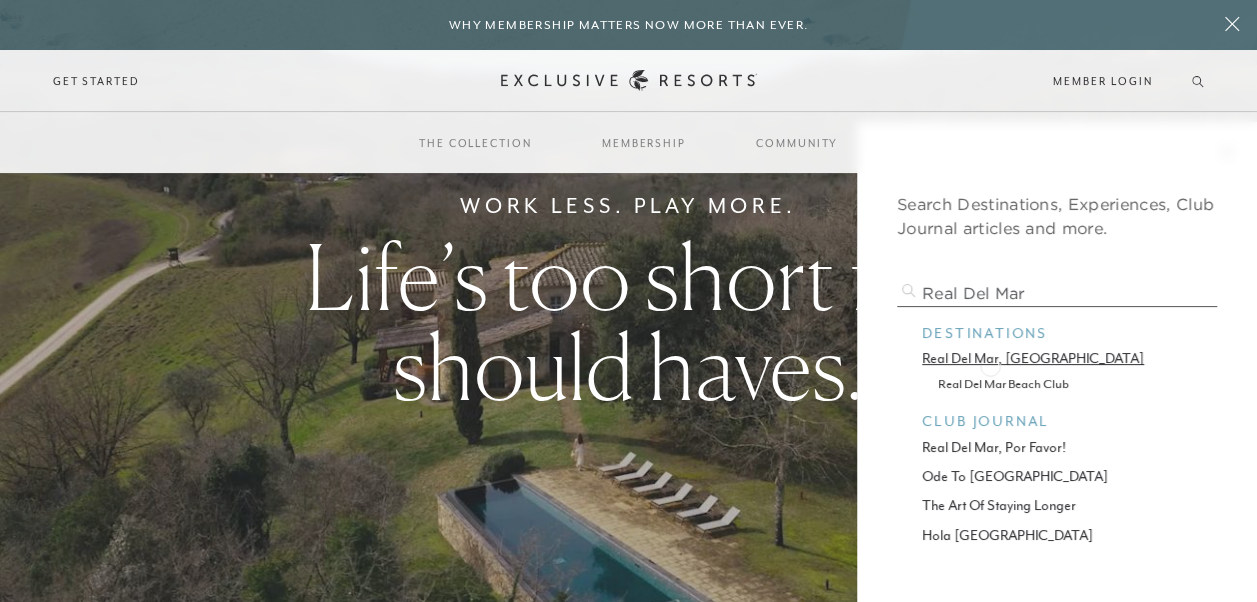 click on "real del mar, [GEOGRAPHIC_DATA]" at bounding box center (1057, 358) 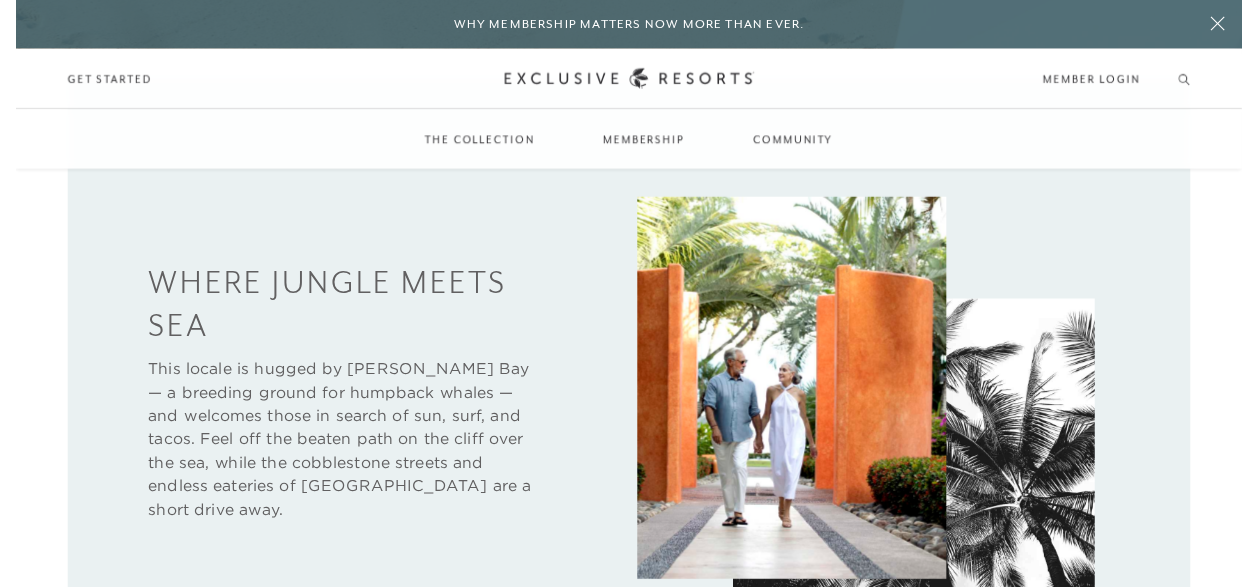 scroll, scrollTop: 651, scrollLeft: 0, axis: vertical 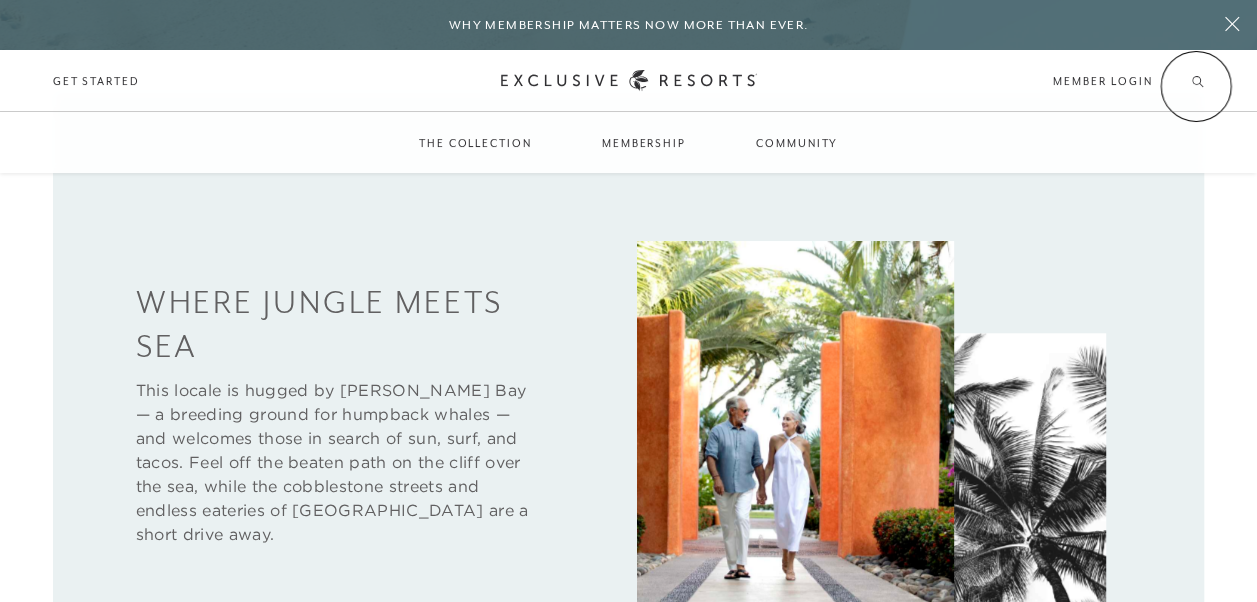 click 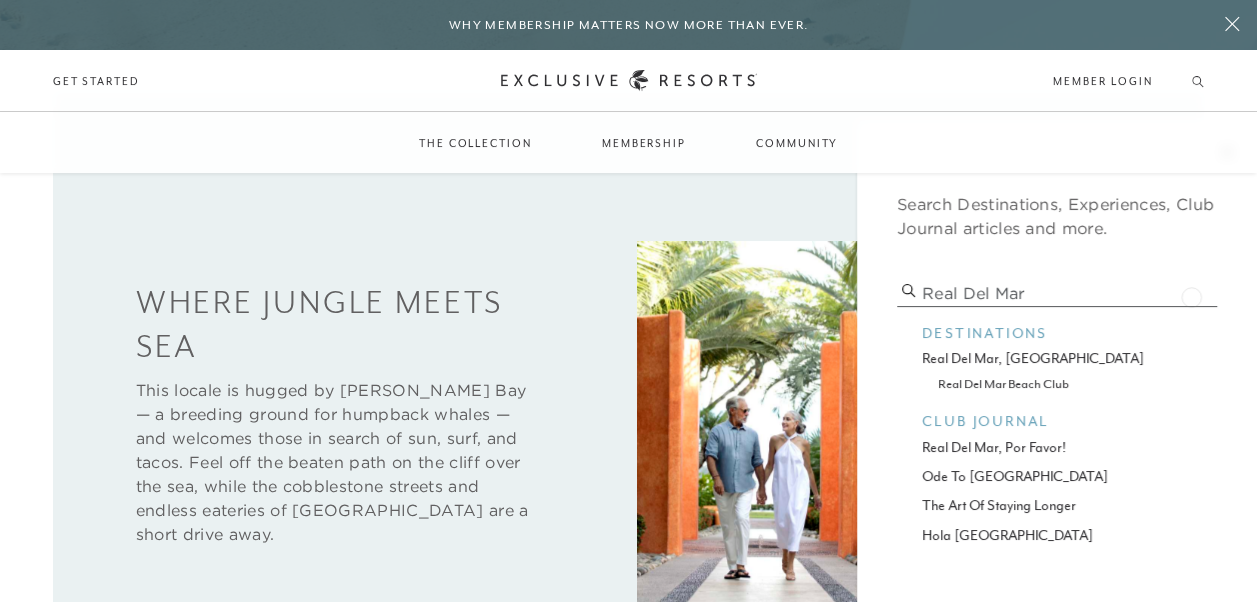 click on "Real del mar" at bounding box center [1057, 293] 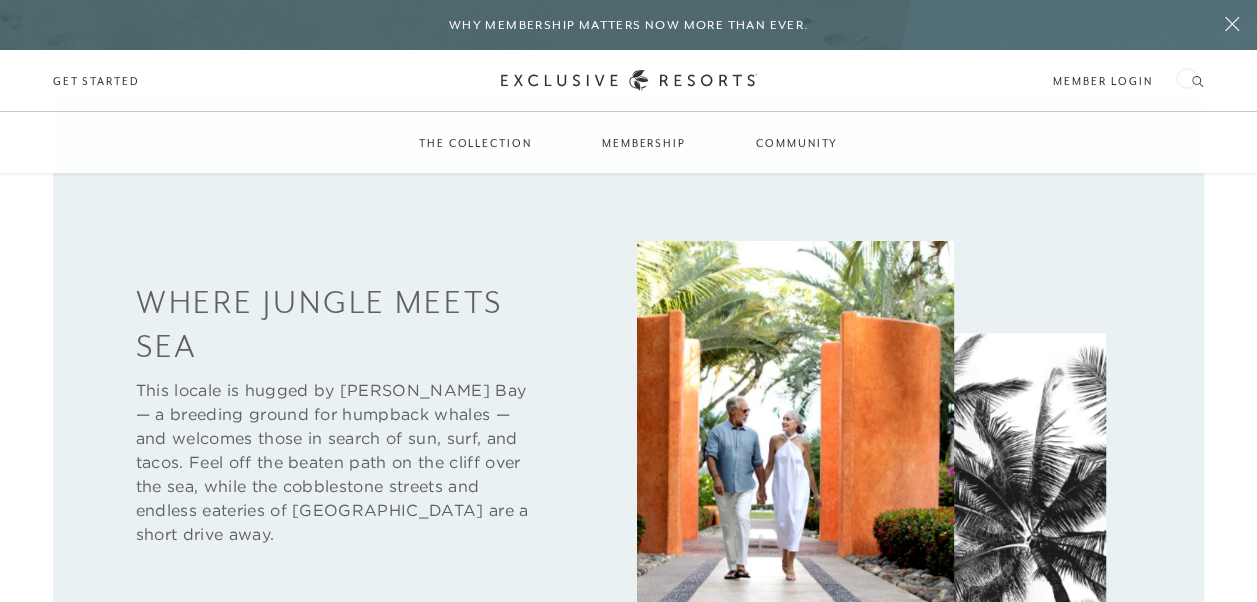 click on "Member Login" at bounding box center (1128, 81) 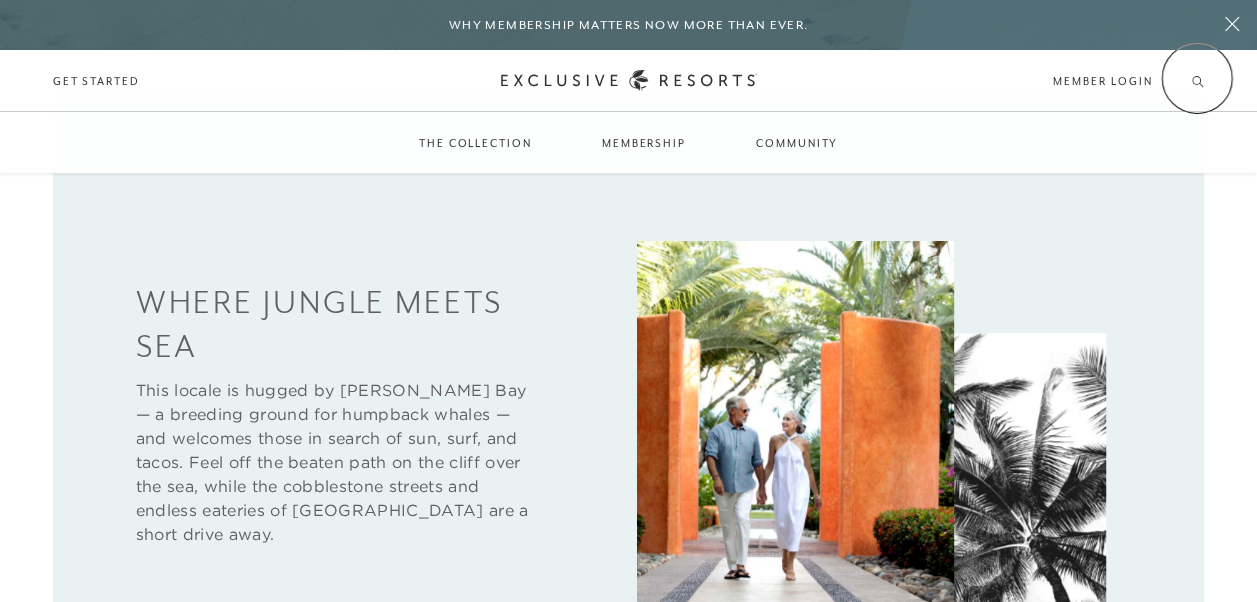 click 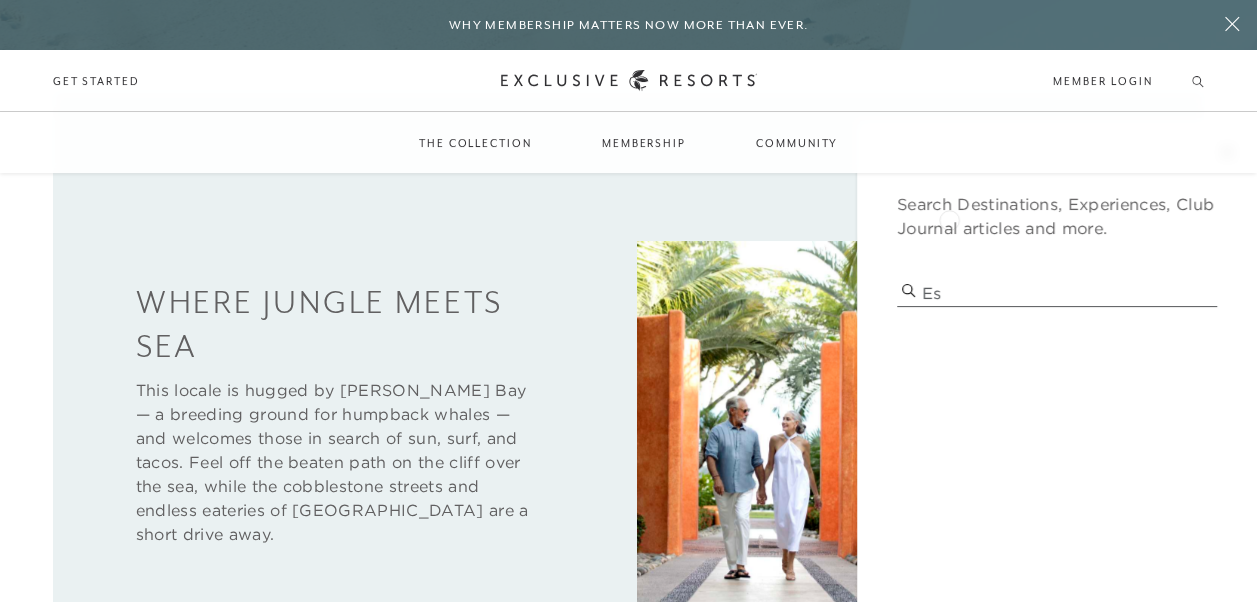 type on "E" 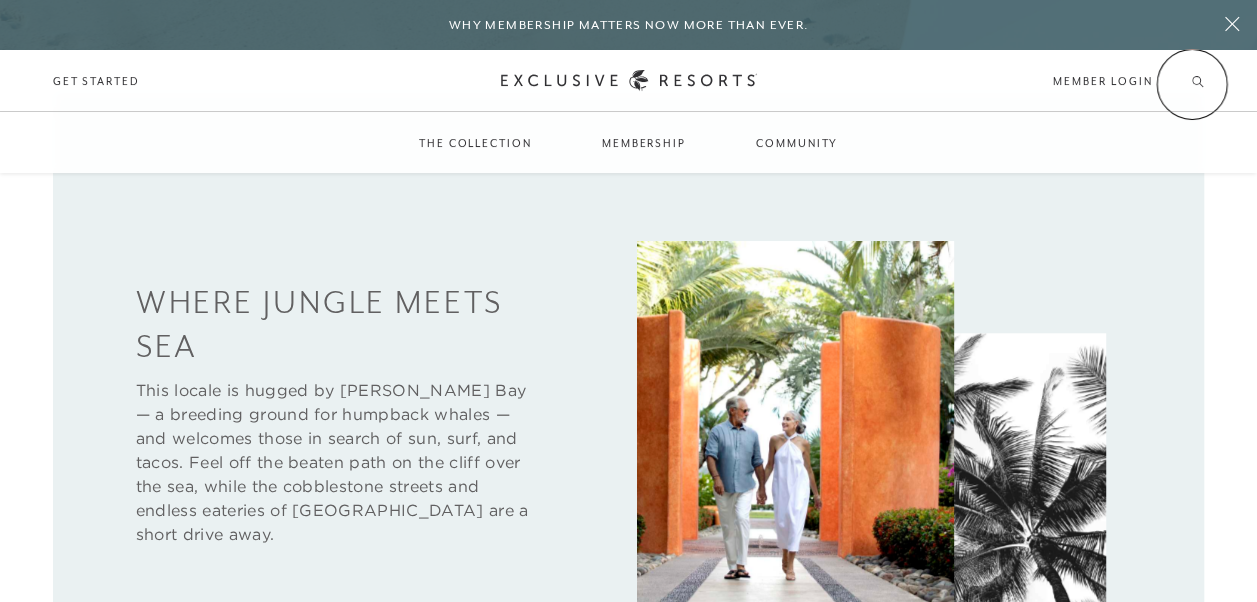 click 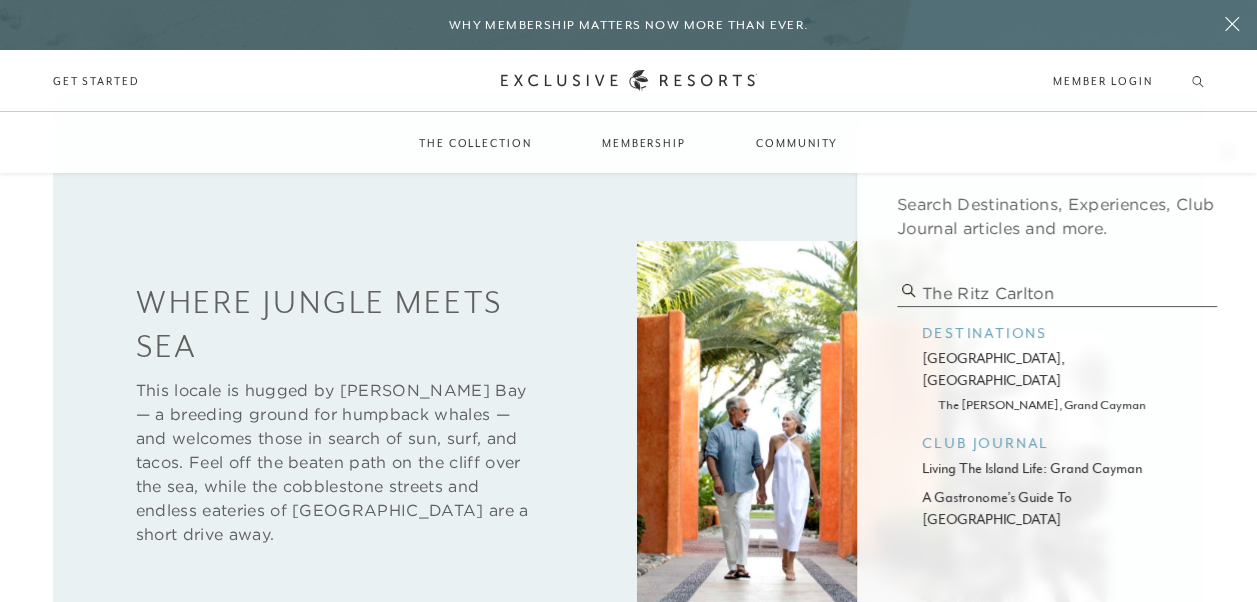 type on "The Ritz Carlton" 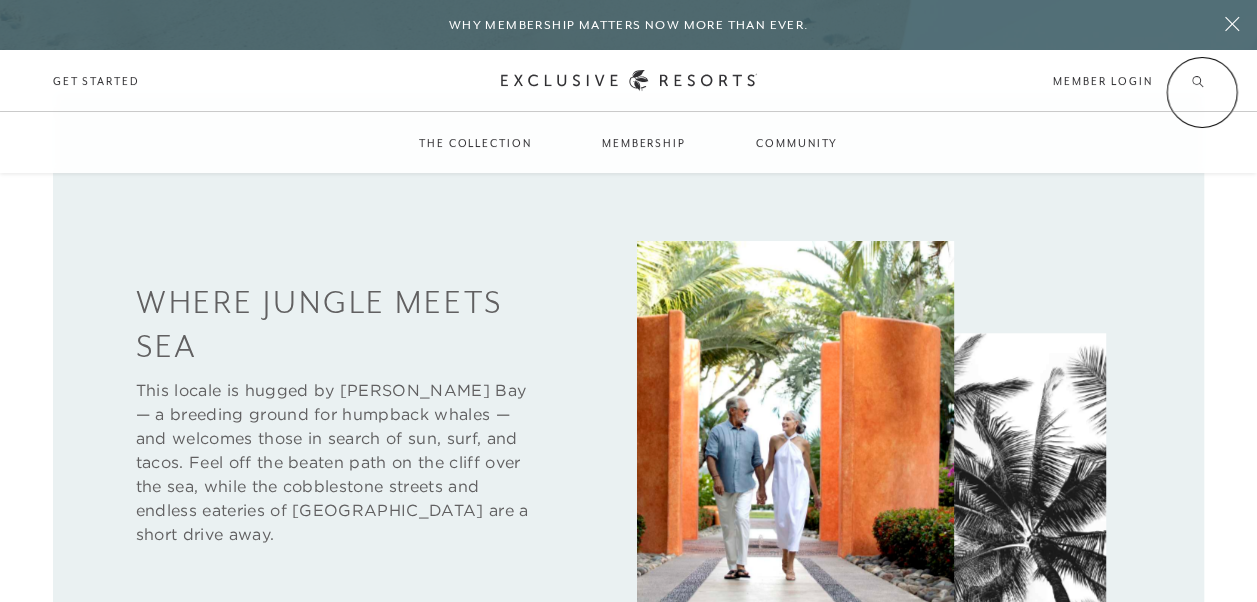 click on "Schedule a Meeting Get Started Visit home page  Member Login  Schedule a Meeting Get Started" at bounding box center [628, 81] 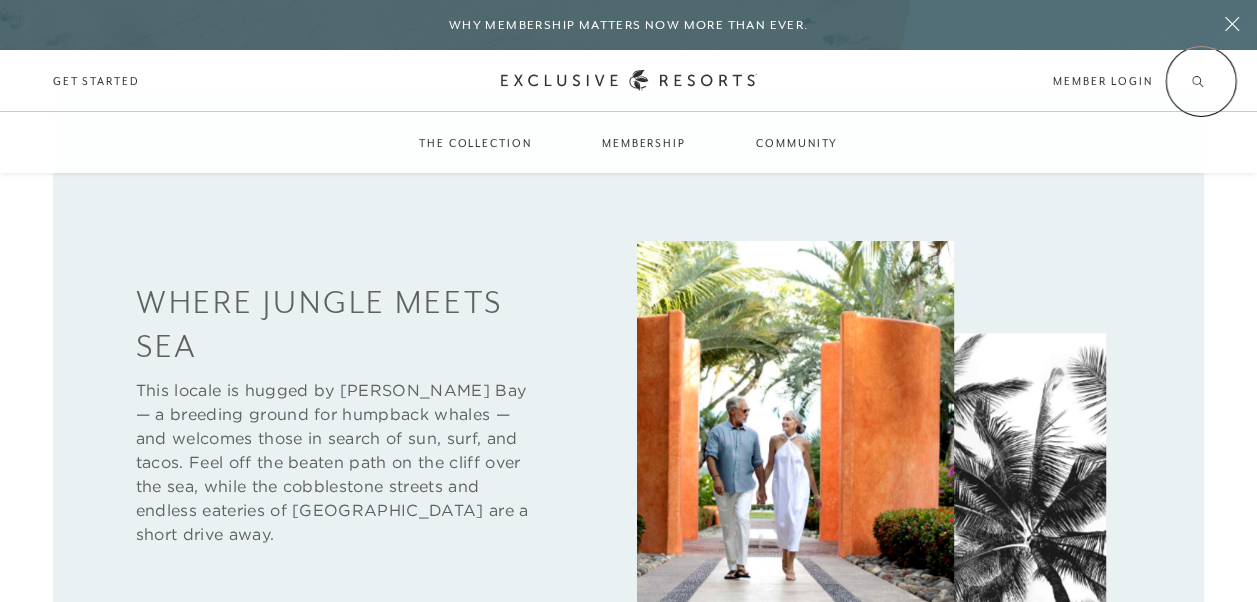 click 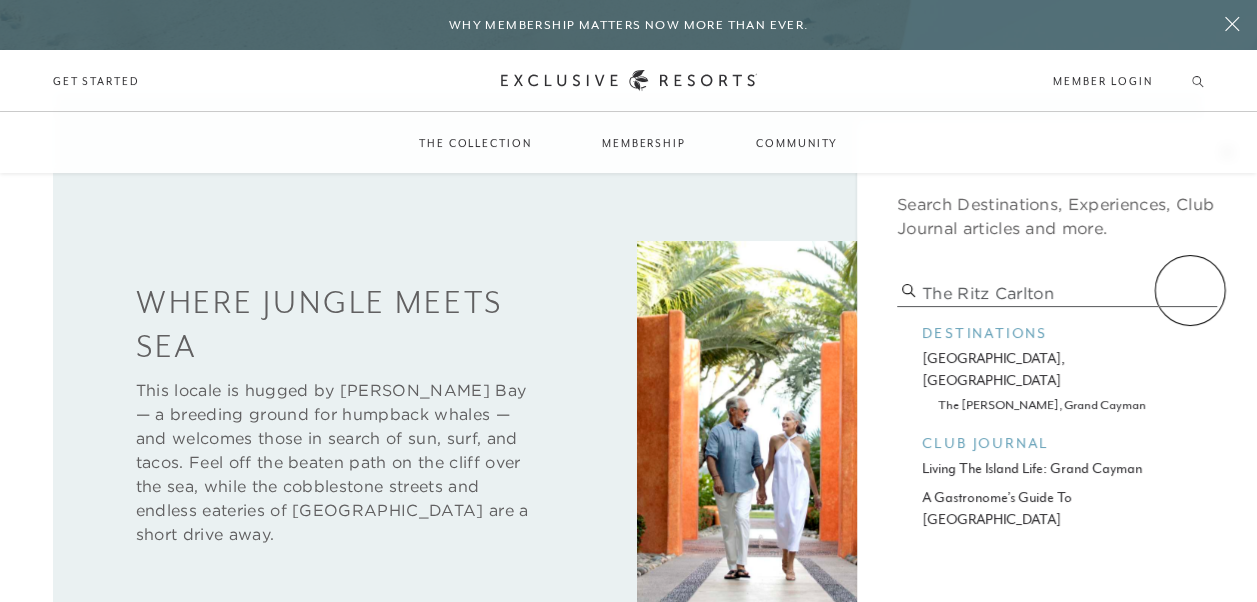 click on "The Ritz Carlton" at bounding box center [1057, 293] 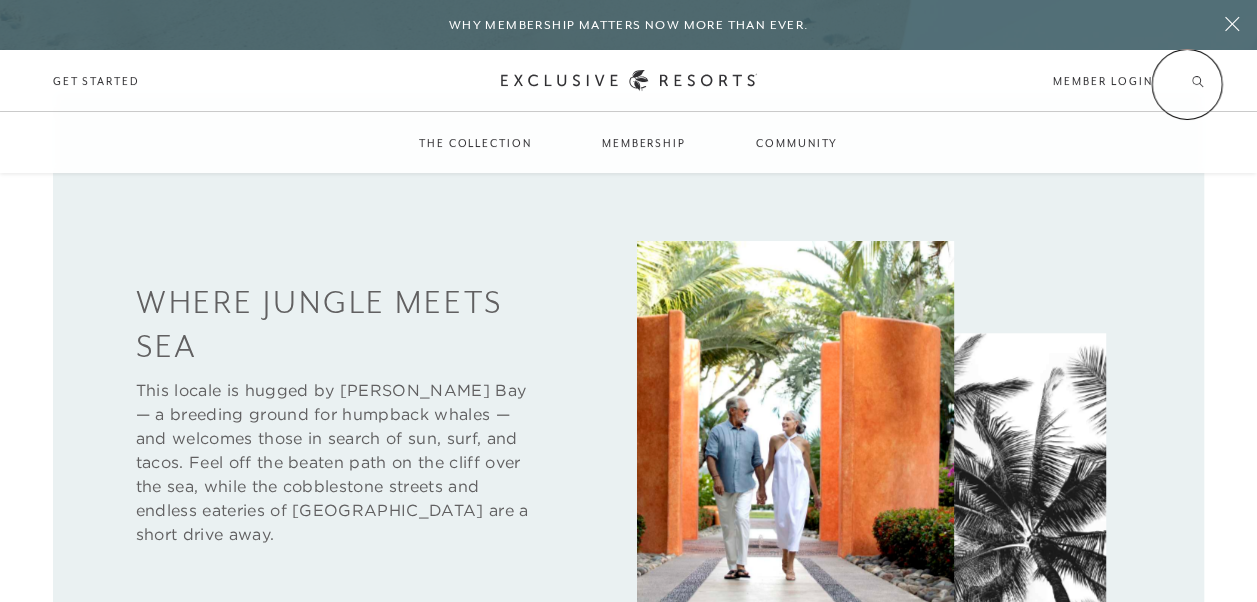click on "Member Login" at bounding box center [1128, 81] 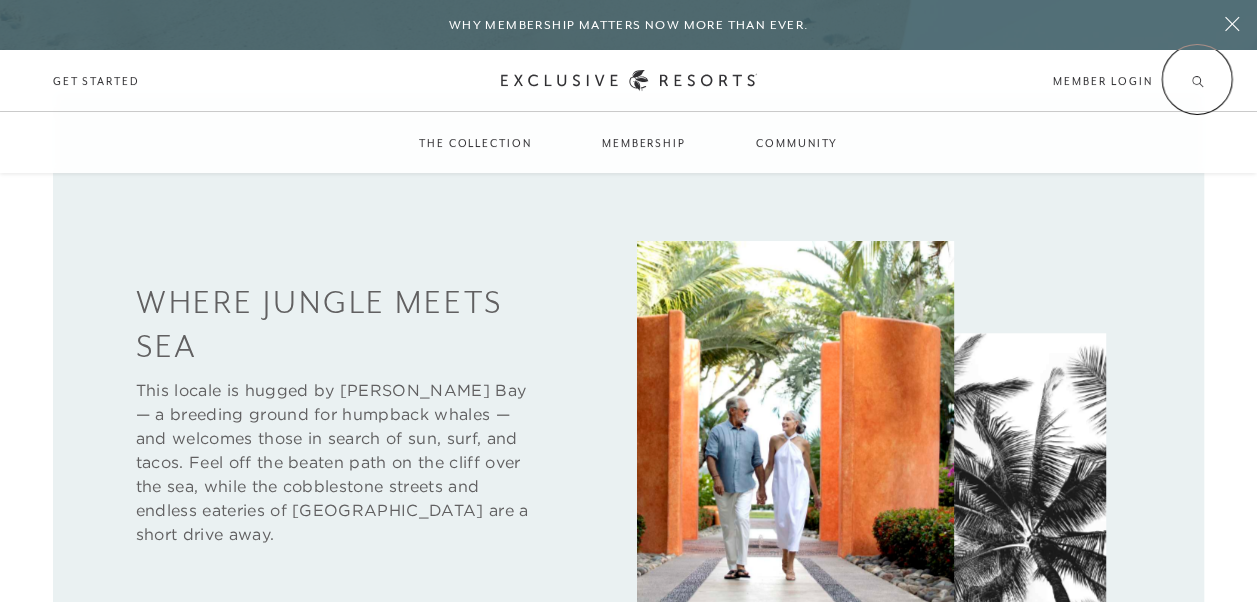 click 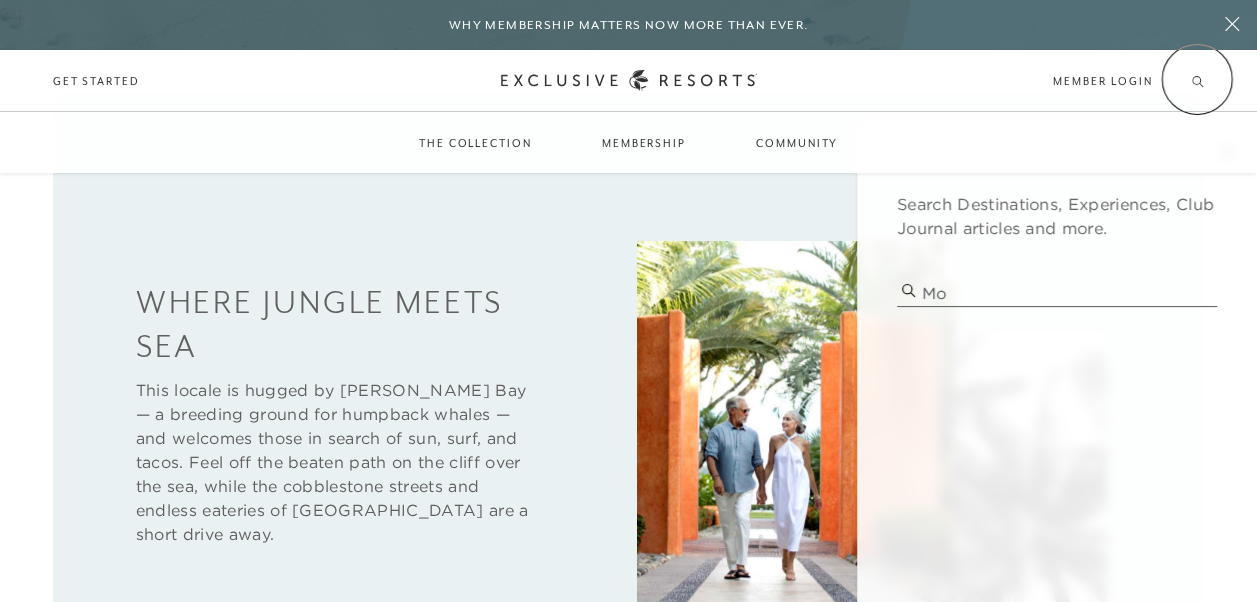 type on "M" 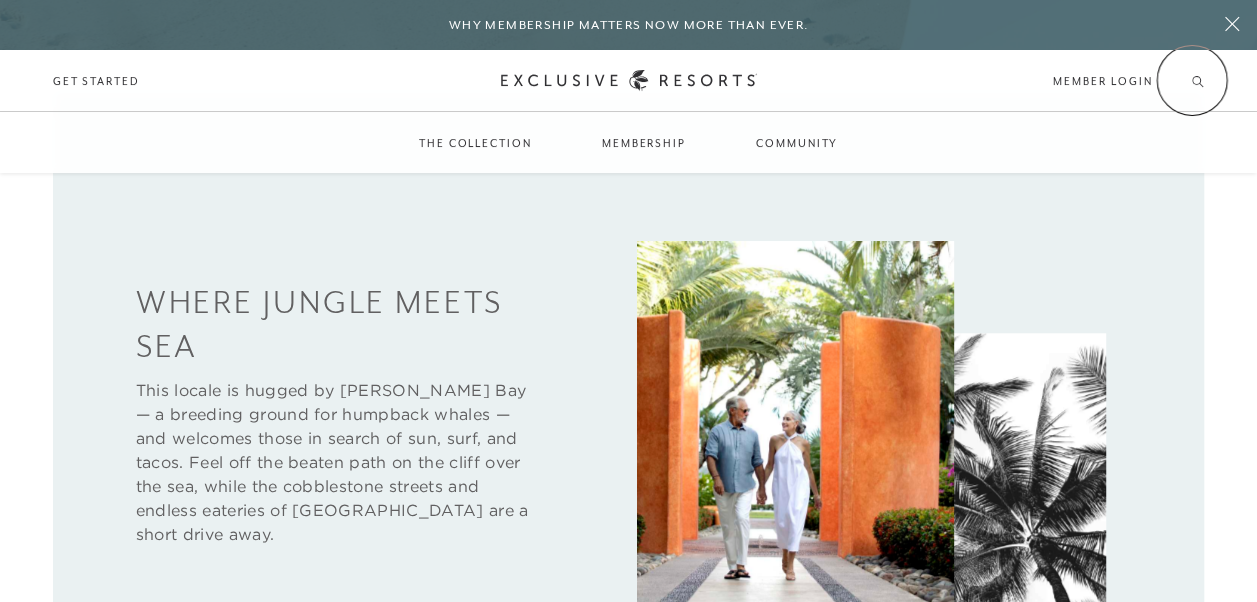 click 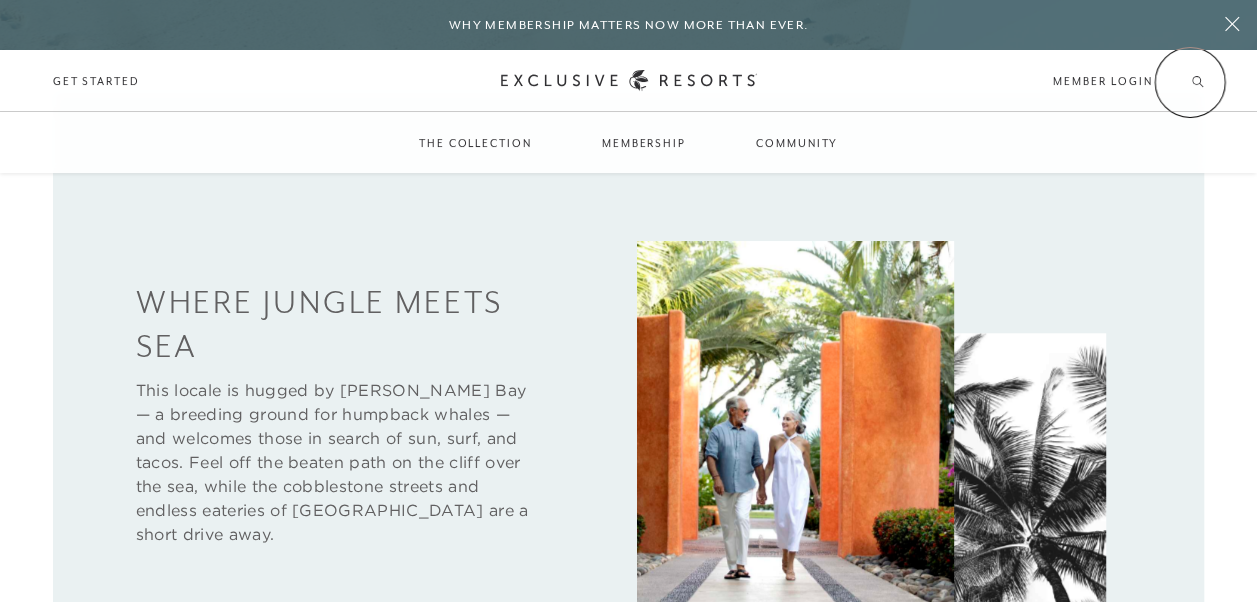 click 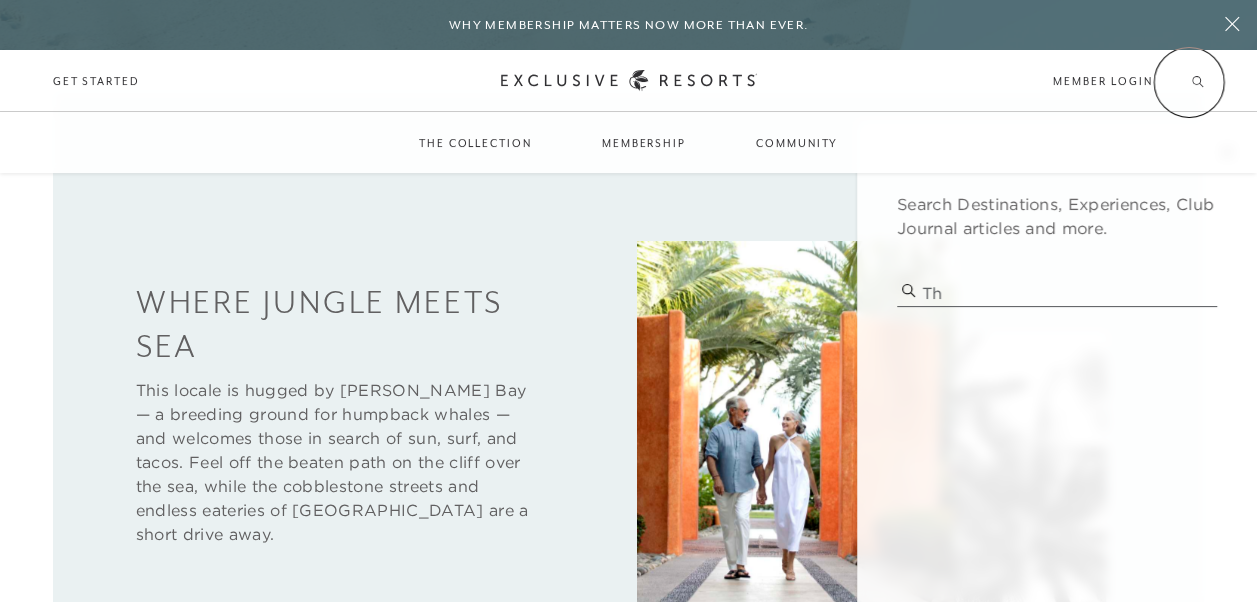 type on "T" 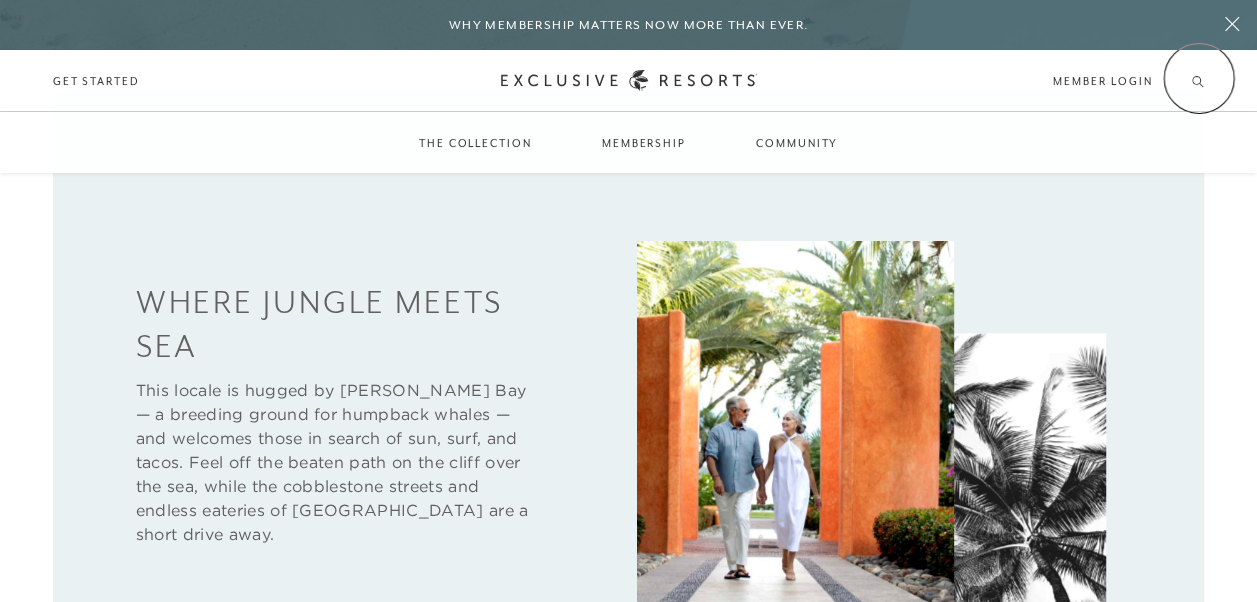 click 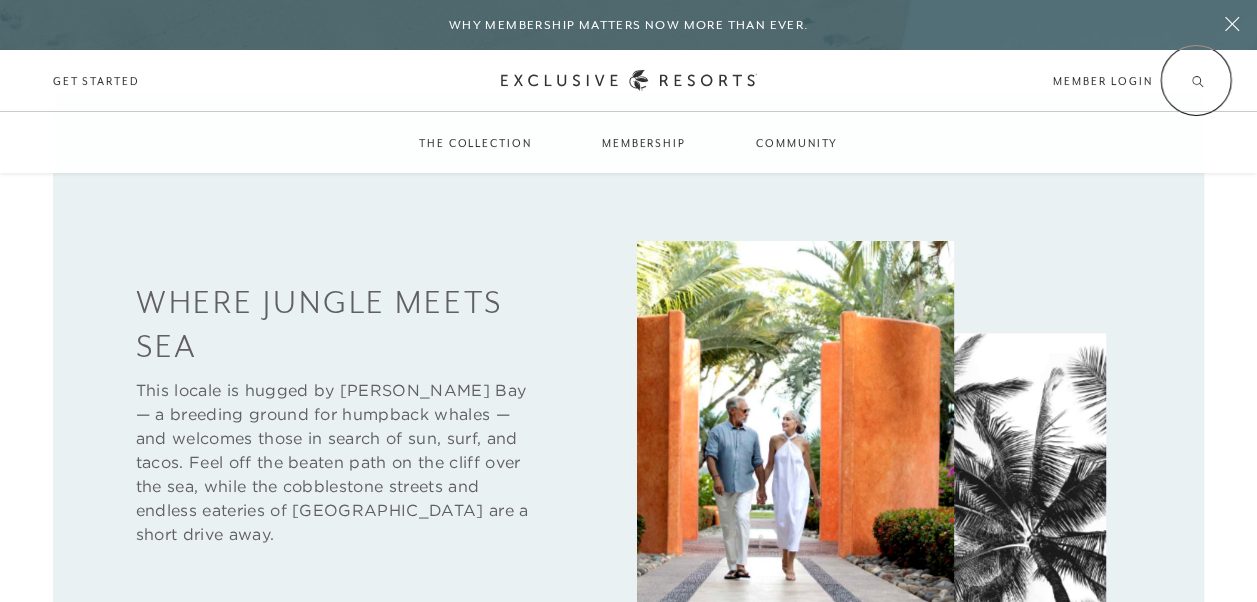 click 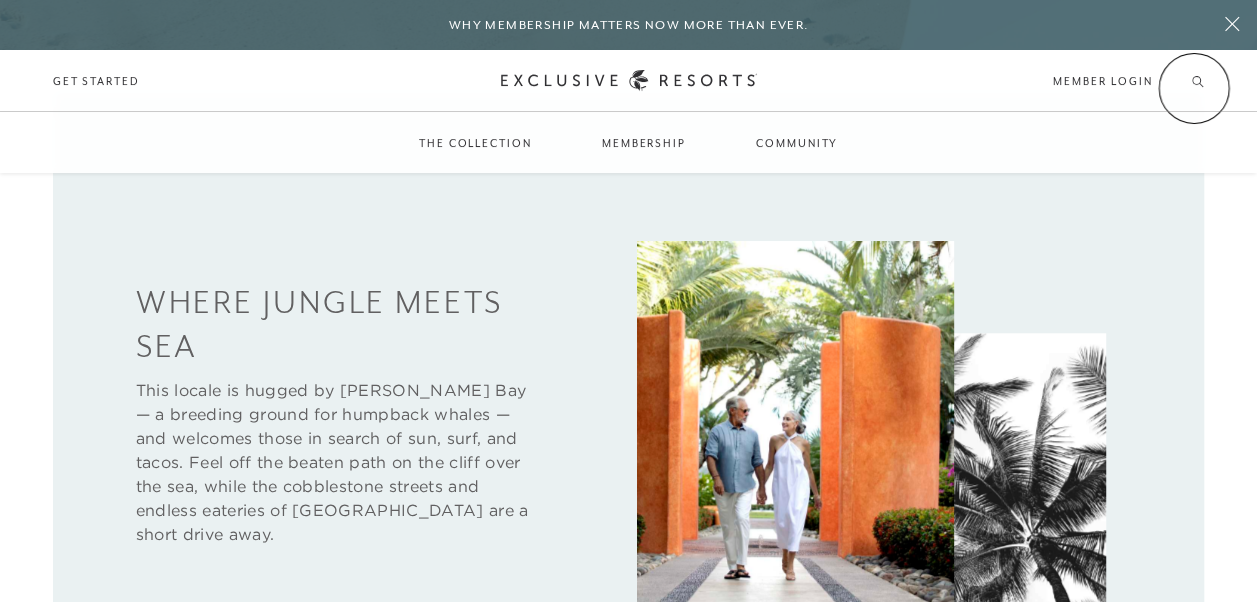 click at bounding box center (1198, 81) 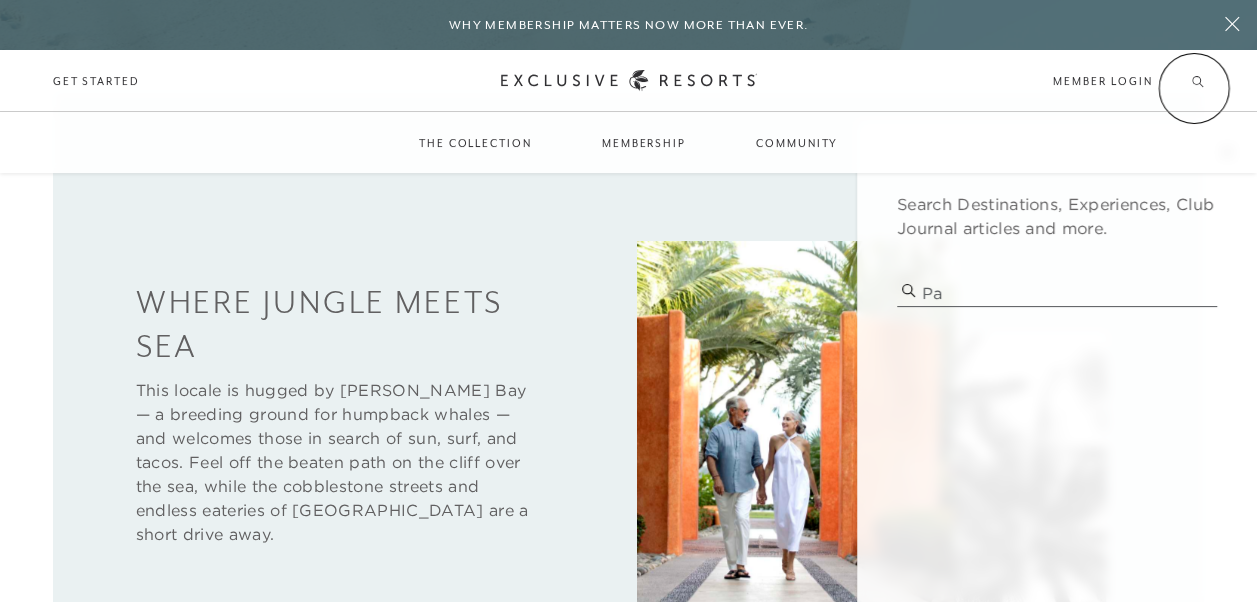 type on "P" 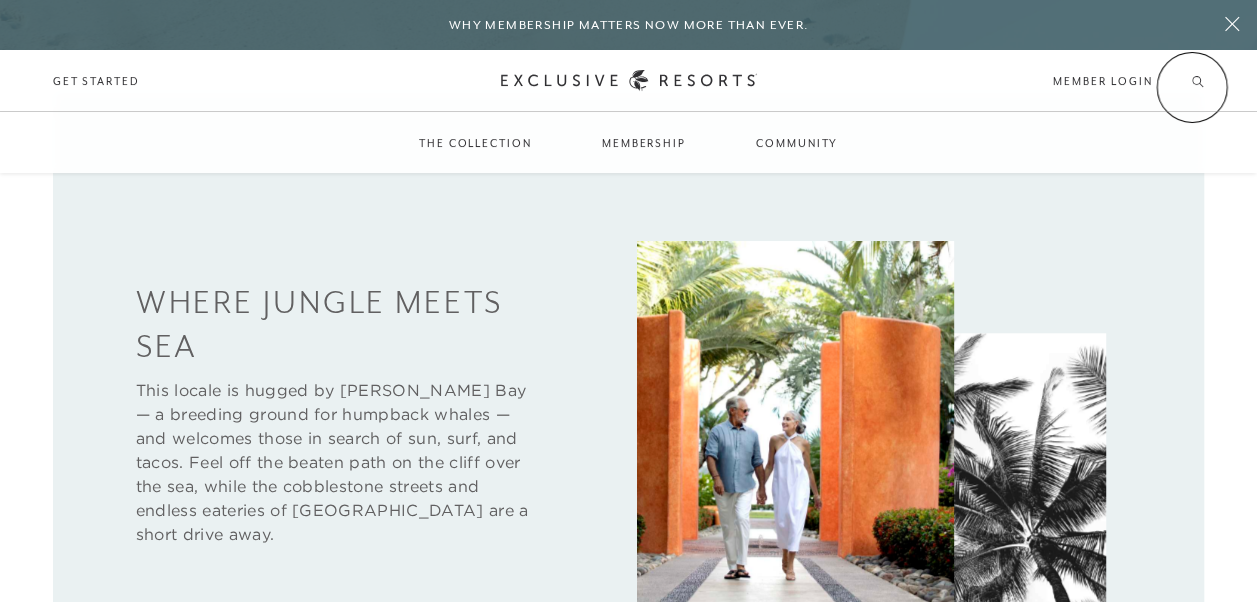 click at bounding box center [1198, 81] 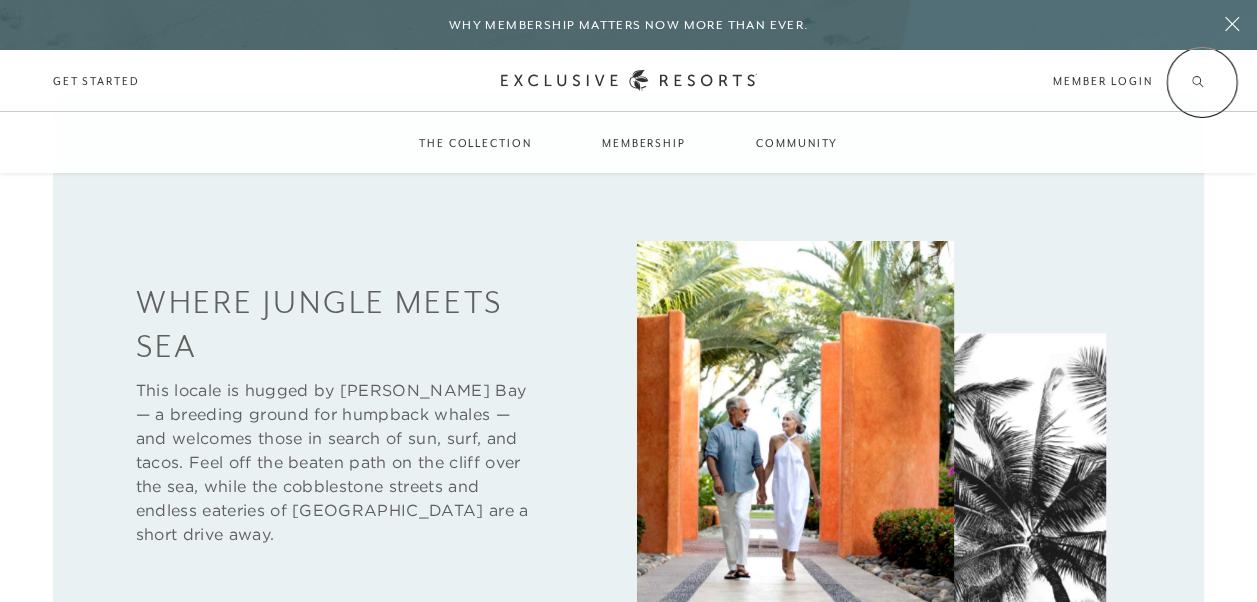 click 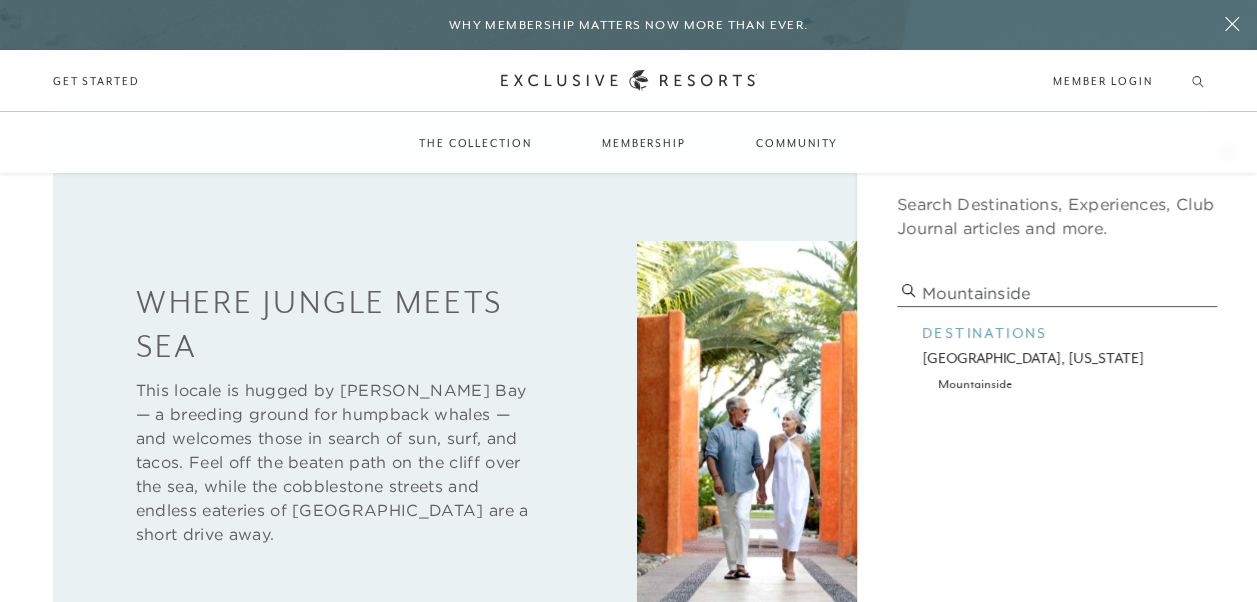 type on "Mountainside" 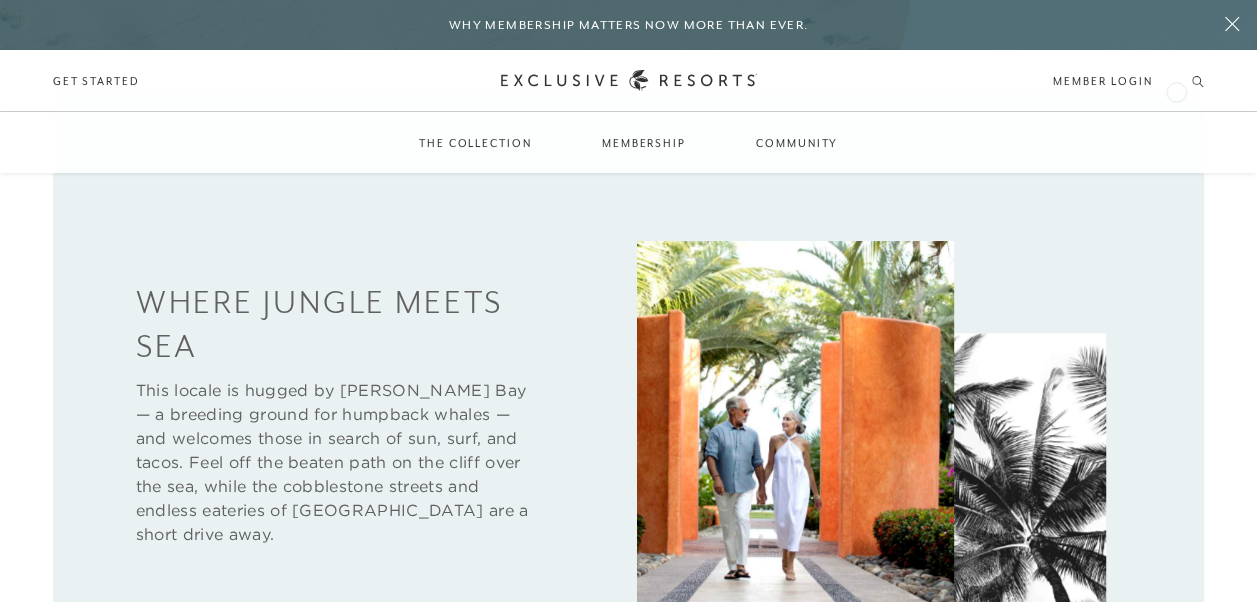 click on "Schedule a Meeting Get Started Visit home page  Member Login  Schedule a Meeting Get Started" at bounding box center (628, 80) 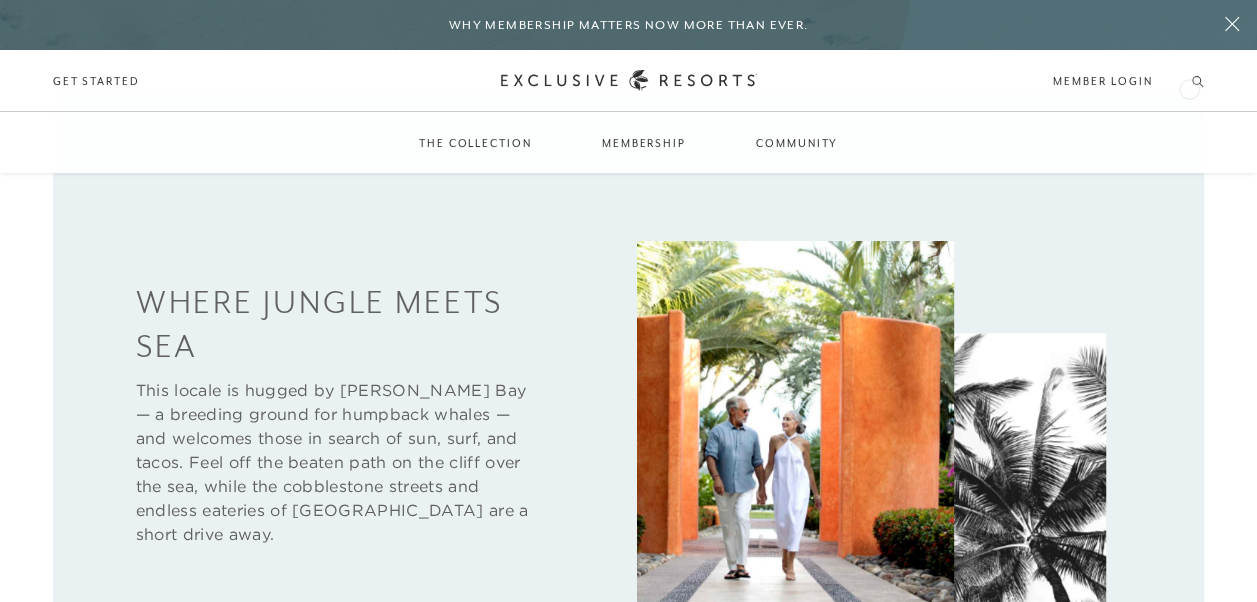 click on "Member Login" at bounding box center (1128, 81) 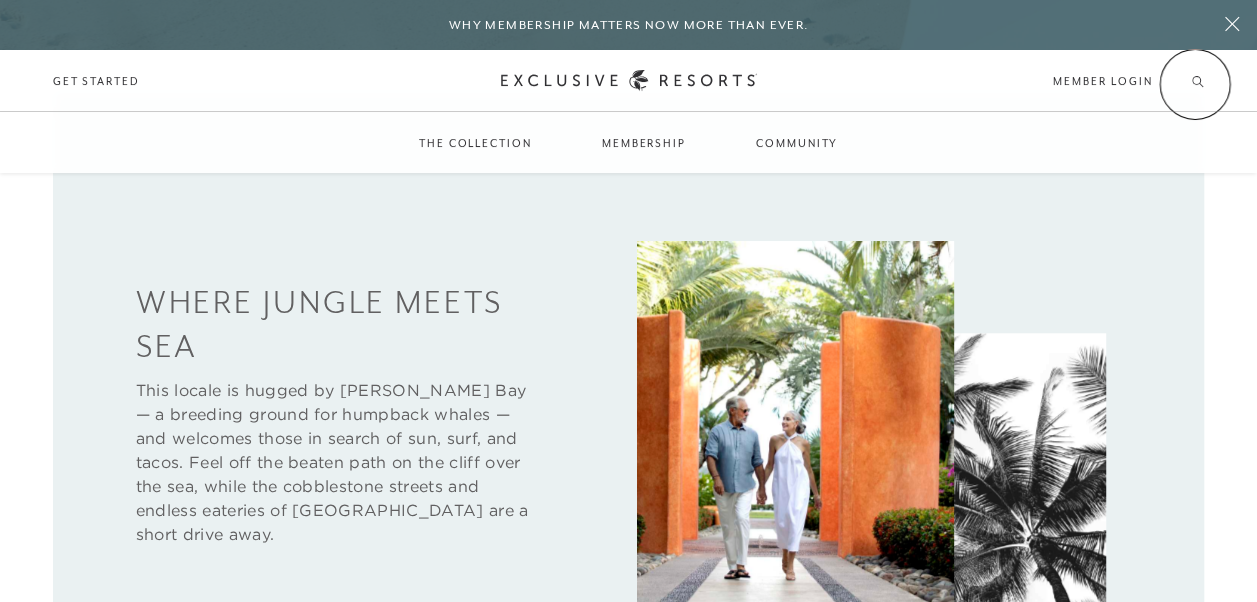 click 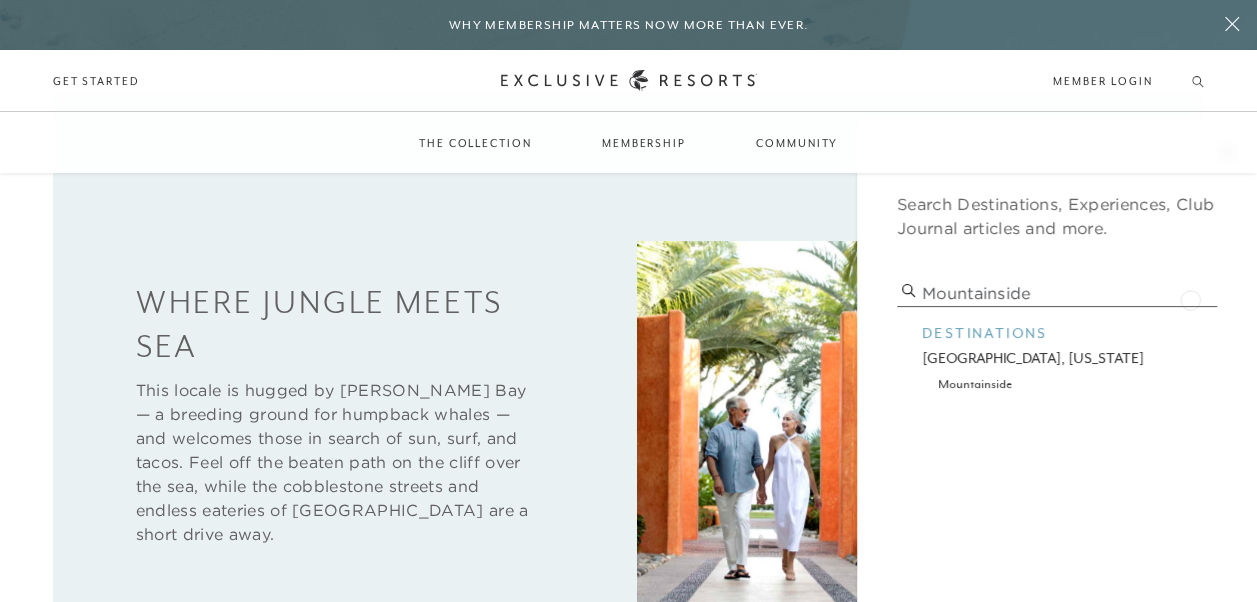 click on "Mountainside" at bounding box center [1057, 293] 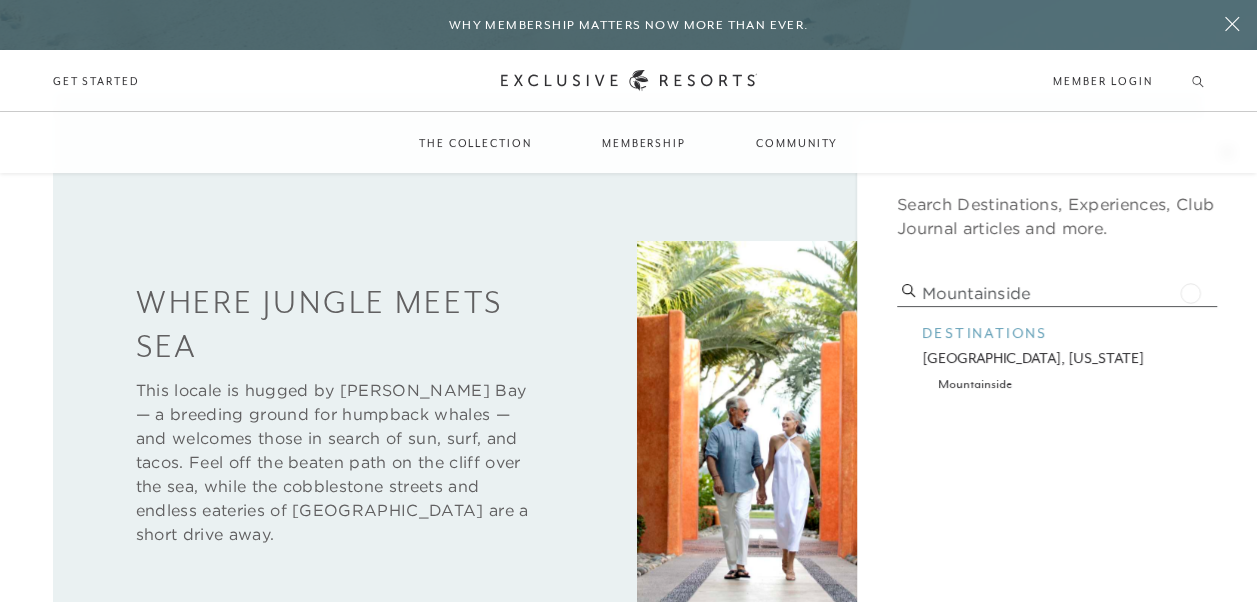 click on "Mountainside" at bounding box center (1057, 293) 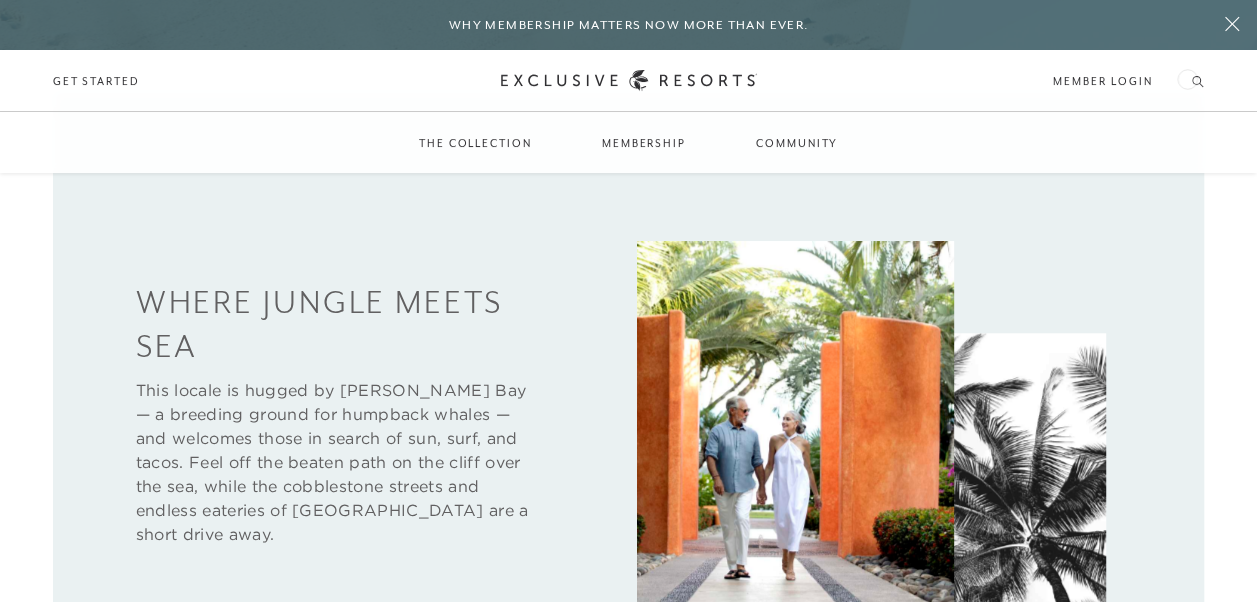 click on "Member Login" at bounding box center (1128, 81) 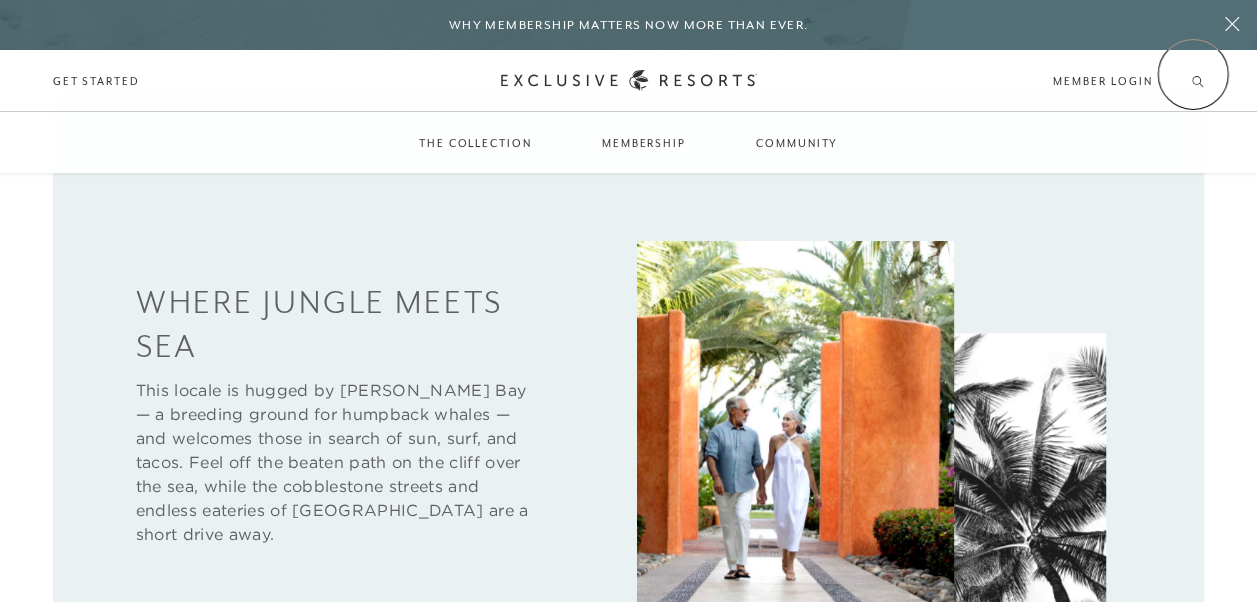 click at bounding box center [1198, 81] 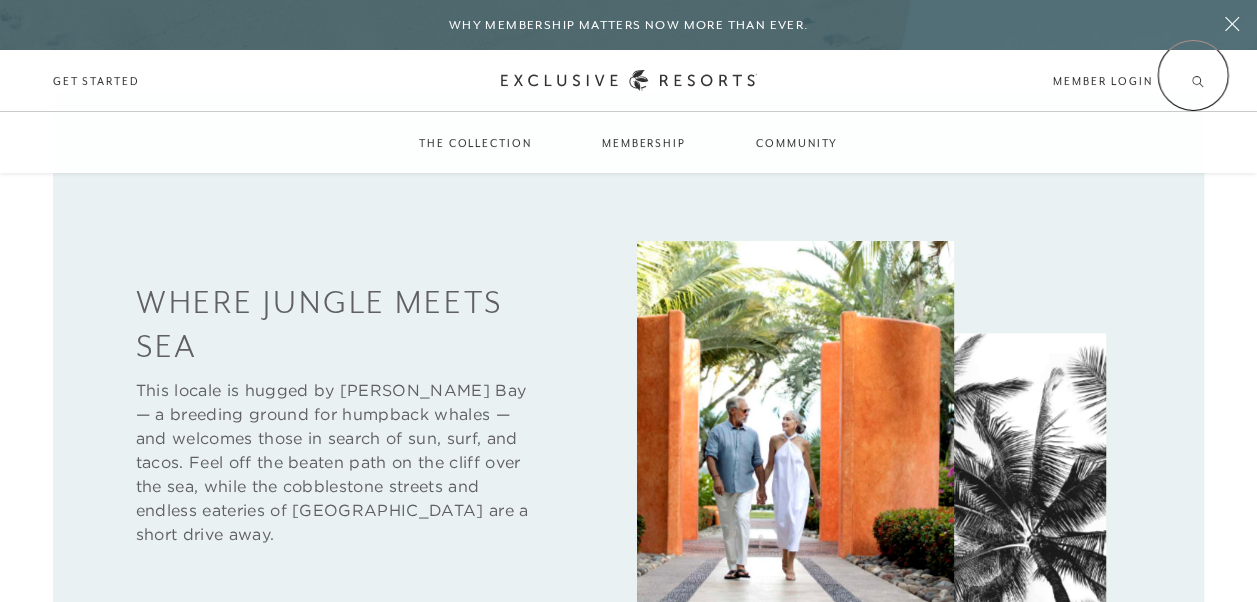 click 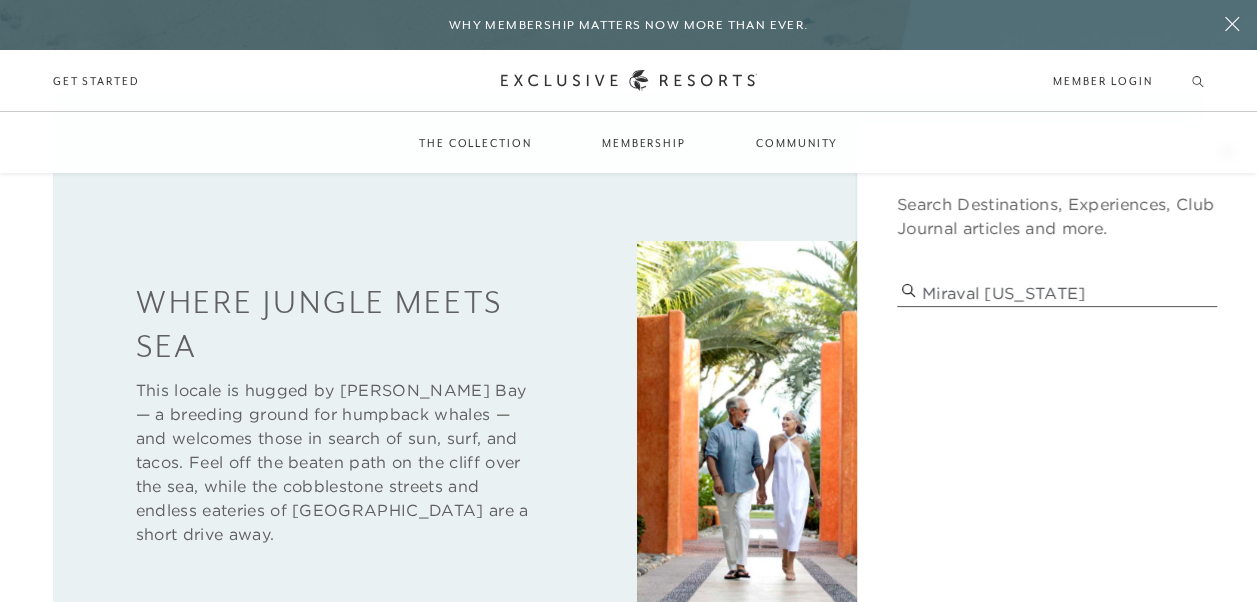 type on "Miraval [US_STATE]" 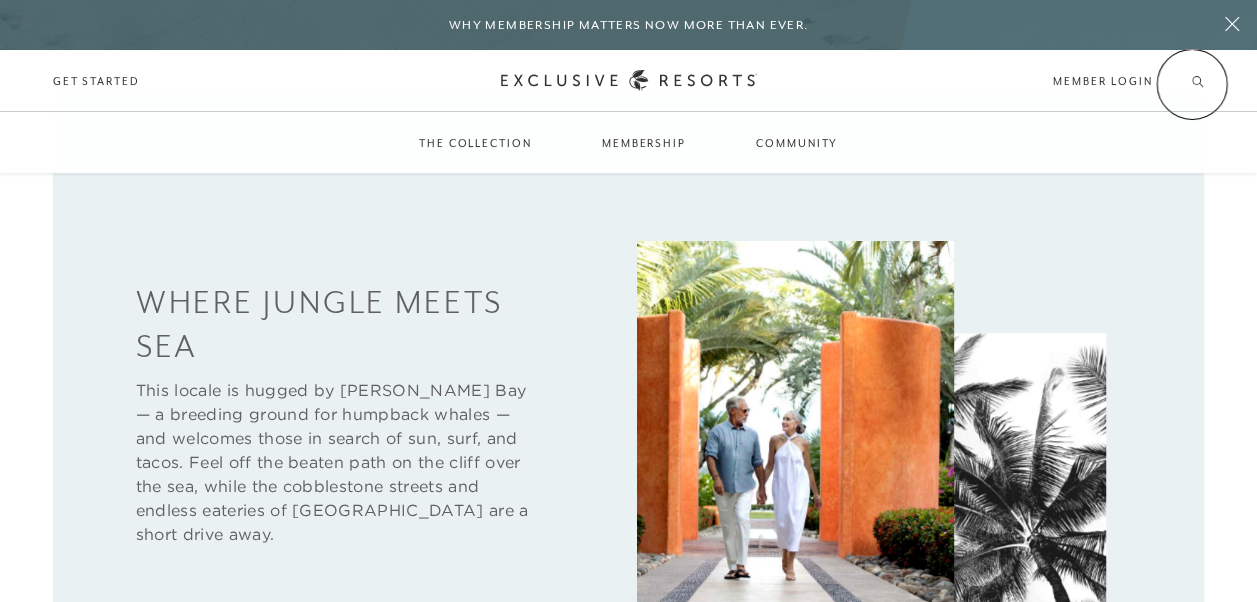 click 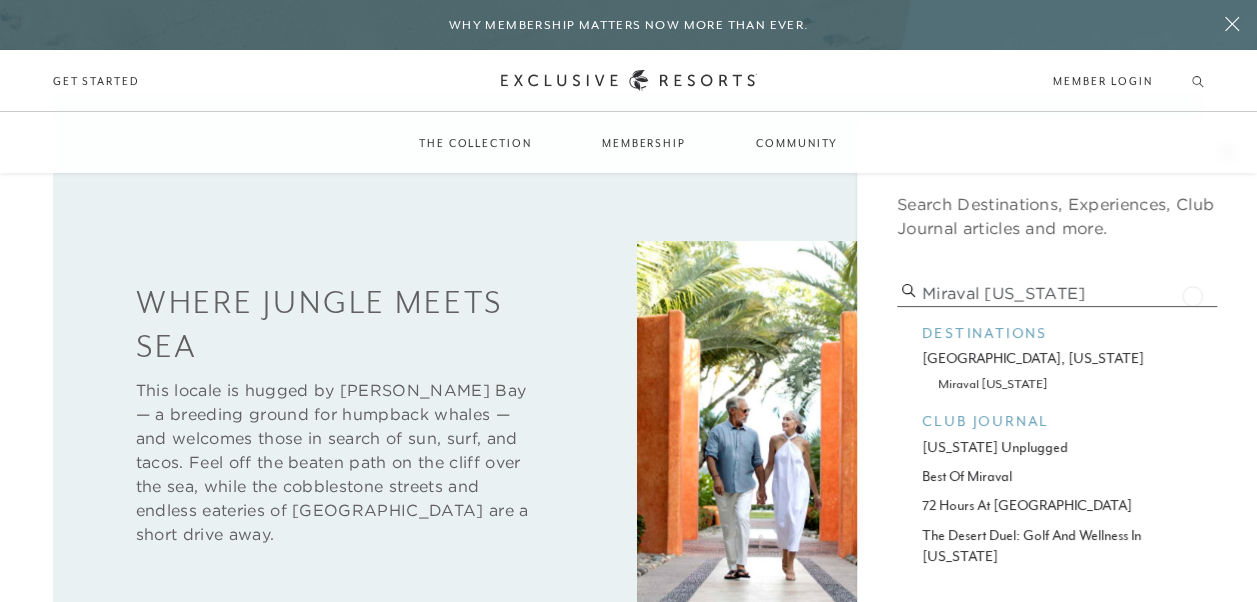 click on "Miraval [US_STATE]" at bounding box center (1057, 293) 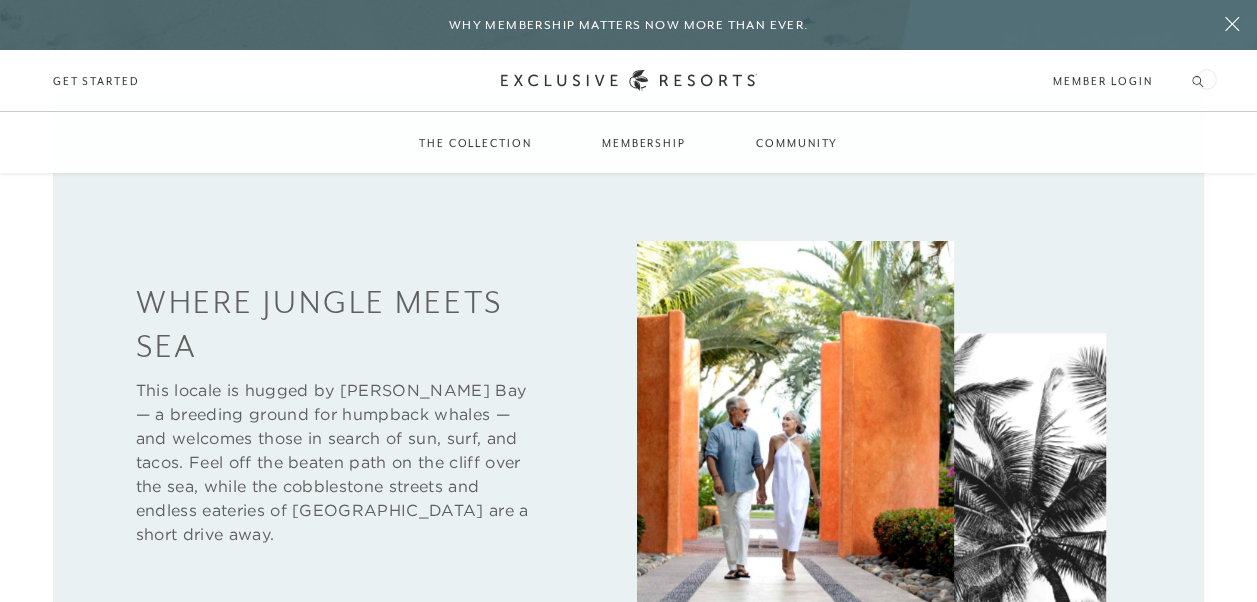 click on "Schedule a Meeting Get Started Visit home page  Member Login  Schedule a Meeting Get Started" at bounding box center [628, 81] 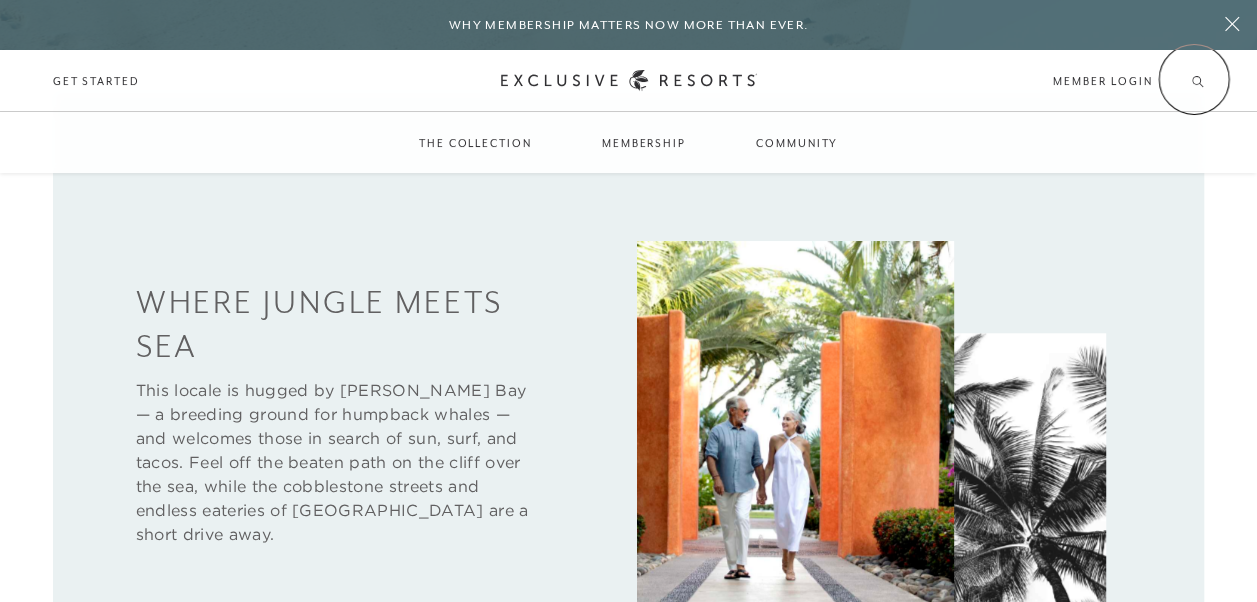 click 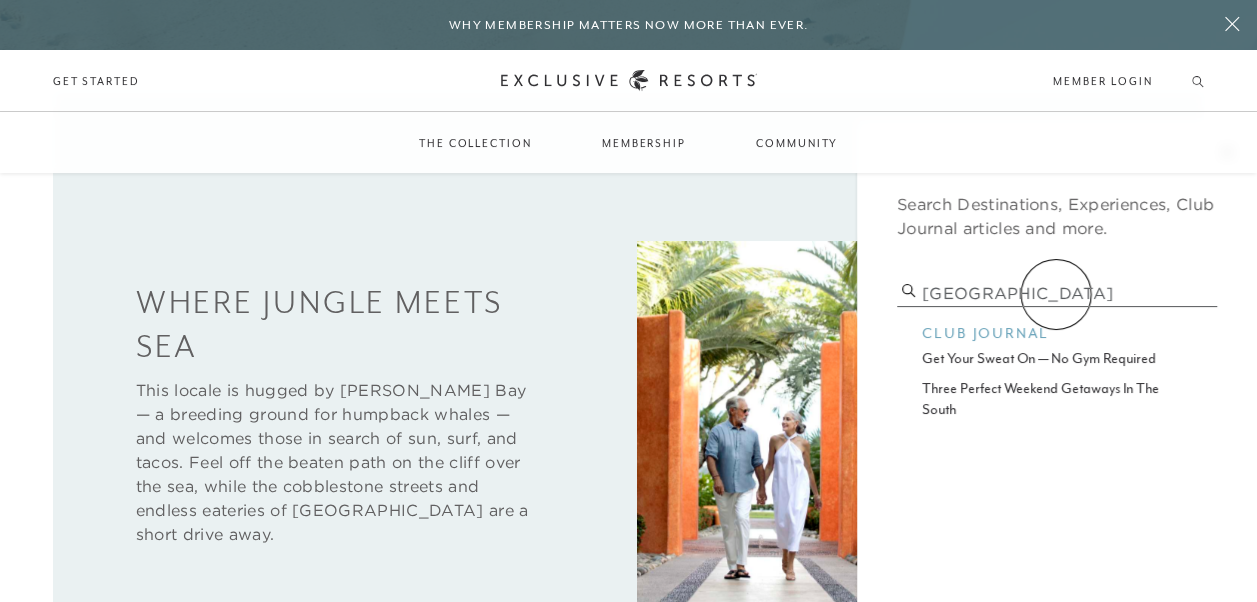 click on "[GEOGRAPHIC_DATA]" at bounding box center [1057, 293] 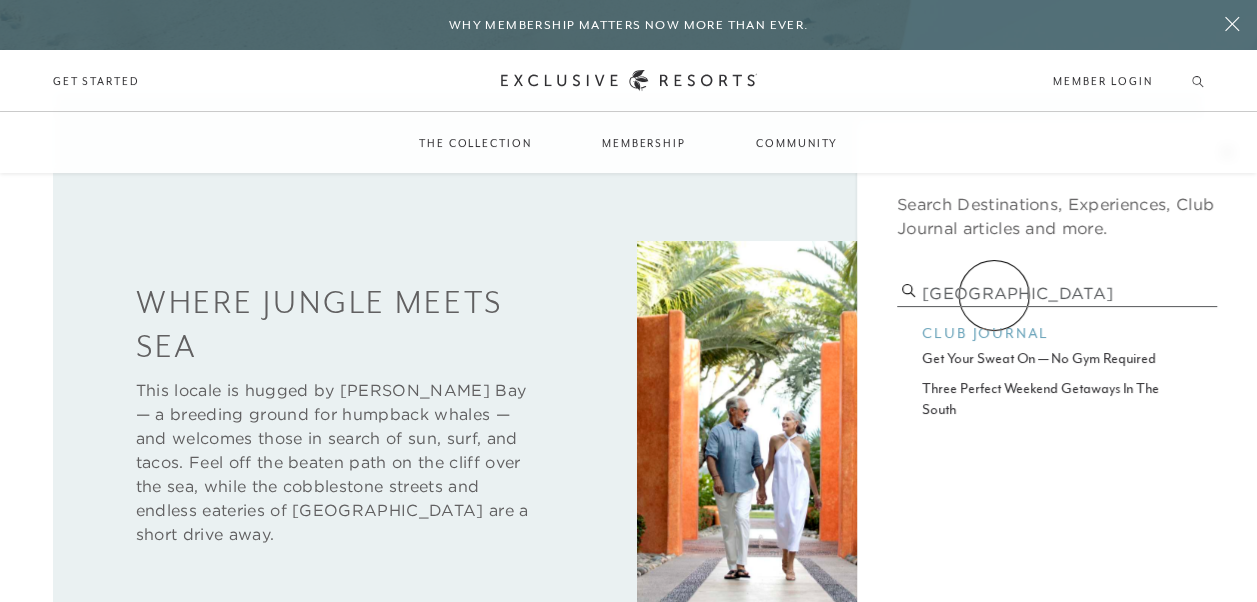 click on "[GEOGRAPHIC_DATA]" at bounding box center (1057, 293) 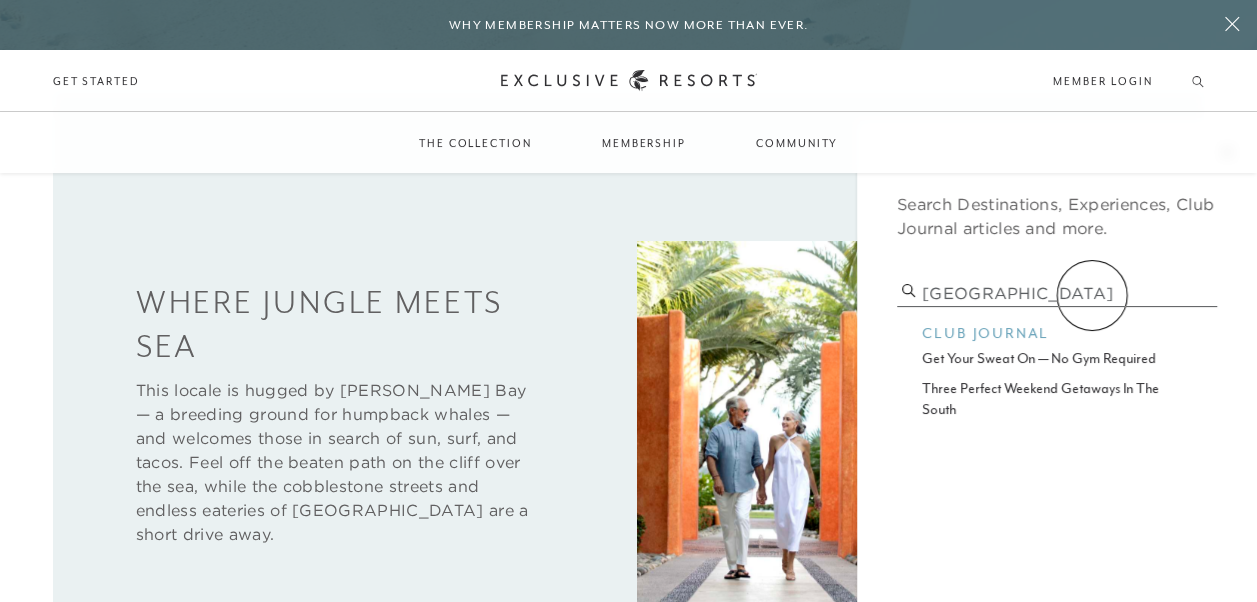 click on "[GEOGRAPHIC_DATA]" at bounding box center [1057, 293] 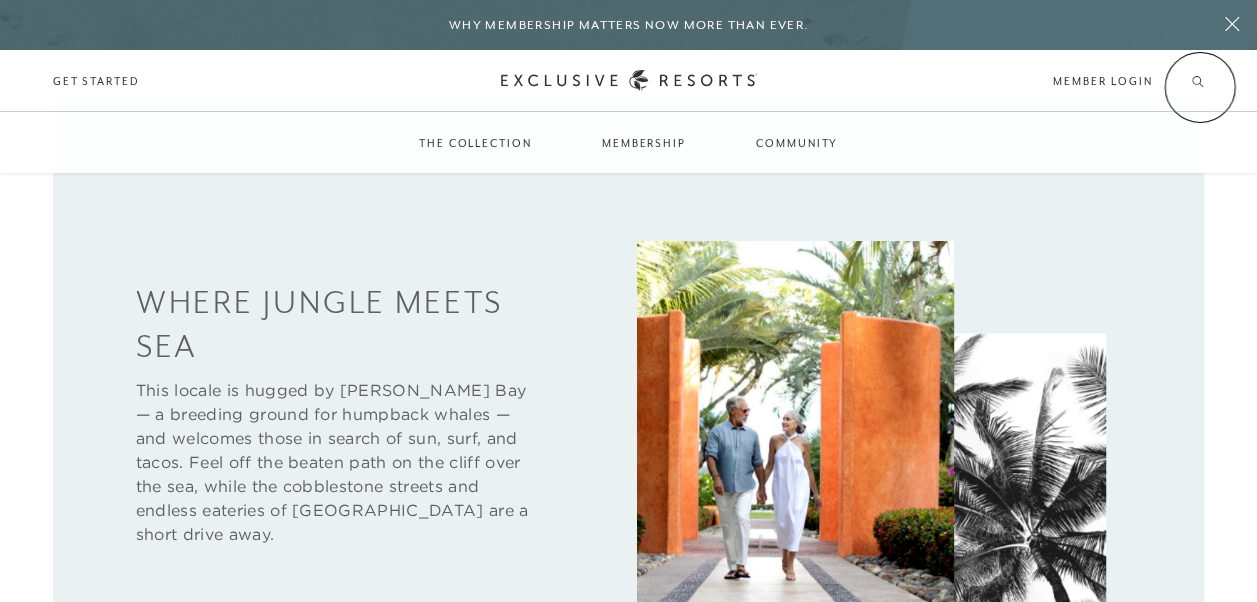 click at bounding box center [1198, 81] 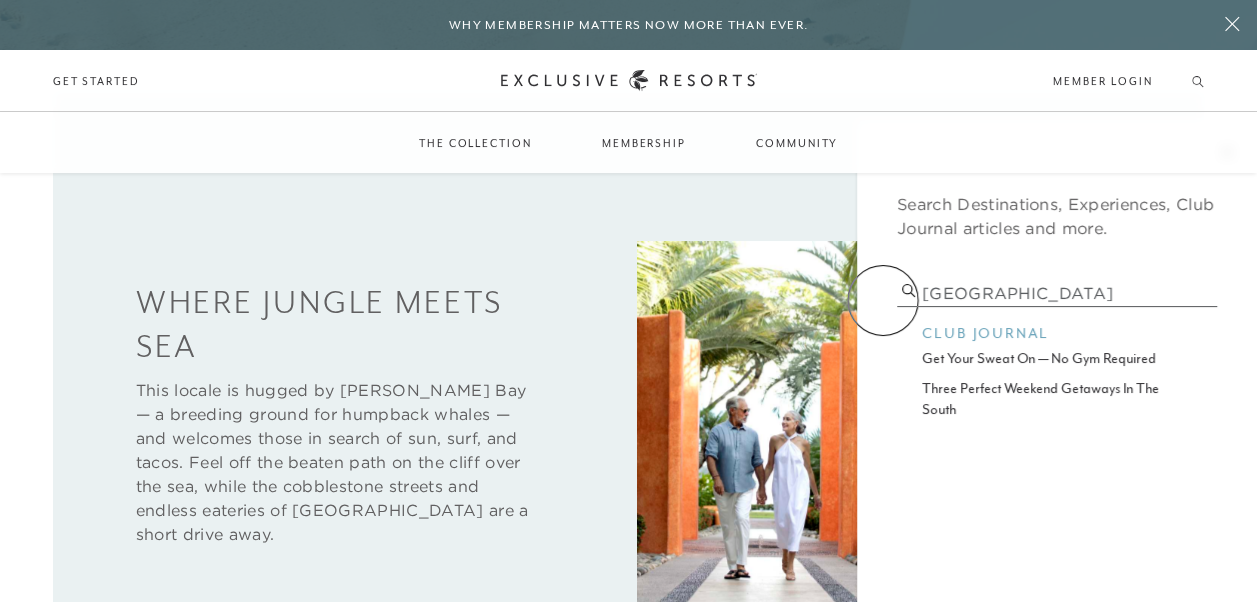 drag, startPoint x: 1056, startPoint y: 291, endPoint x: 883, endPoint y: 300, distance: 173.23395 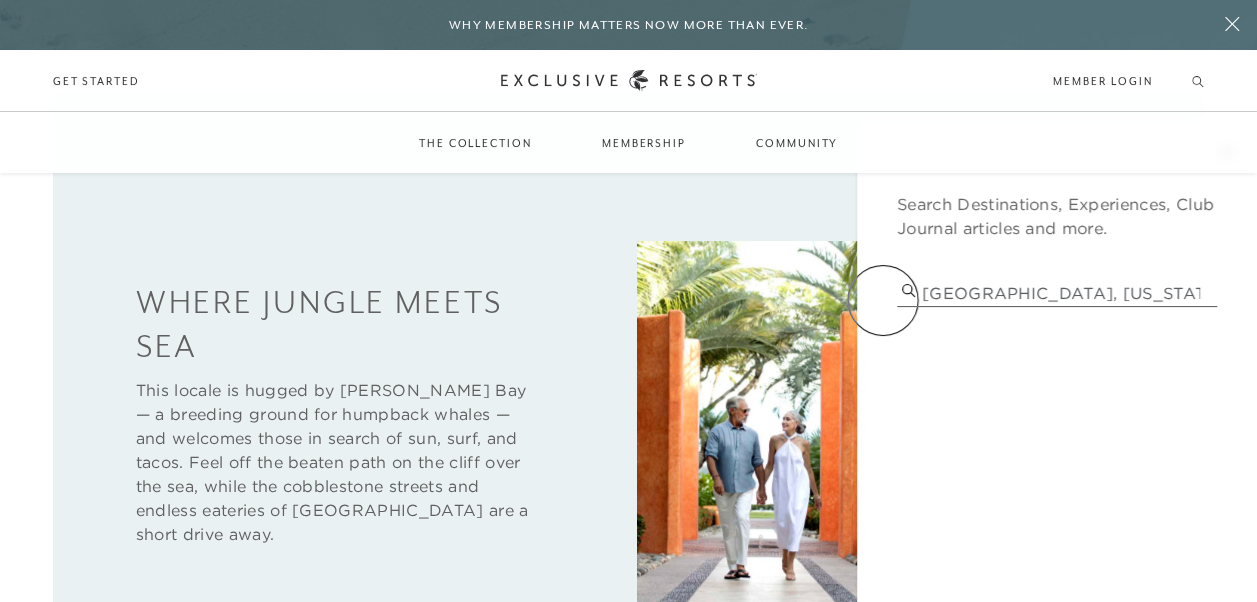 type on "[GEOGRAPHIC_DATA], [US_STATE]" 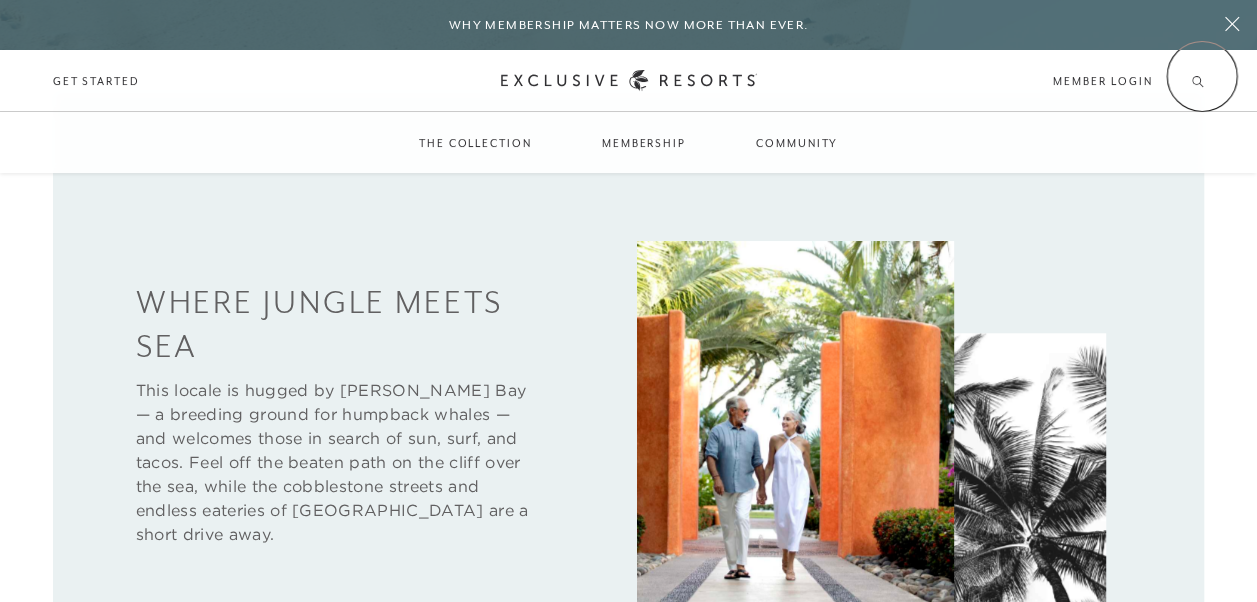 click 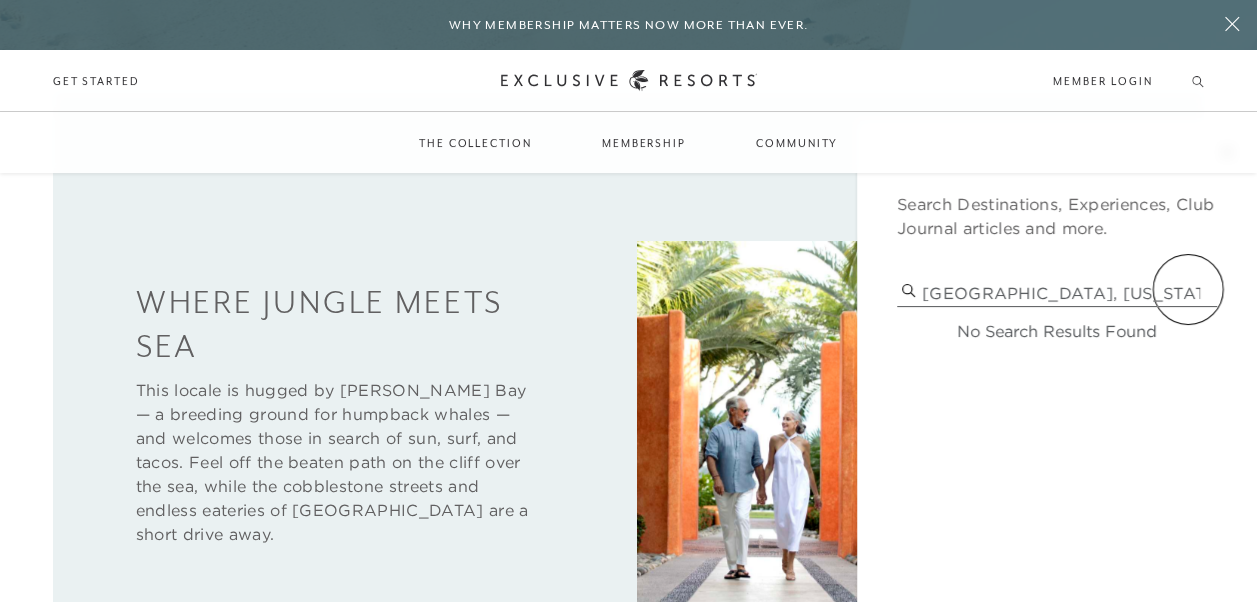 click on "[GEOGRAPHIC_DATA], [US_STATE]" at bounding box center [1057, 293] 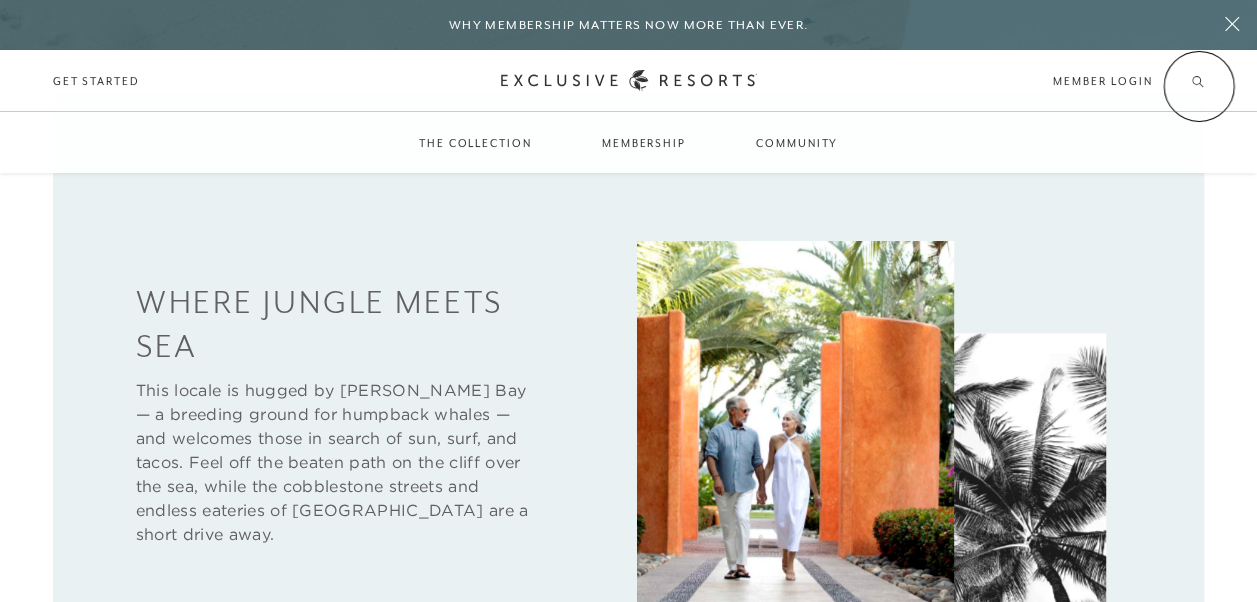 click 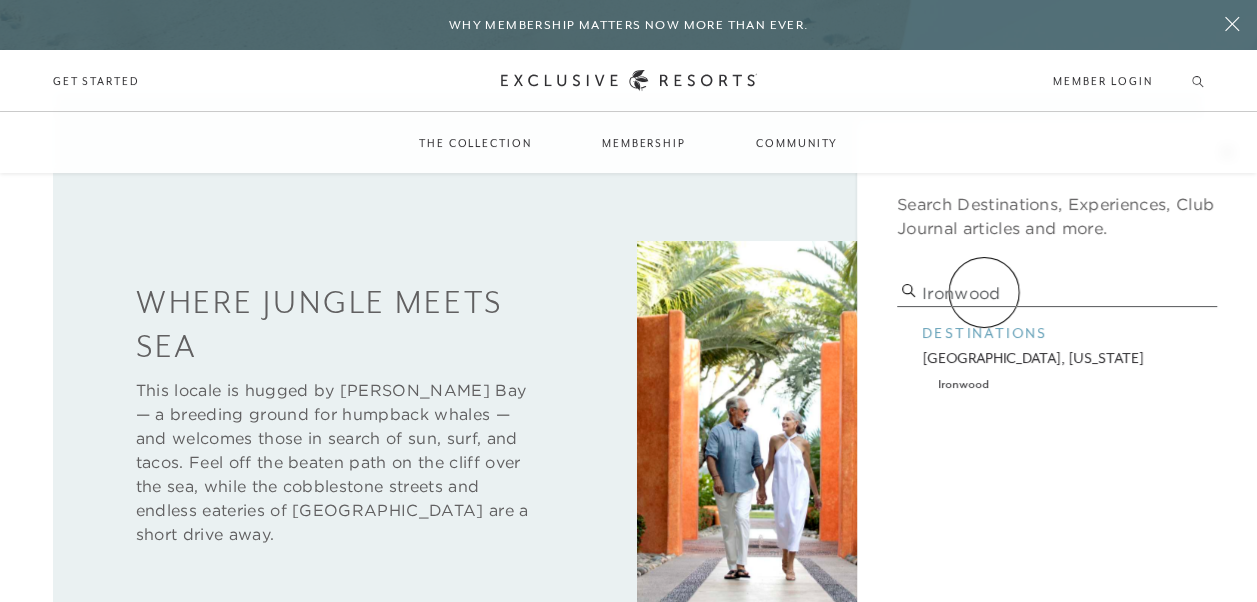 drag, startPoint x: 1008, startPoint y: 290, endPoint x: 944, endPoint y: 301, distance: 64.93843 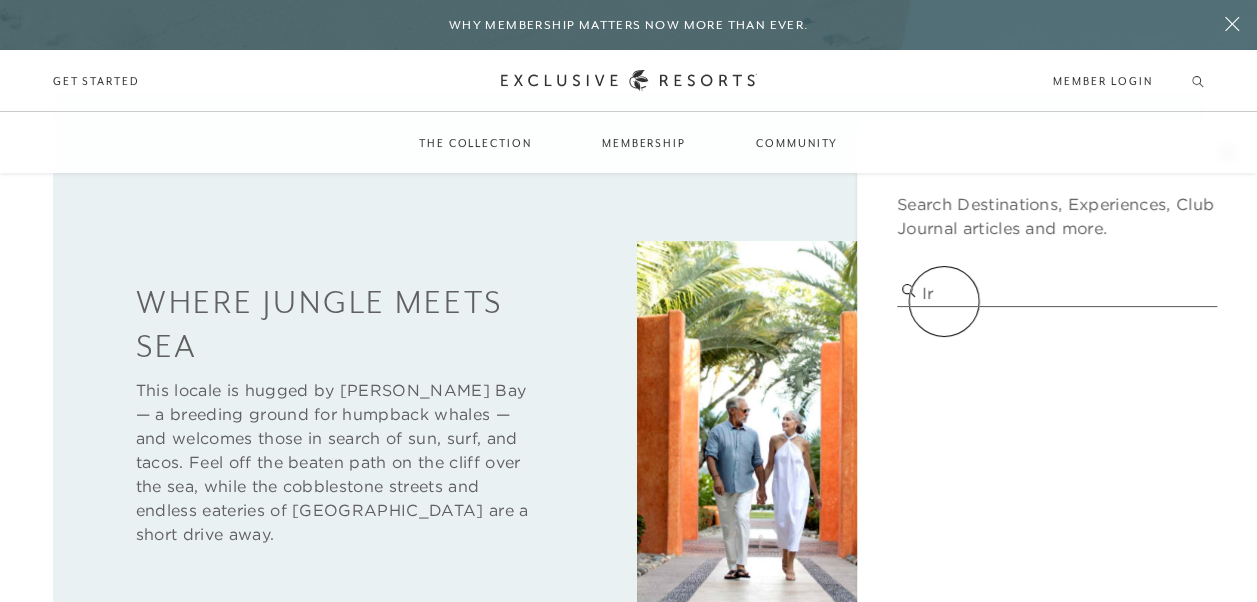 type on "I" 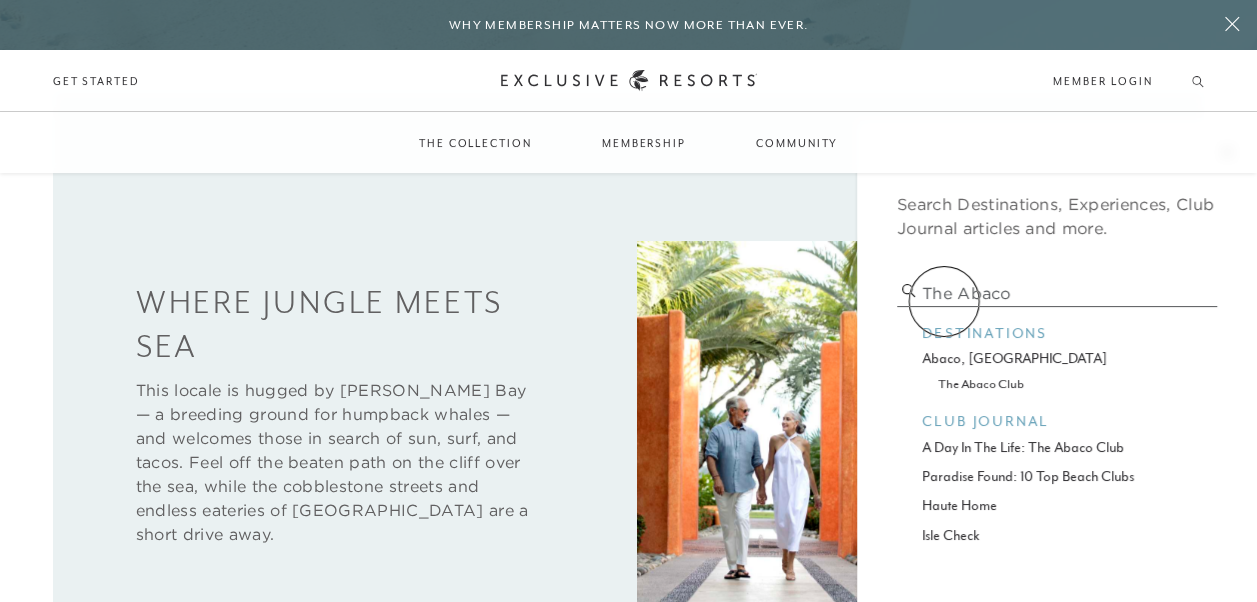 type on "The Abaco" 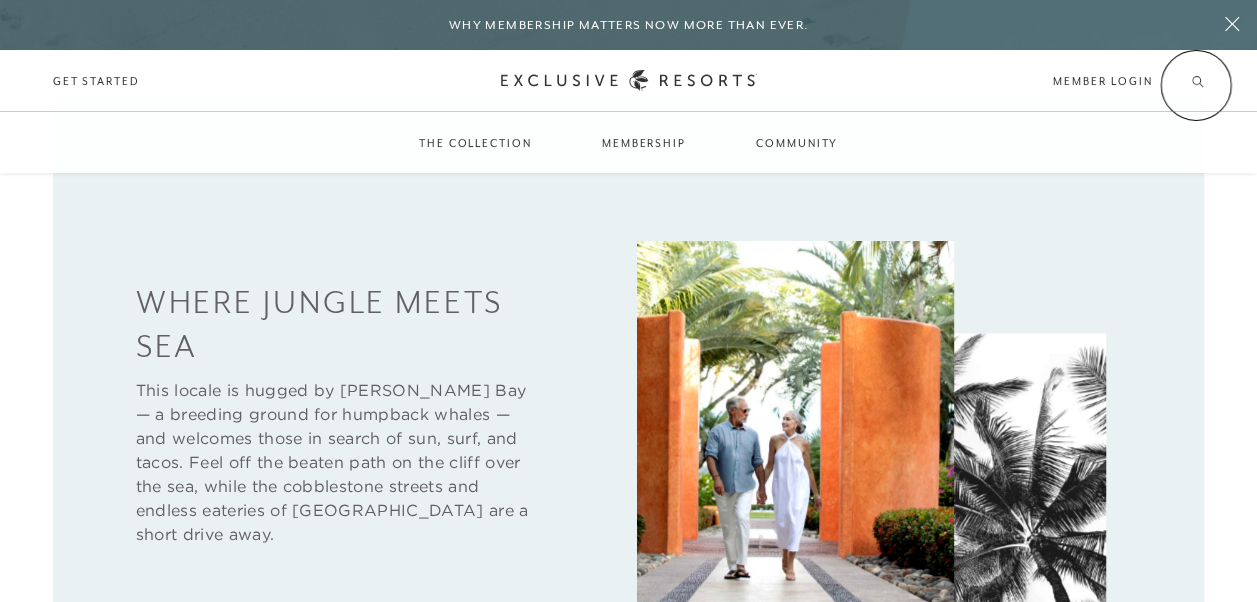 click 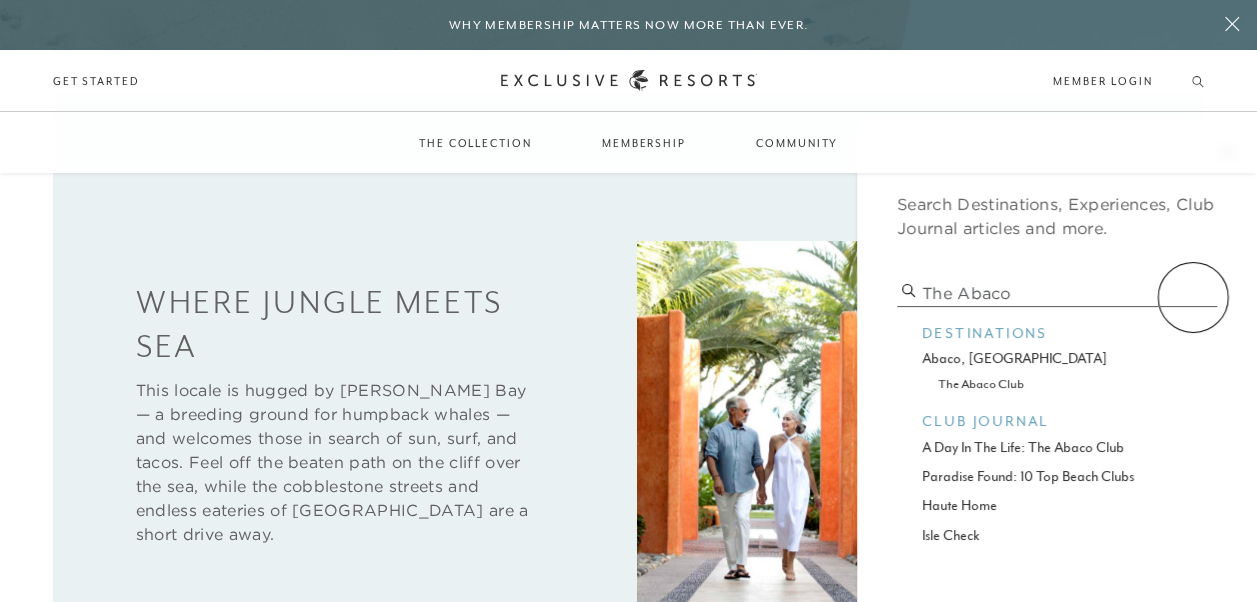 click on "The Abaco" at bounding box center (1057, 293) 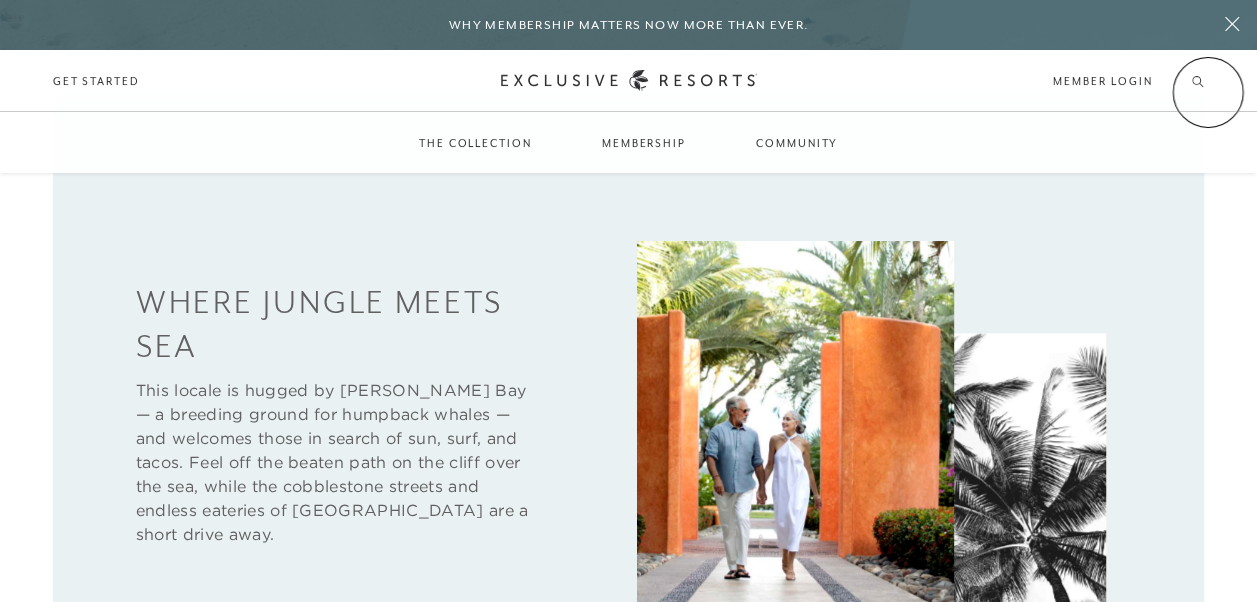 click on "Schedule a Meeting Get Started Visit home page  Member Login  Schedule a Meeting Get Started" at bounding box center [628, 81] 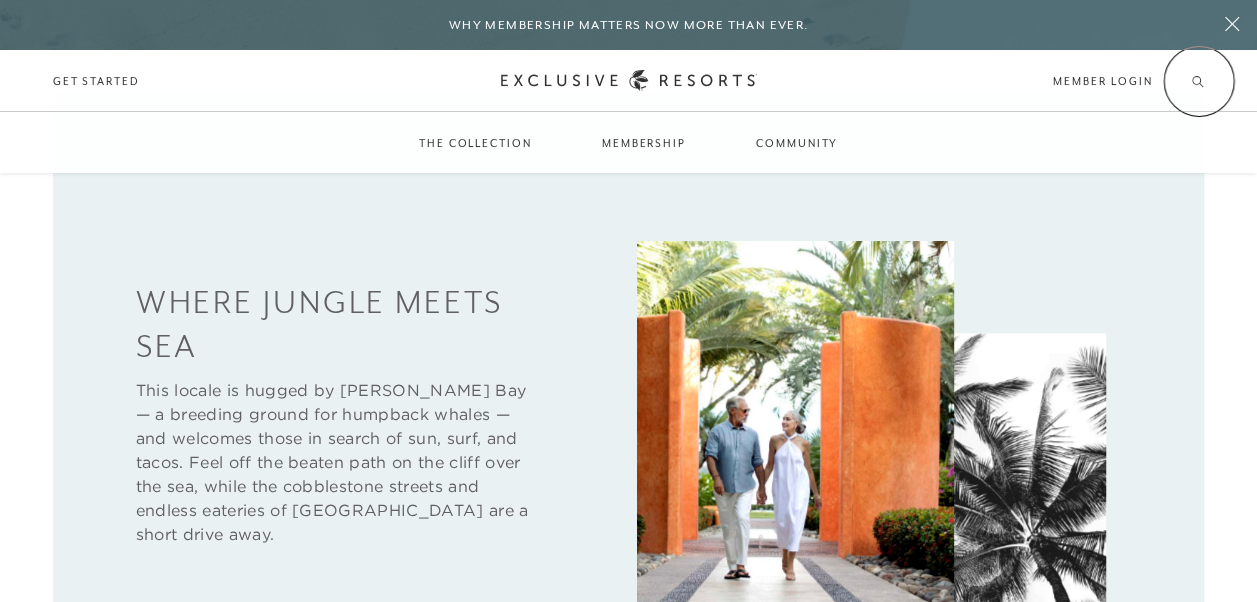 click 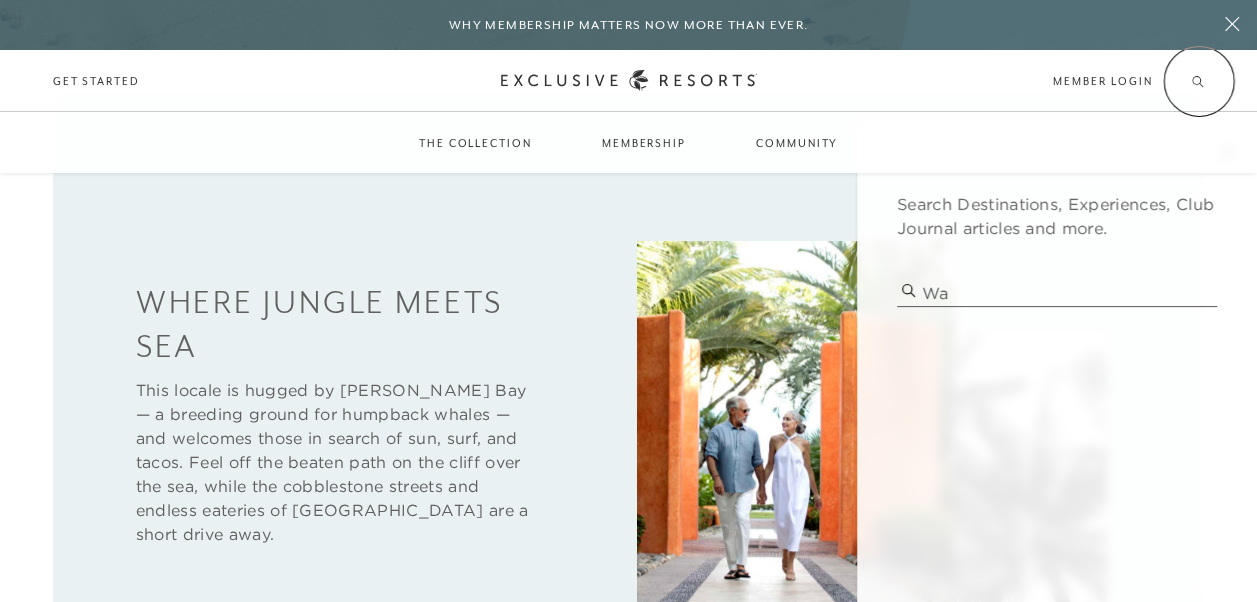 type on "W" 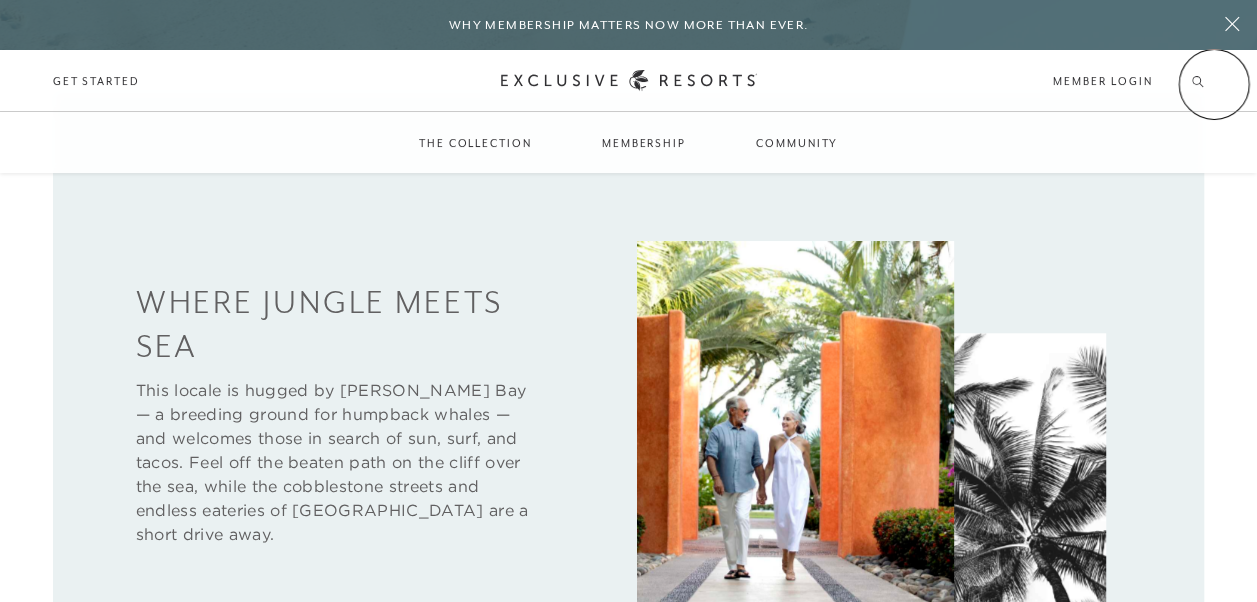 click on "Schedule a Meeting Get Started Visit home page  Member Login  Schedule a Meeting Get Started" at bounding box center (628, 81) 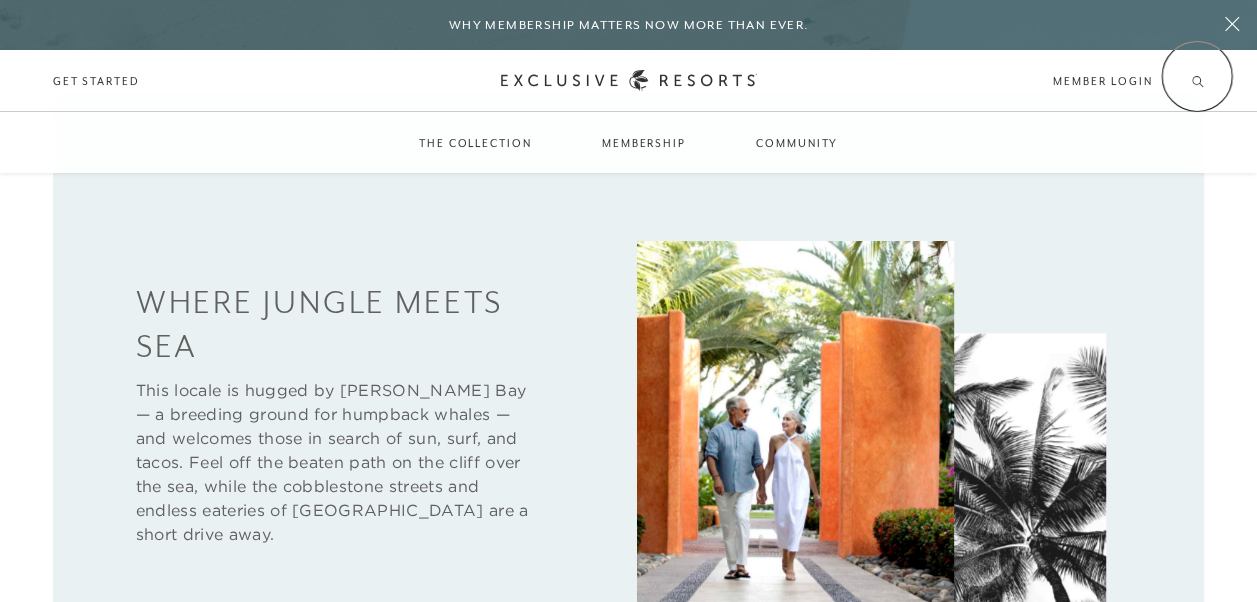 click 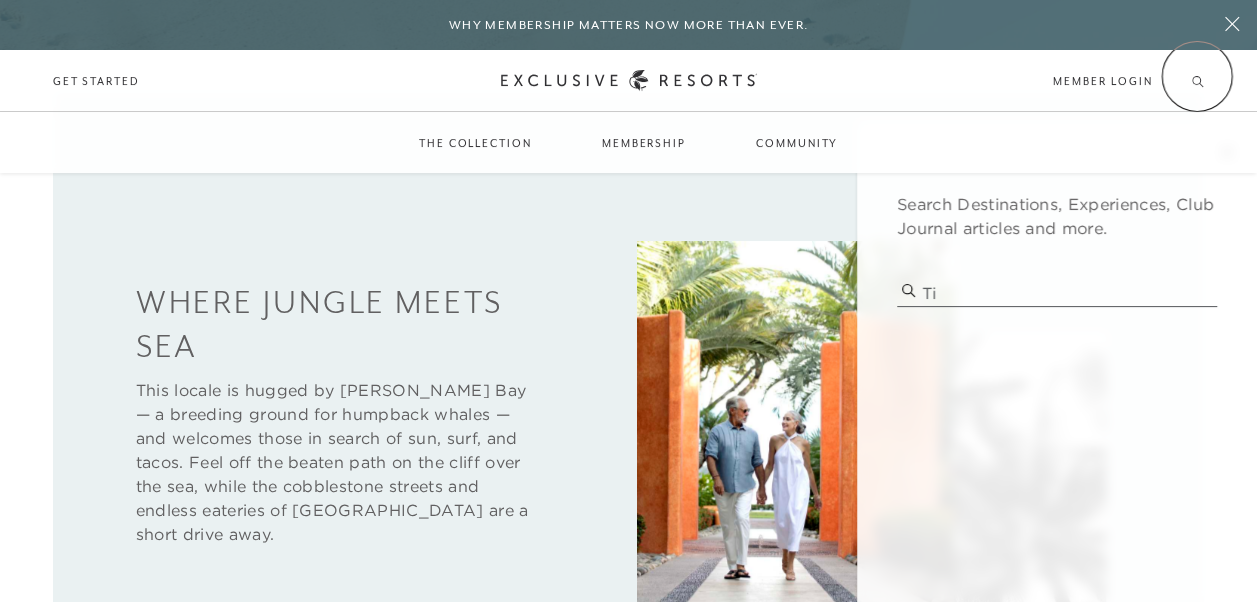 type on "T" 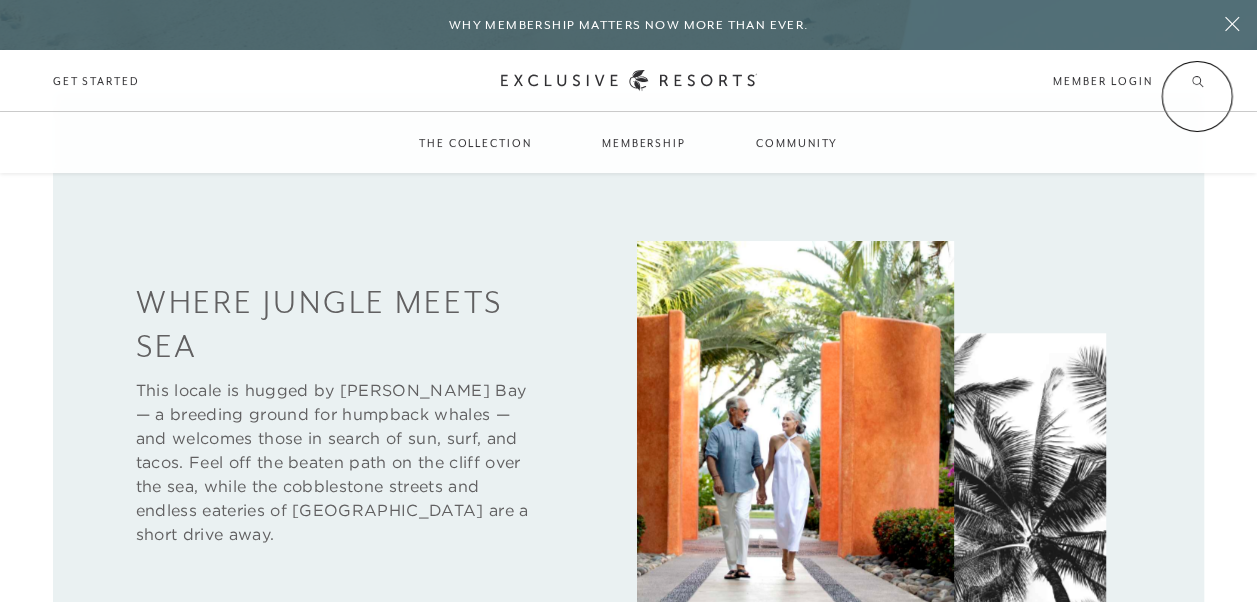 click on "Schedule a Meeting Get Started Visit home page  Member Login  Schedule a Meeting Get Started" at bounding box center (628, 81) 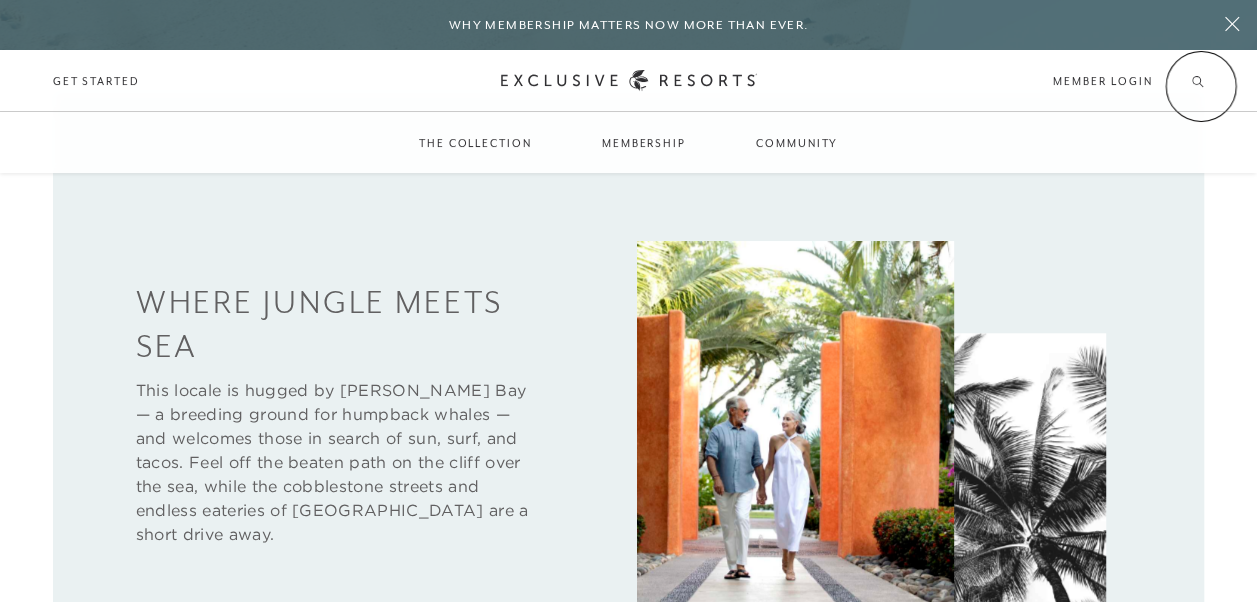 click on "Schedule a Meeting Get Started Visit home page  Member Login  Schedule a Meeting Get Started" at bounding box center [628, 81] 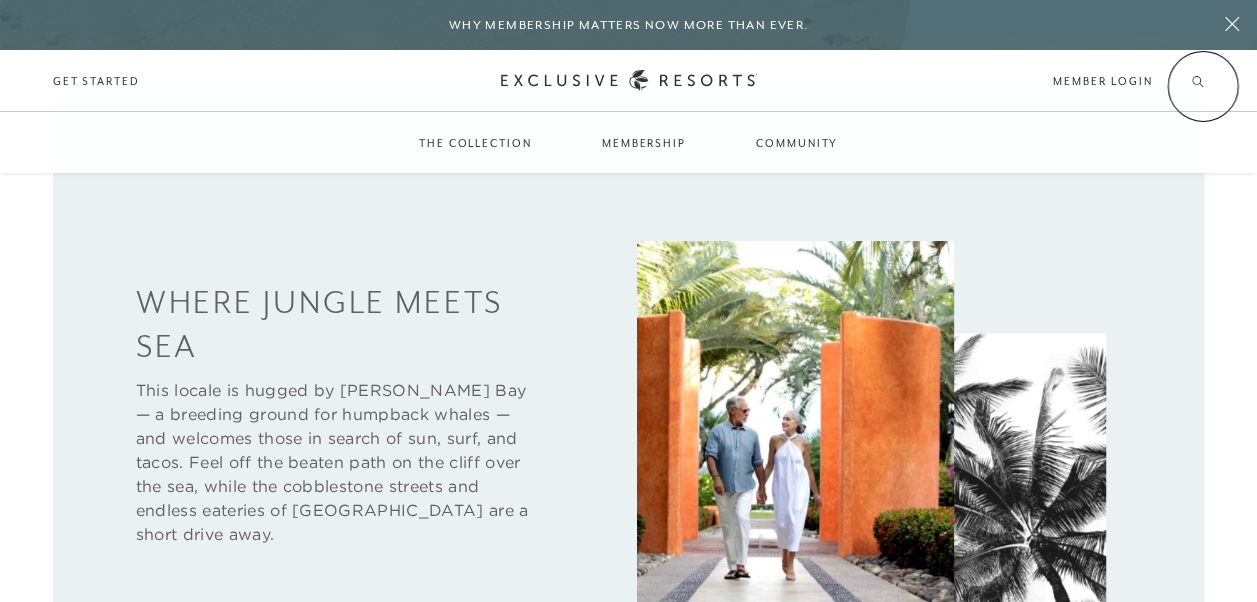 click on "Schedule a Meeting Get Started Visit home page  Member Login  Schedule a Meeting Get Started" at bounding box center [628, 81] 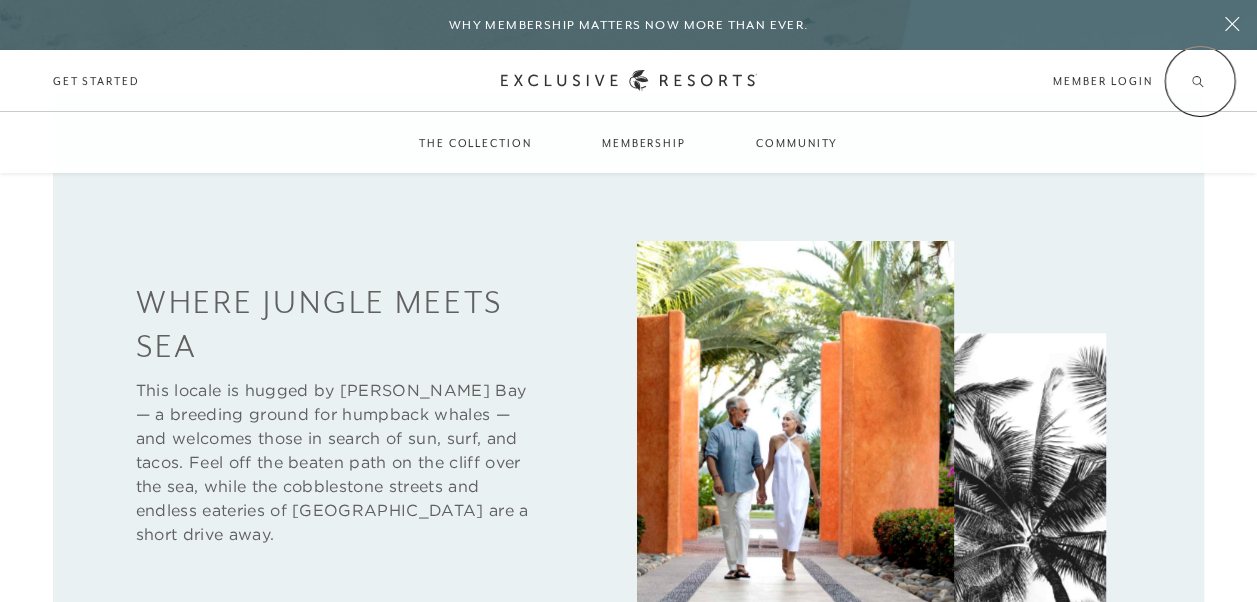 click 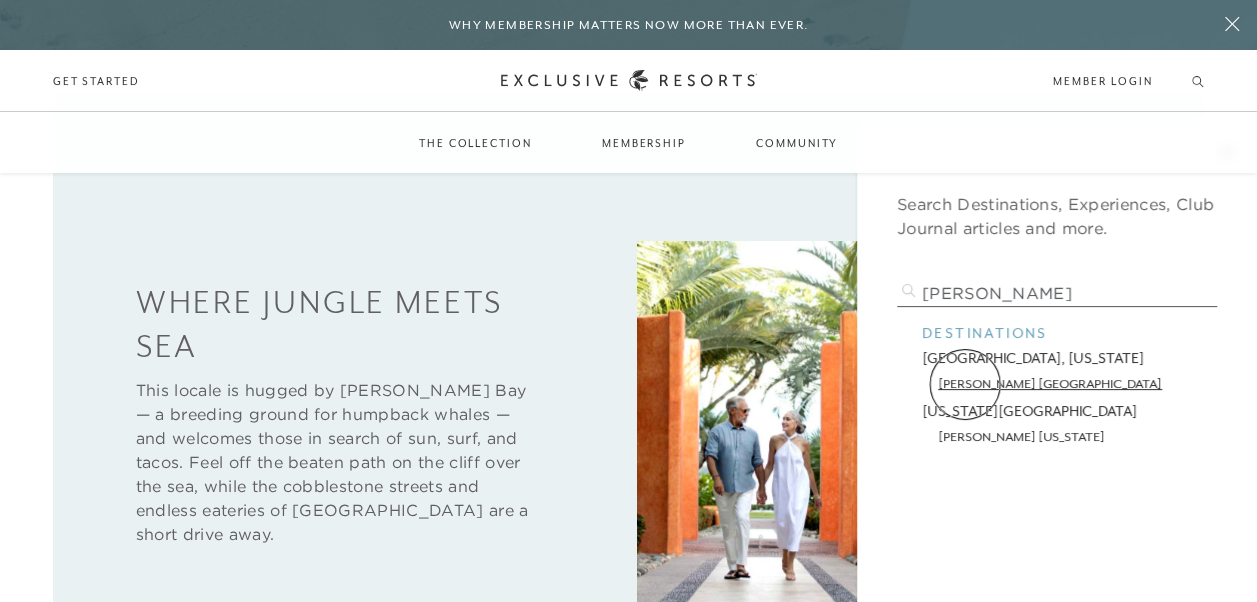 click on "[PERSON_NAME] [GEOGRAPHIC_DATA]" at bounding box center (1057, 383) 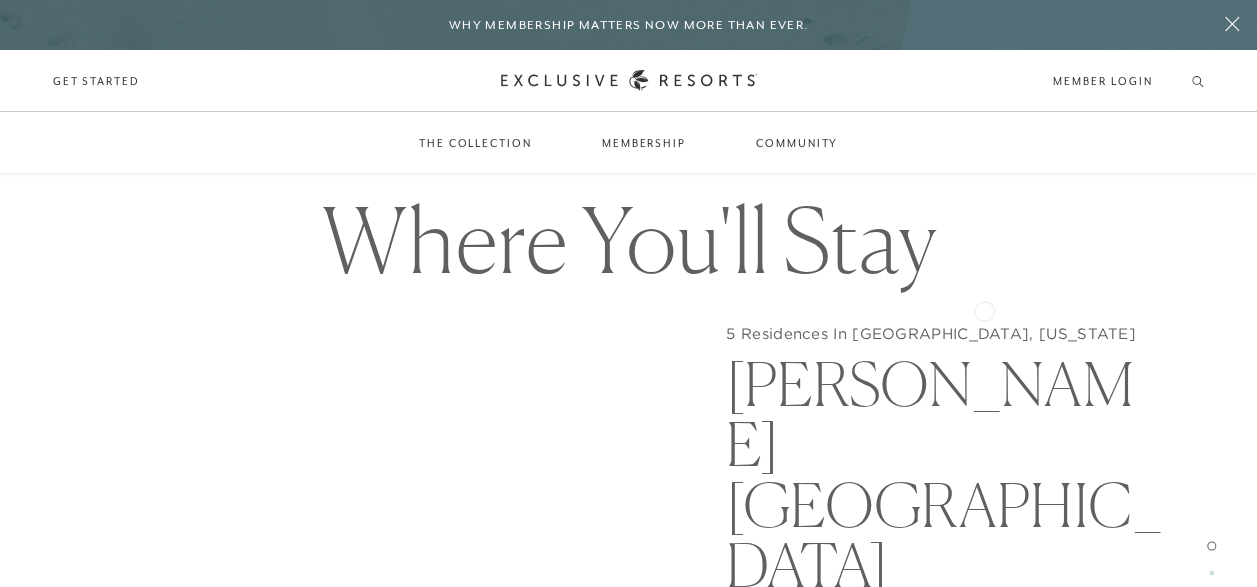 scroll, scrollTop: 1367, scrollLeft: 0, axis: vertical 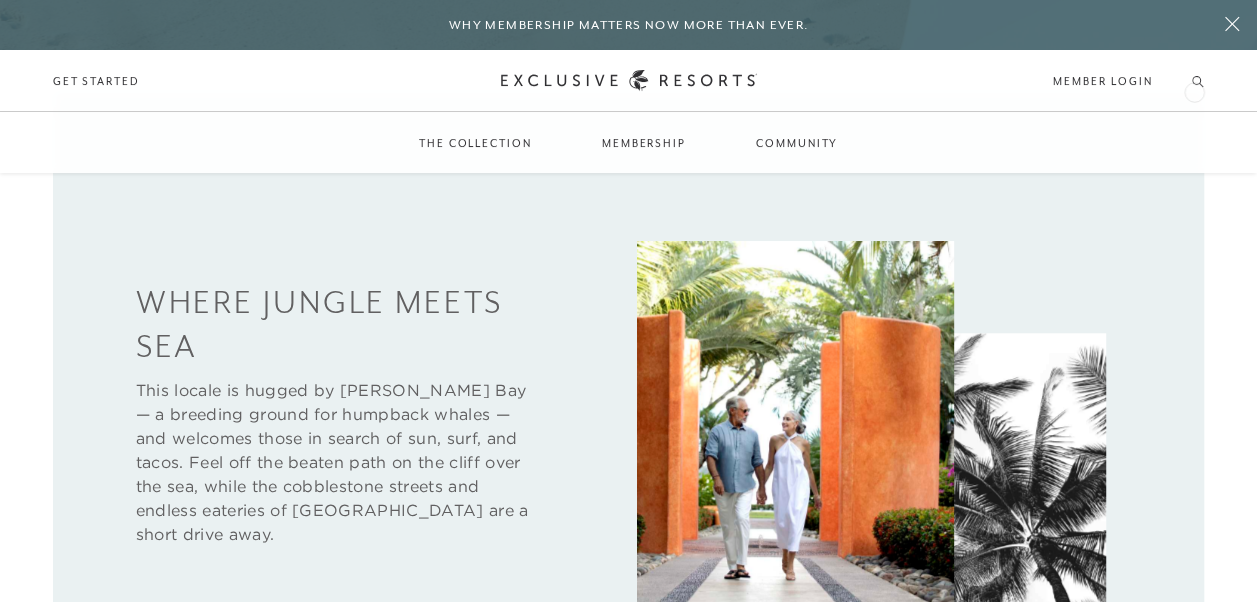 click on "Schedule a Meeting Get Started Visit home page  Member Login  Schedule a Meeting Get Started" at bounding box center [628, 80] 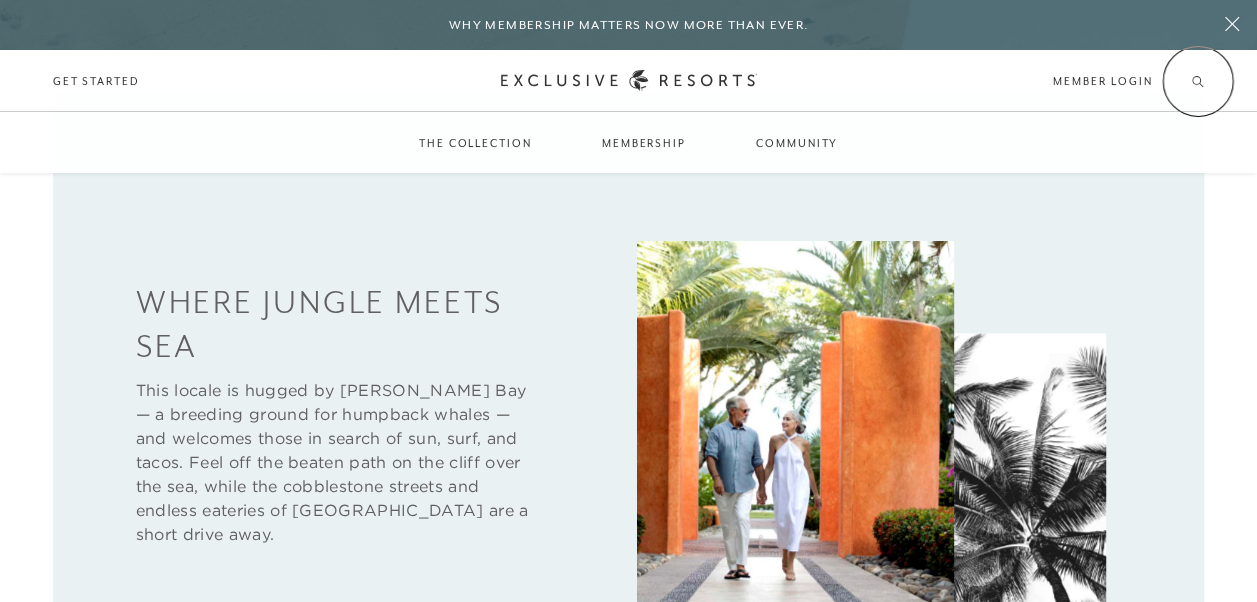 click 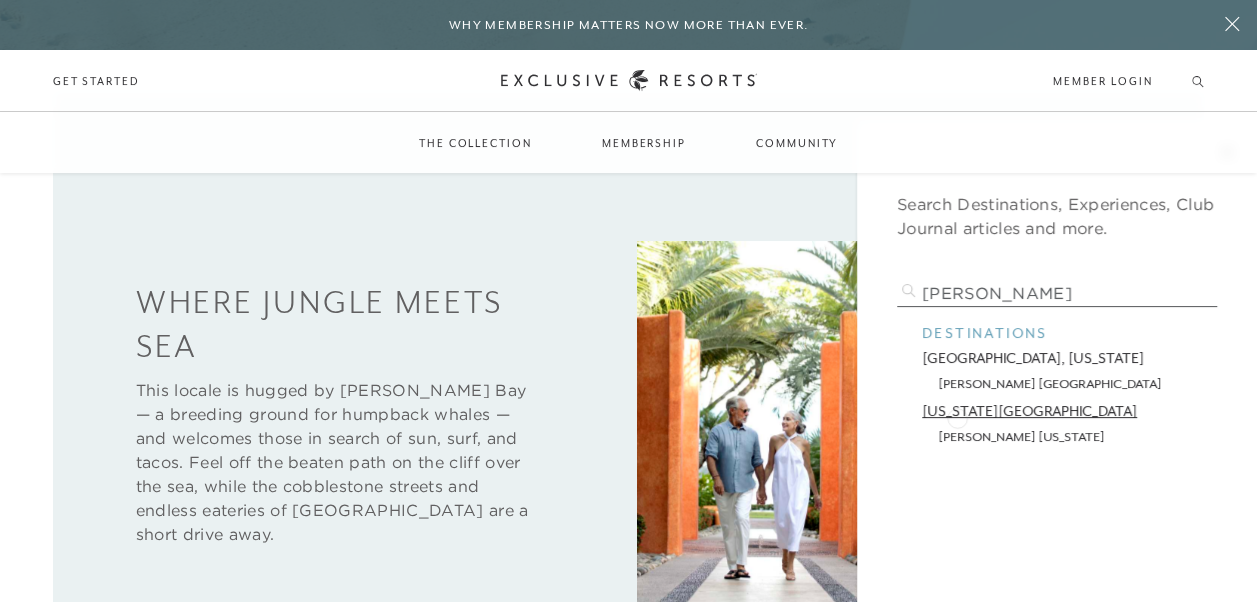 click on "[US_STATE][GEOGRAPHIC_DATA]" at bounding box center [1057, 411] 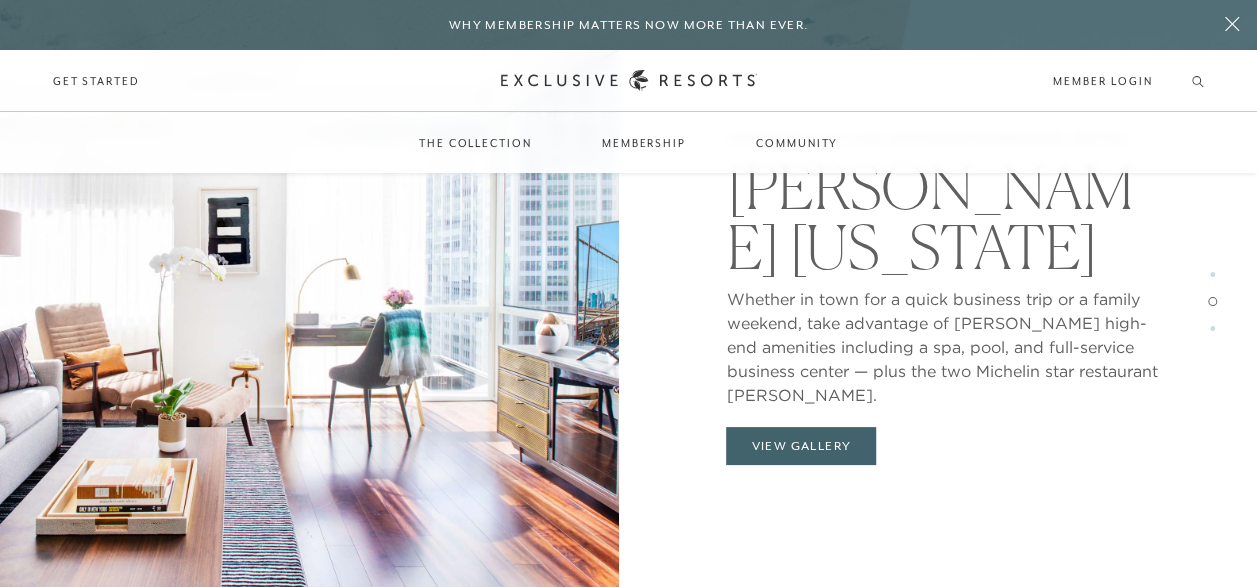 scroll, scrollTop: 2633, scrollLeft: 0, axis: vertical 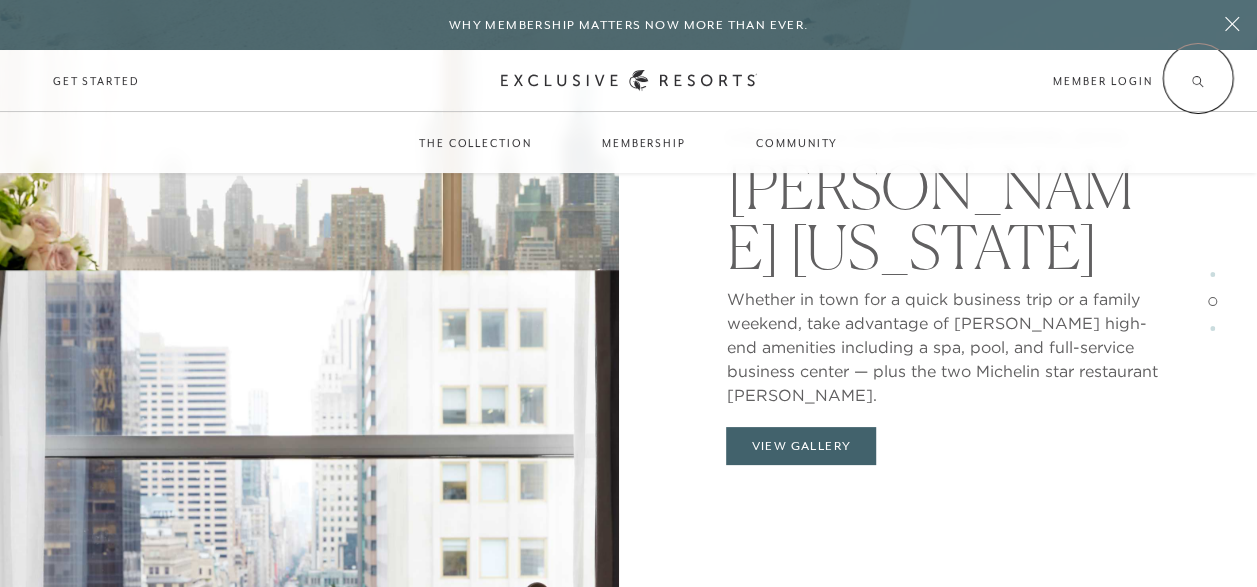 click 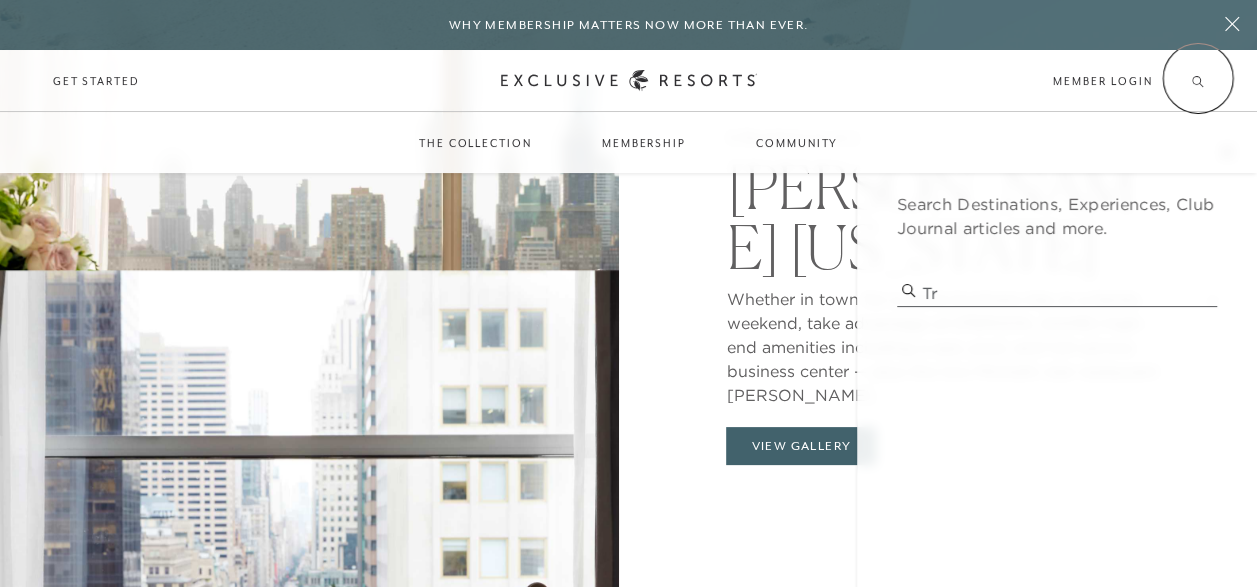 type on "T" 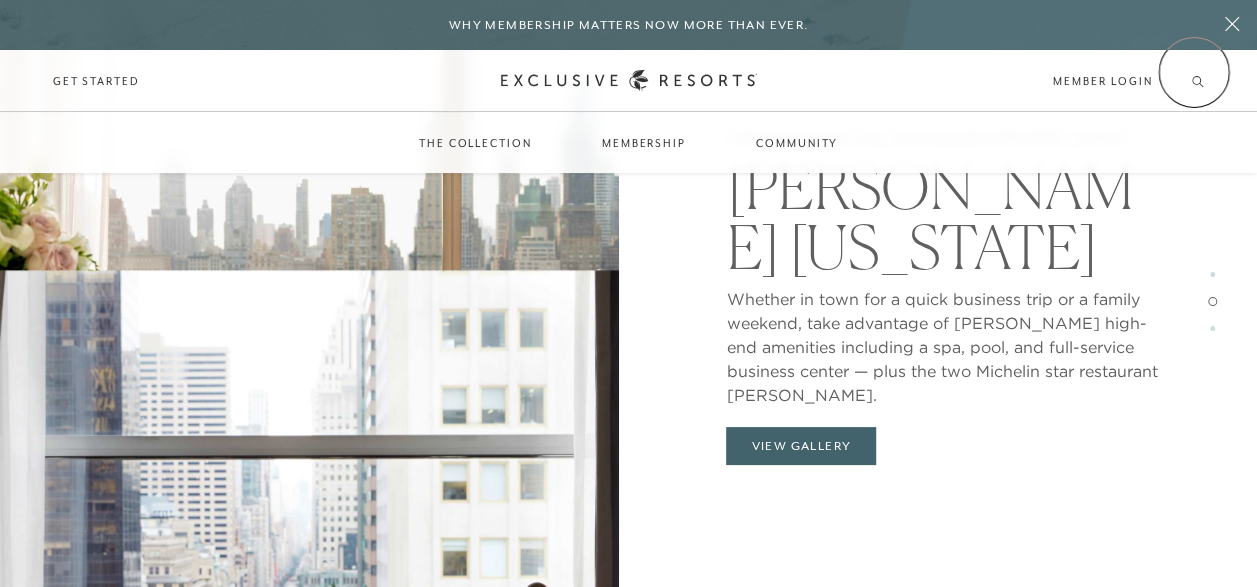 click 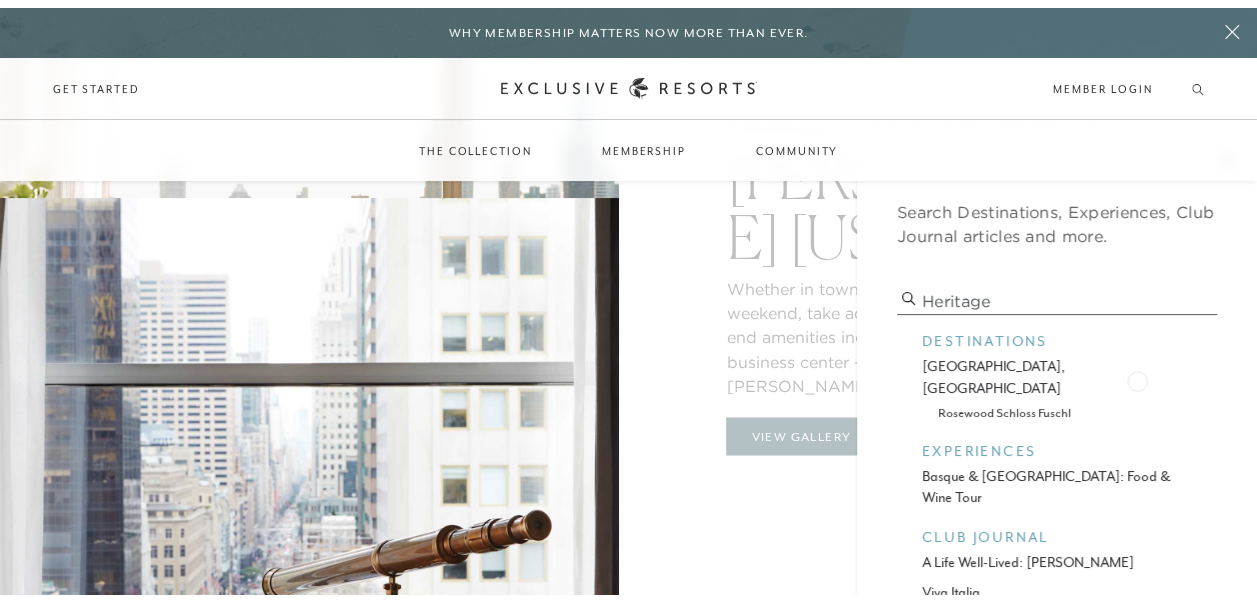 scroll, scrollTop: 2709, scrollLeft: 0, axis: vertical 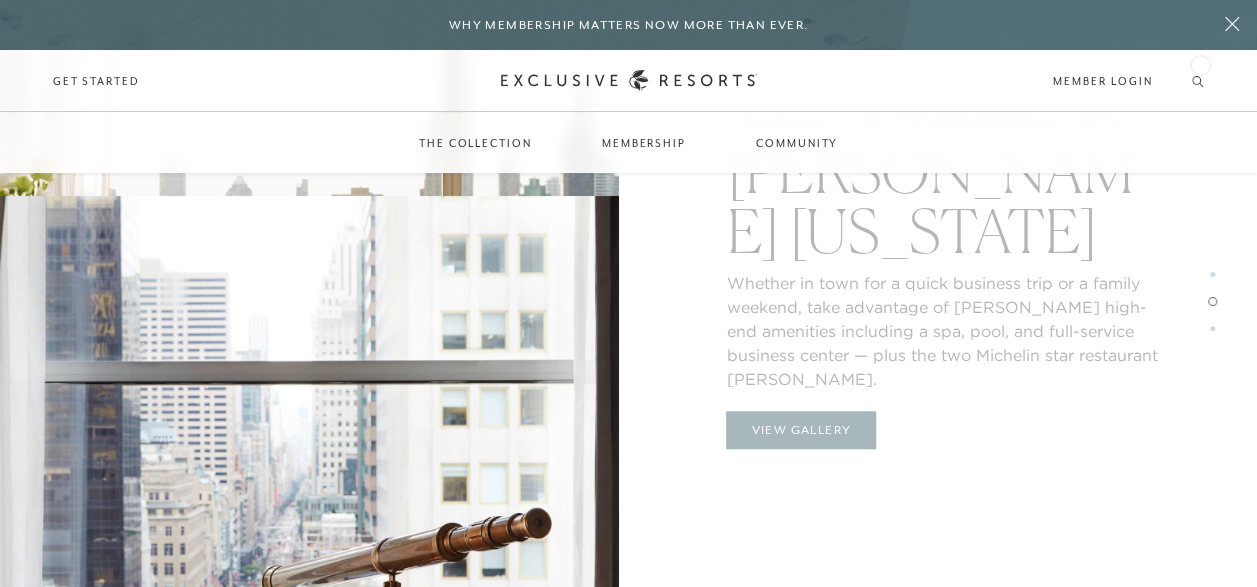 click on "Schedule a Meeting Get Started Visit home page  Member Login  Schedule a Meeting Get Started" at bounding box center (628, 81) 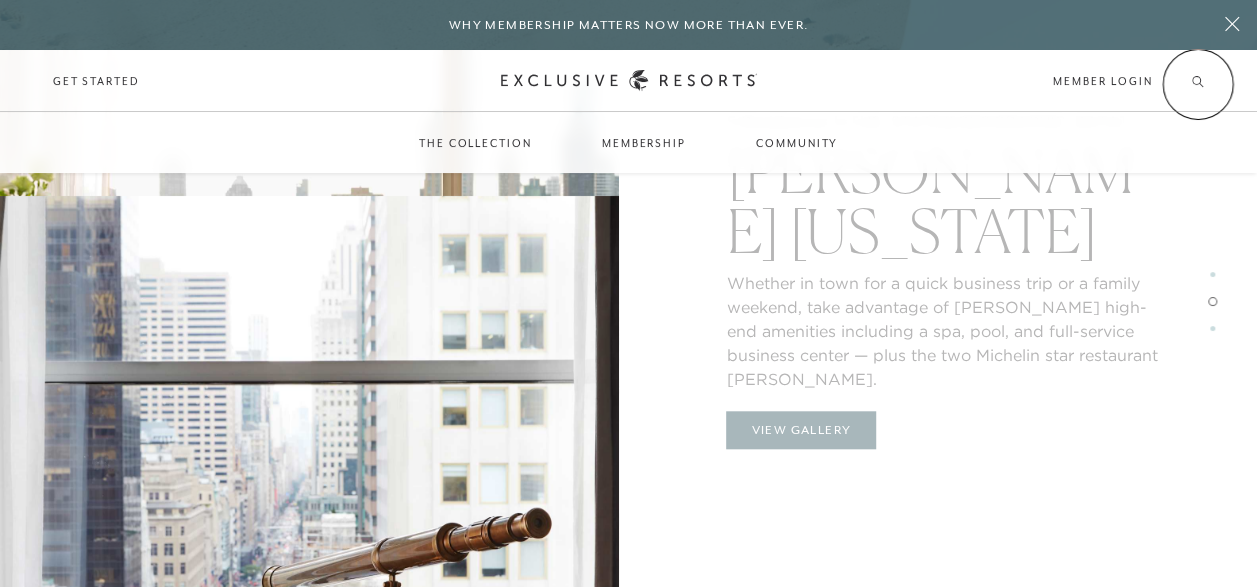 click at bounding box center (1198, 81) 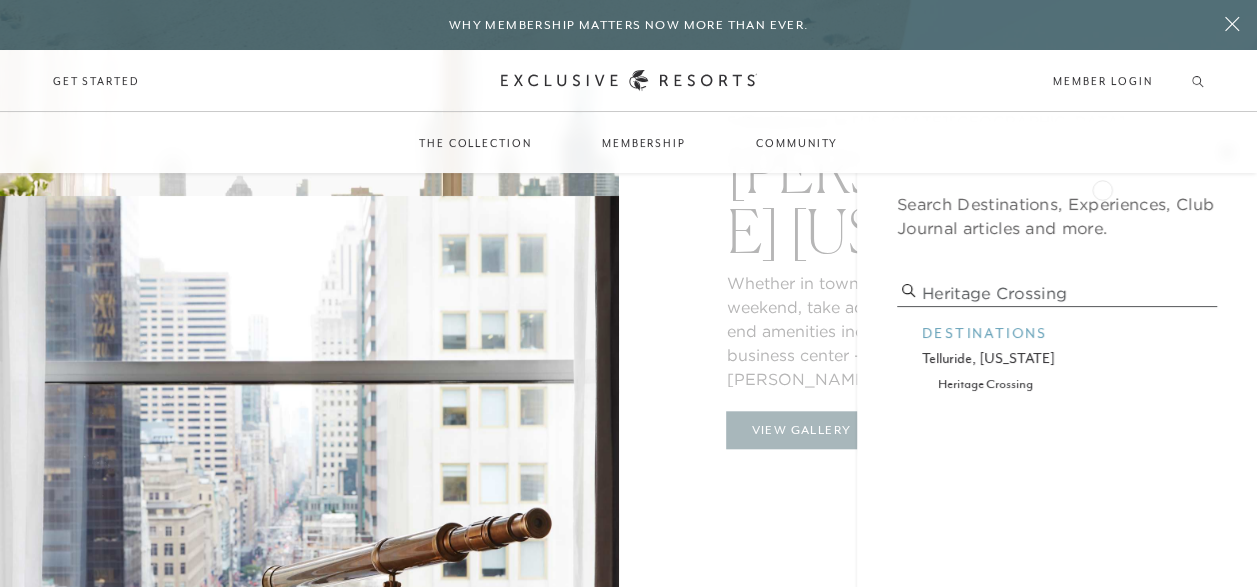 type on "Heritage crossing" 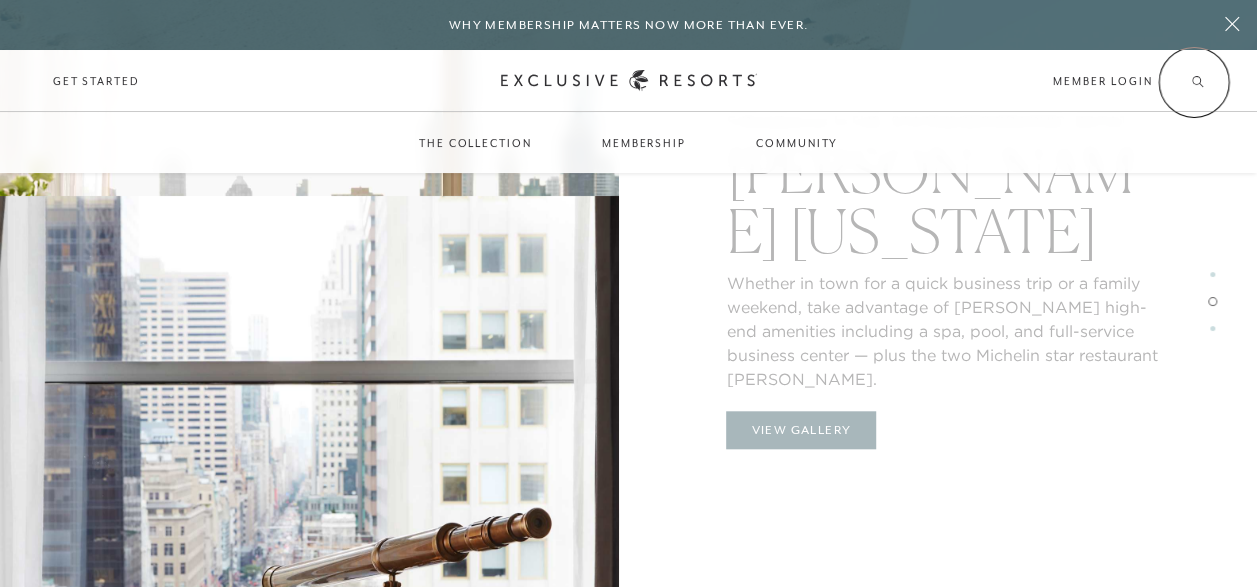click 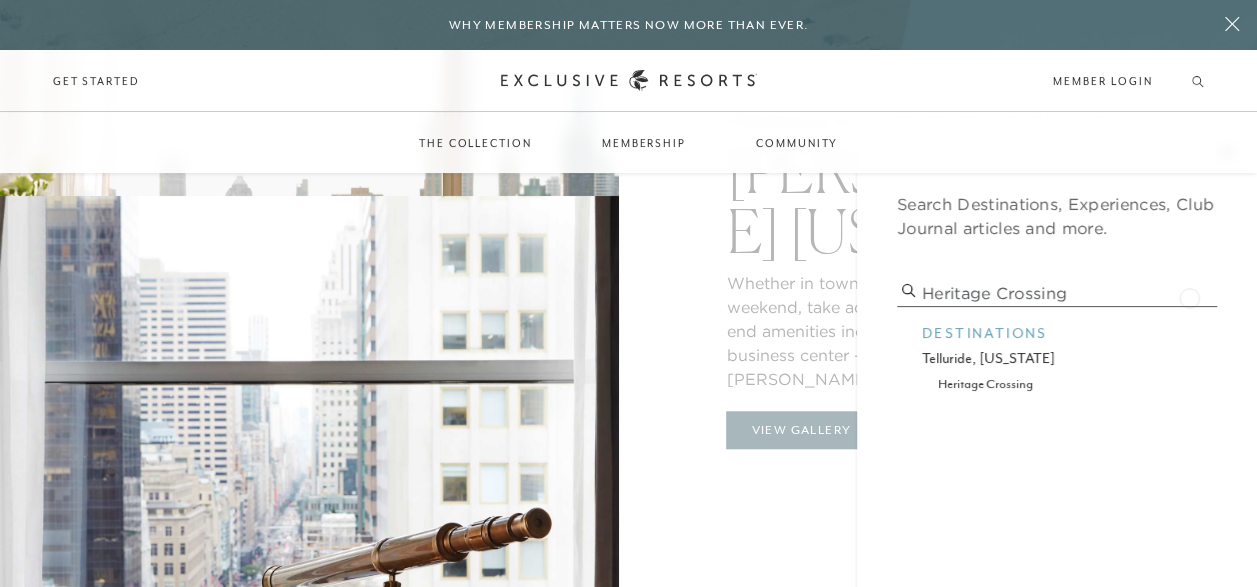 click on "Heritage crossing" at bounding box center [1057, 293] 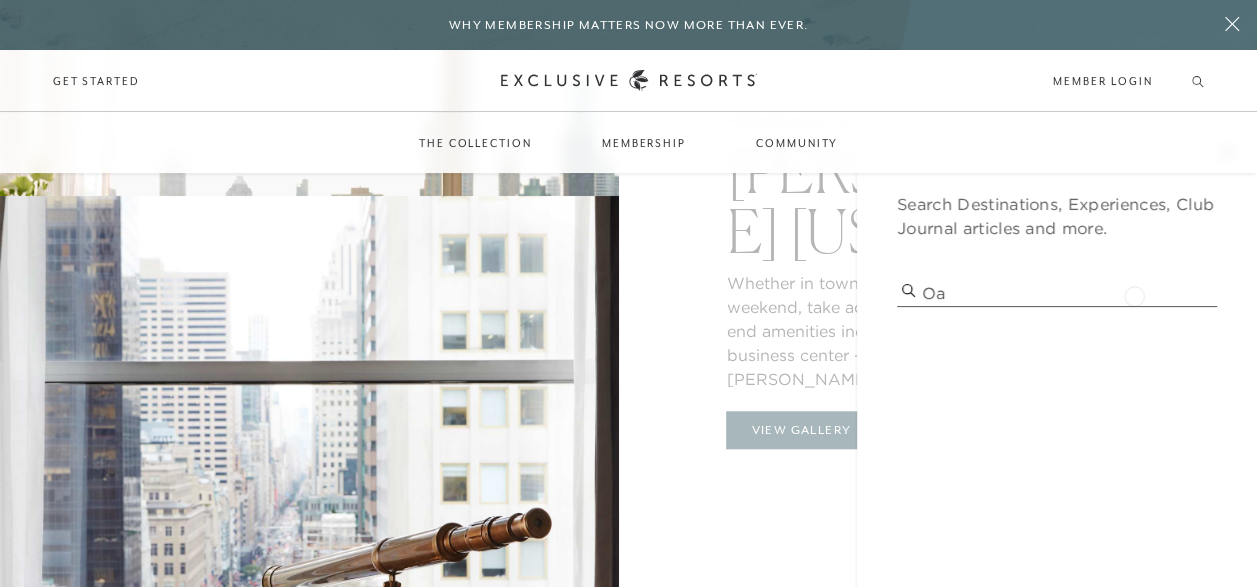 type on "O" 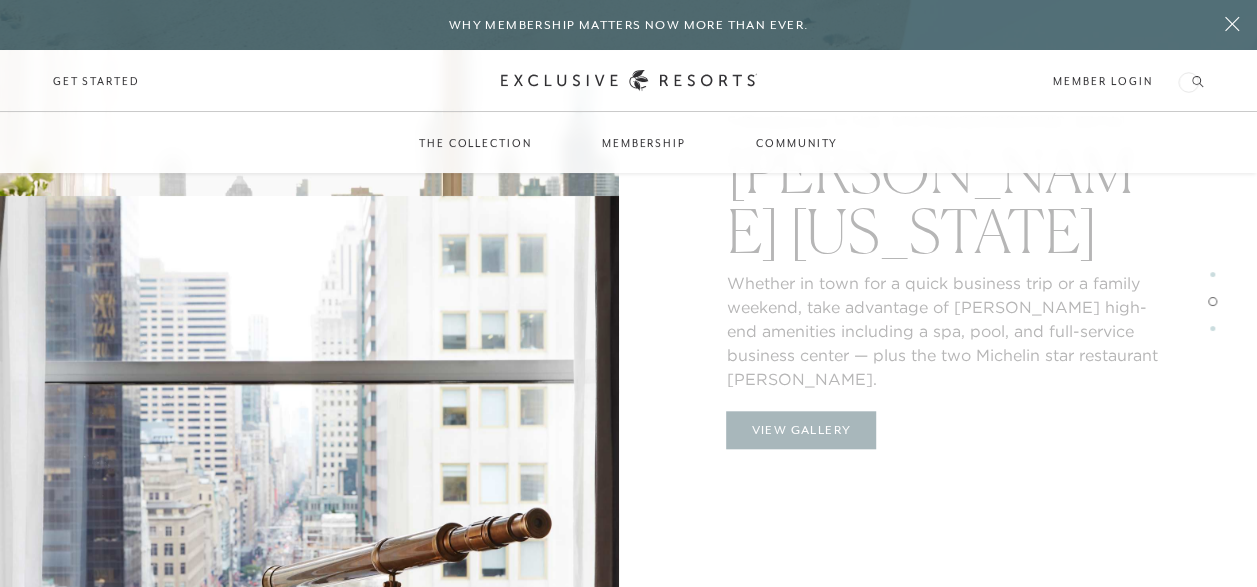 click on "Member Login" at bounding box center [1128, 81] 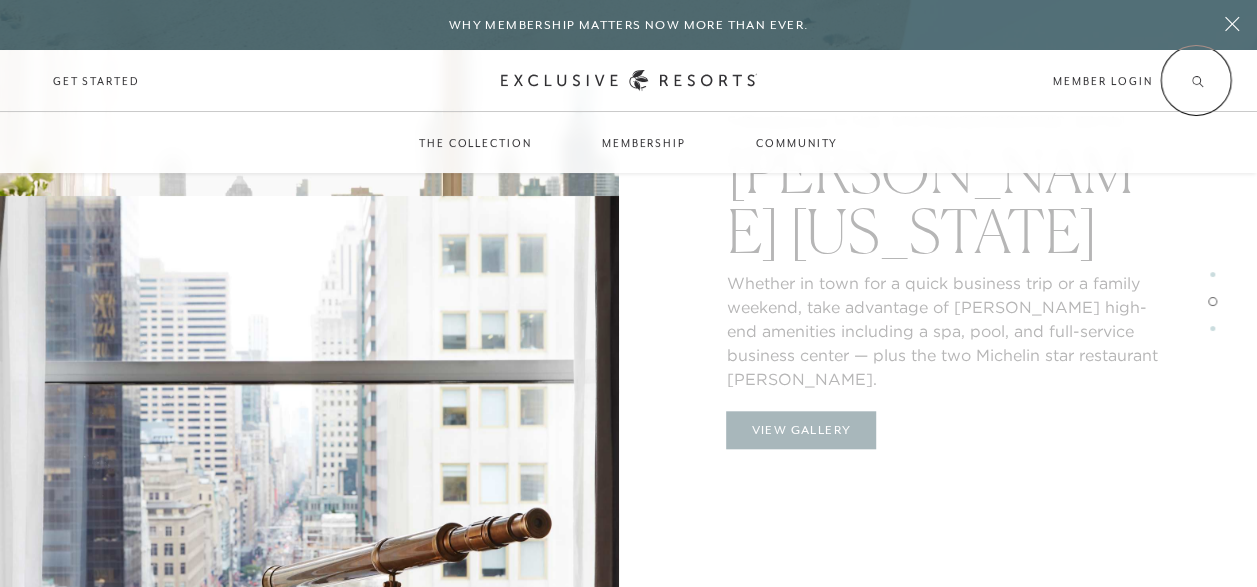 click 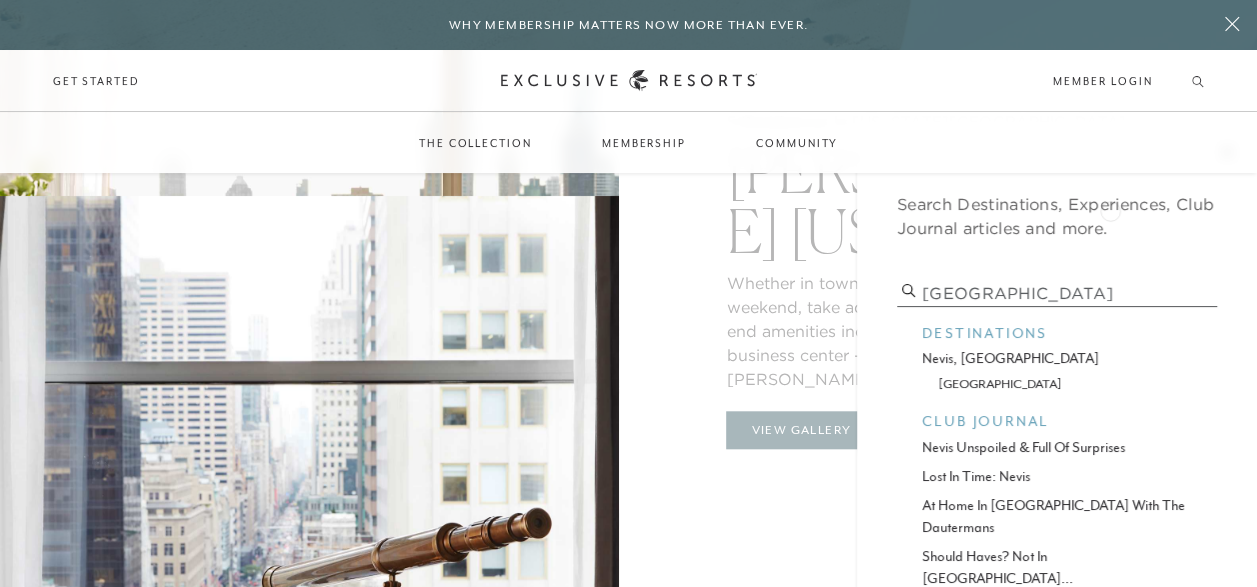 type on "[GEOGRAPHIC_DATA]" 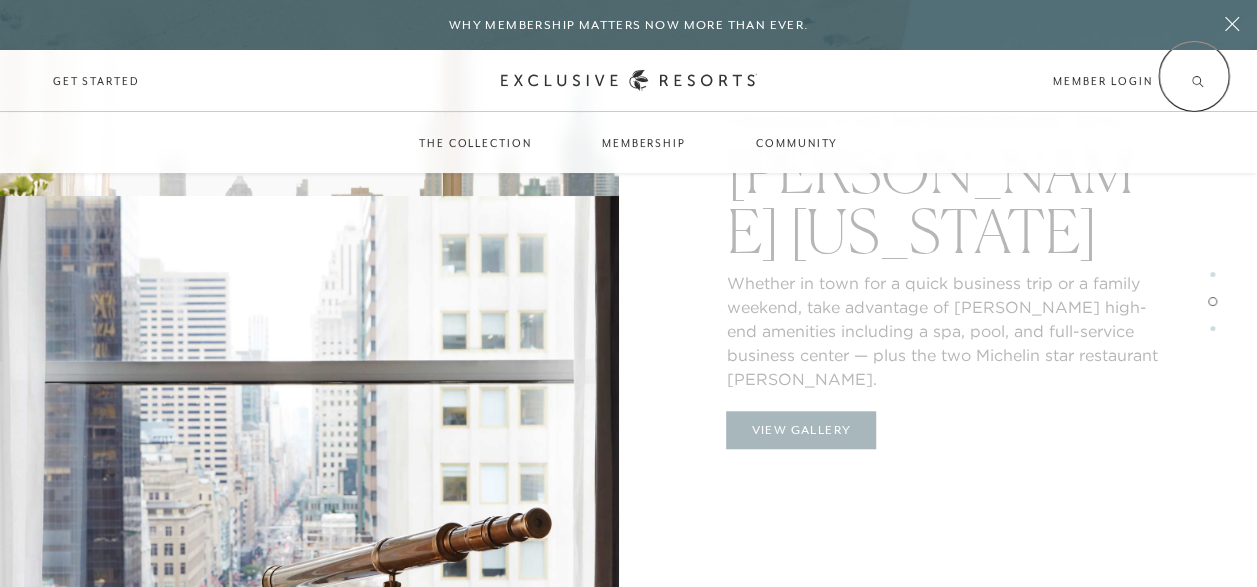 click 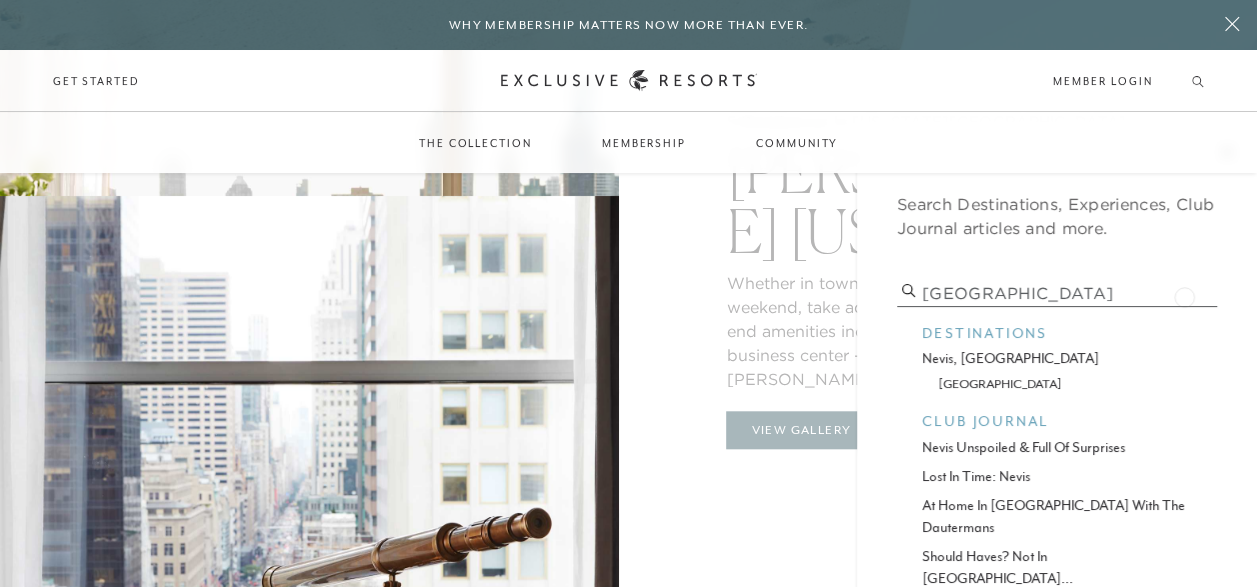 click on "[GEOGRAPHIC_DATA]" at bounding box center (1057, 293) 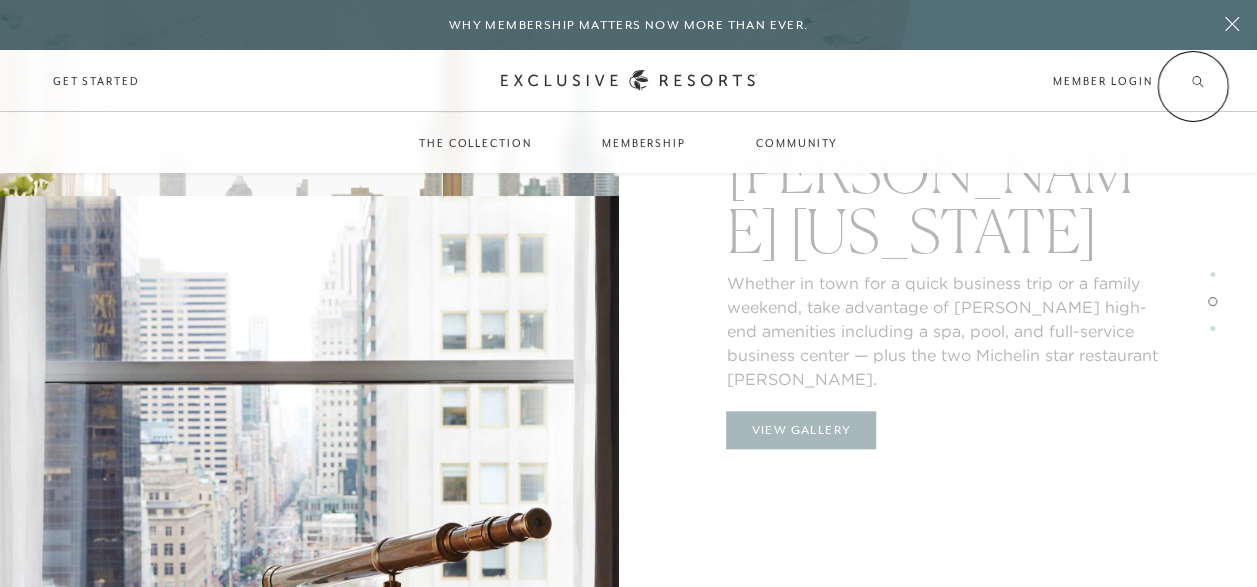 click 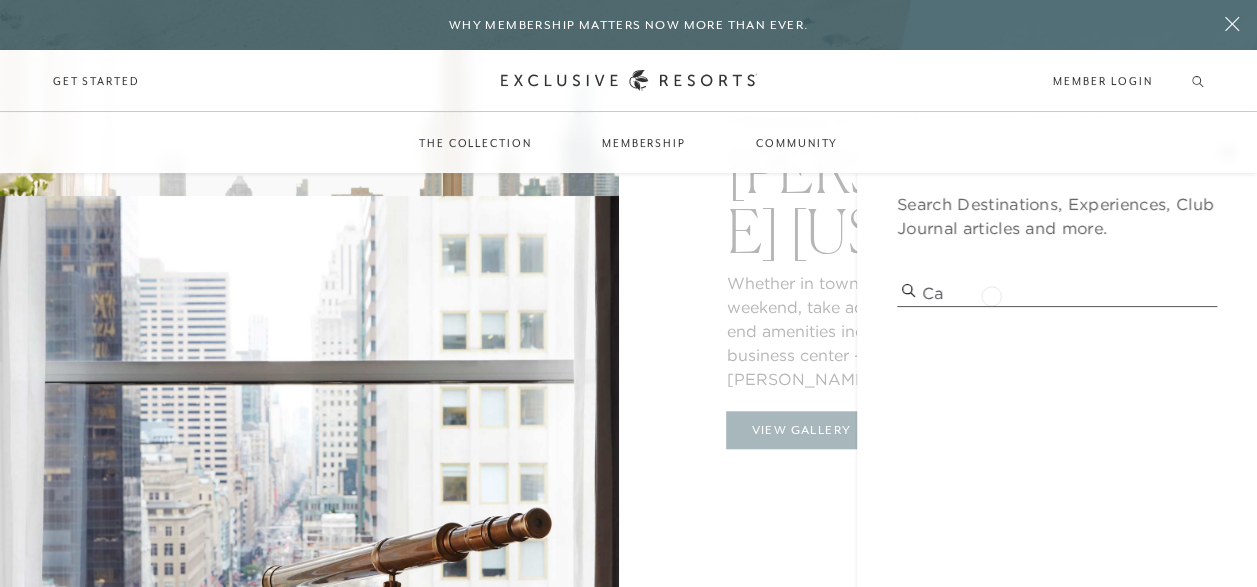 type on "C" 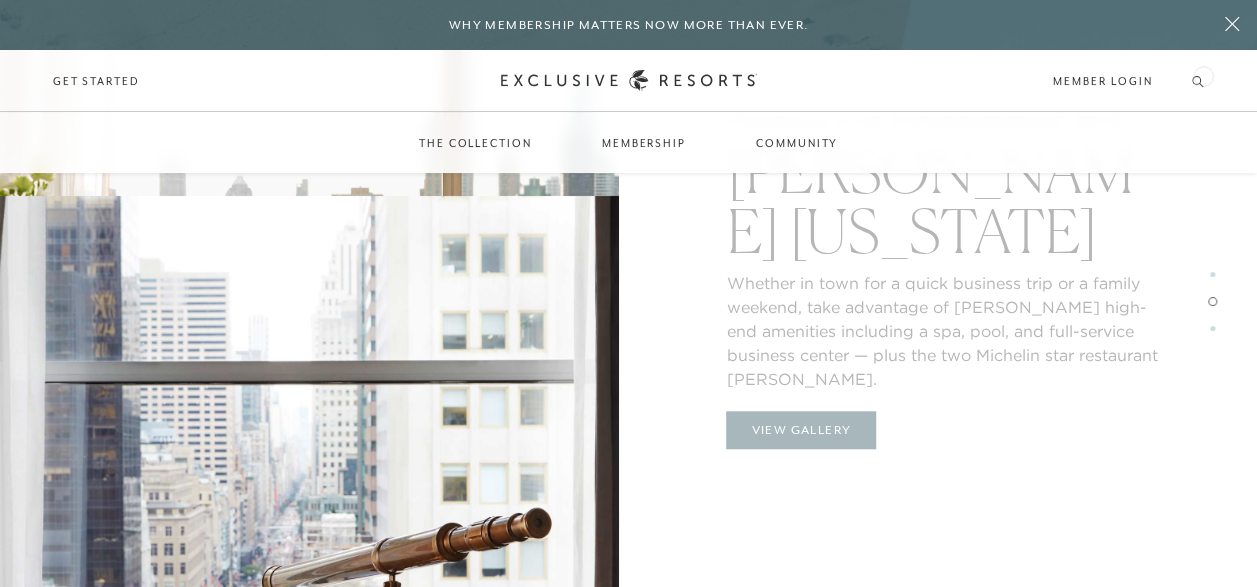 click 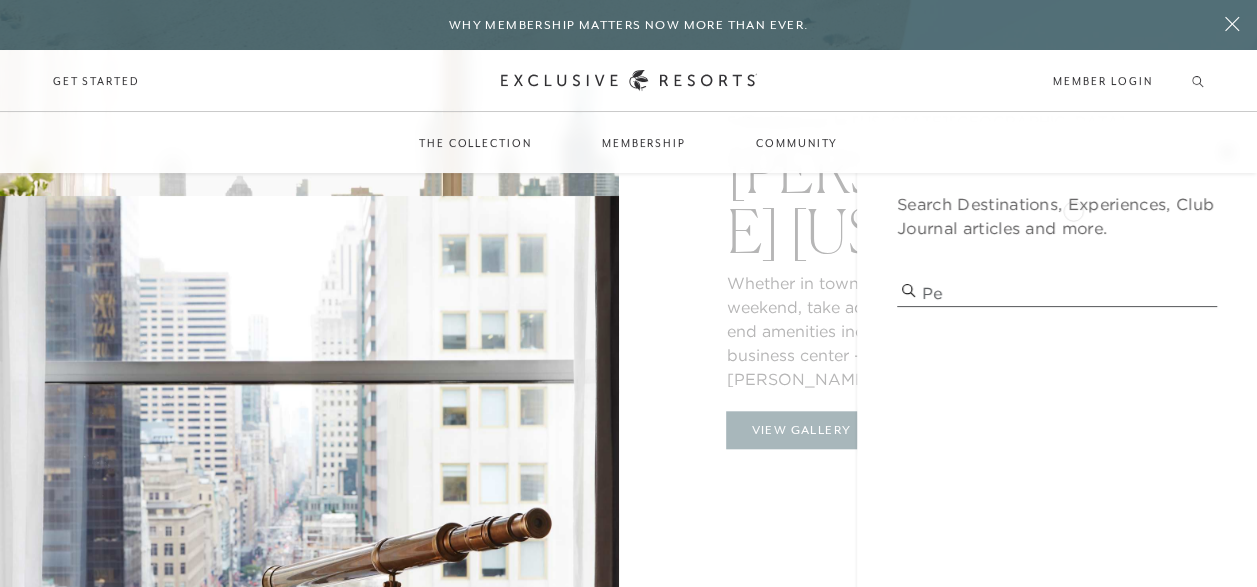 type on "P" 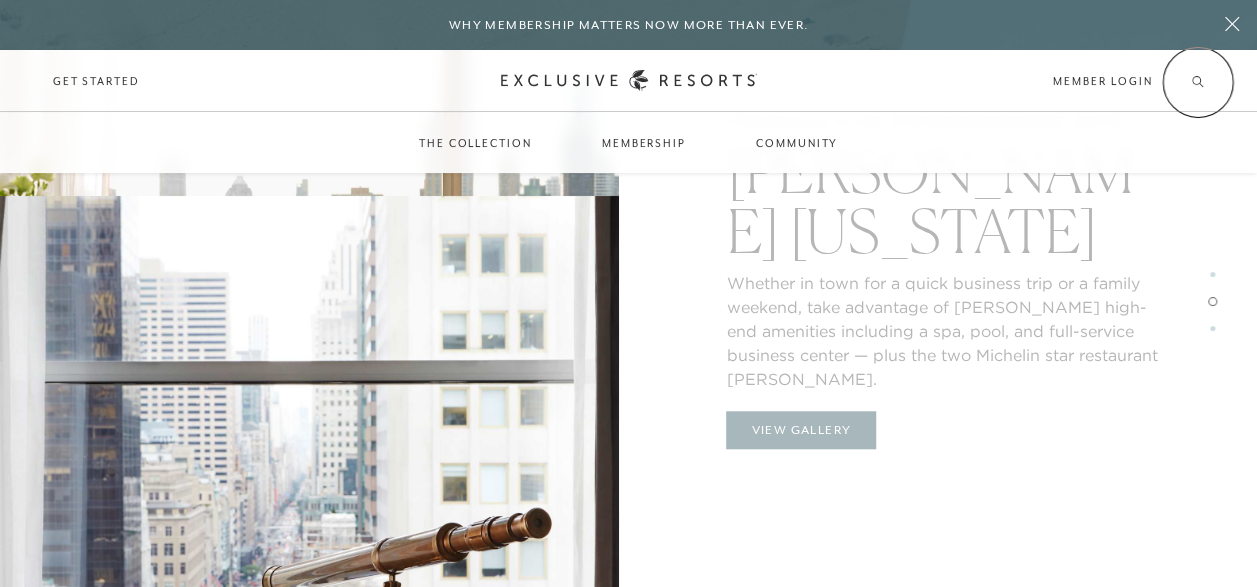click 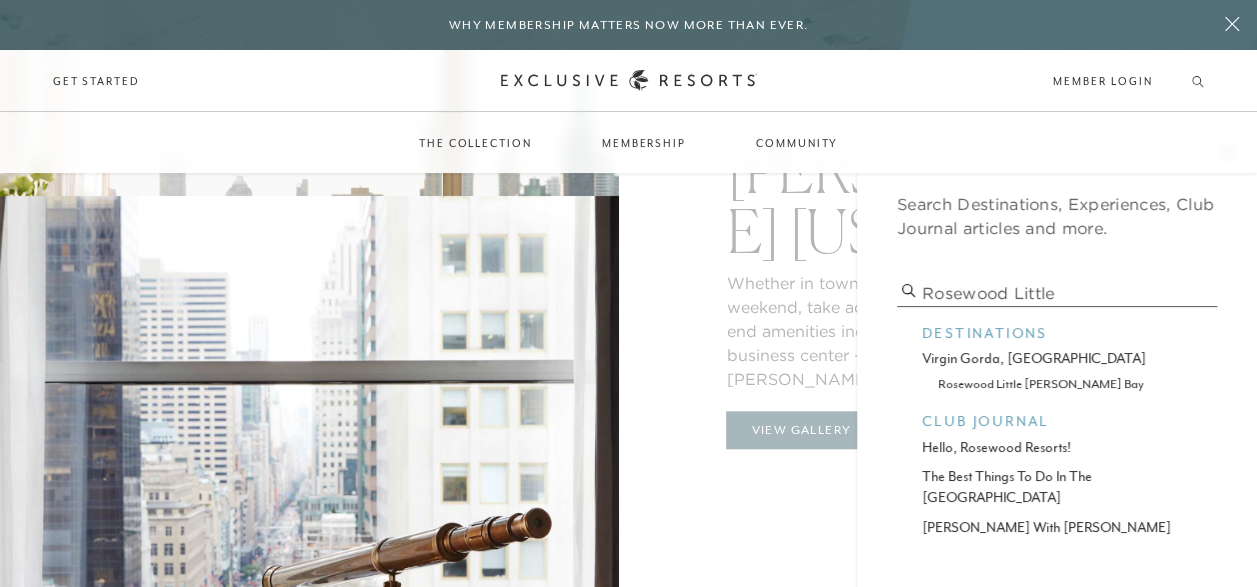 type on "Rosewood little" 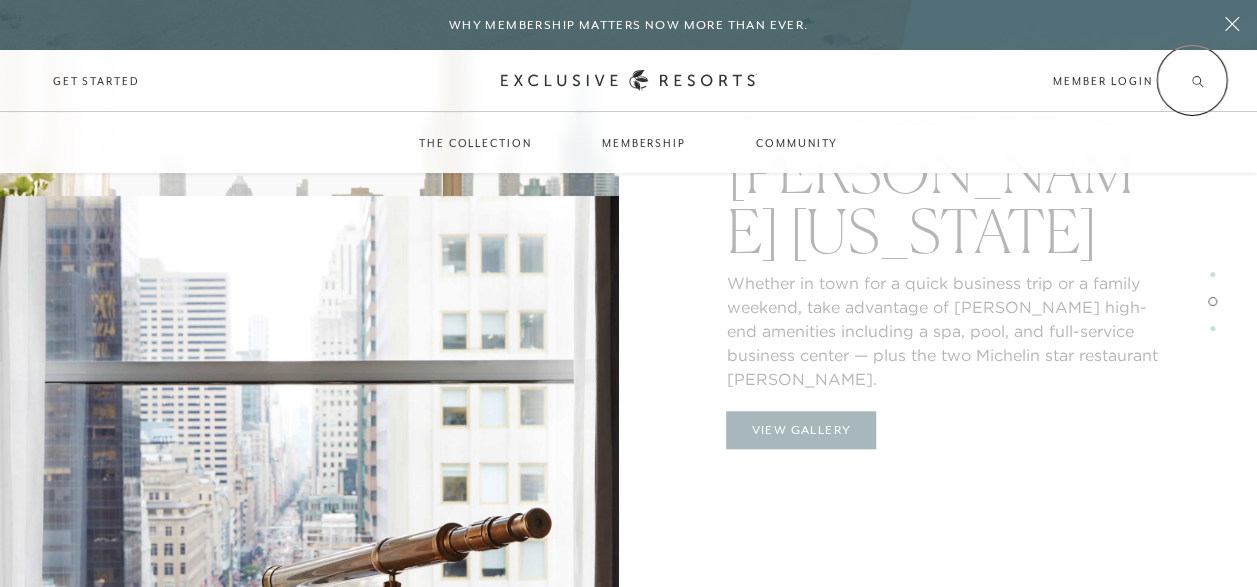 click 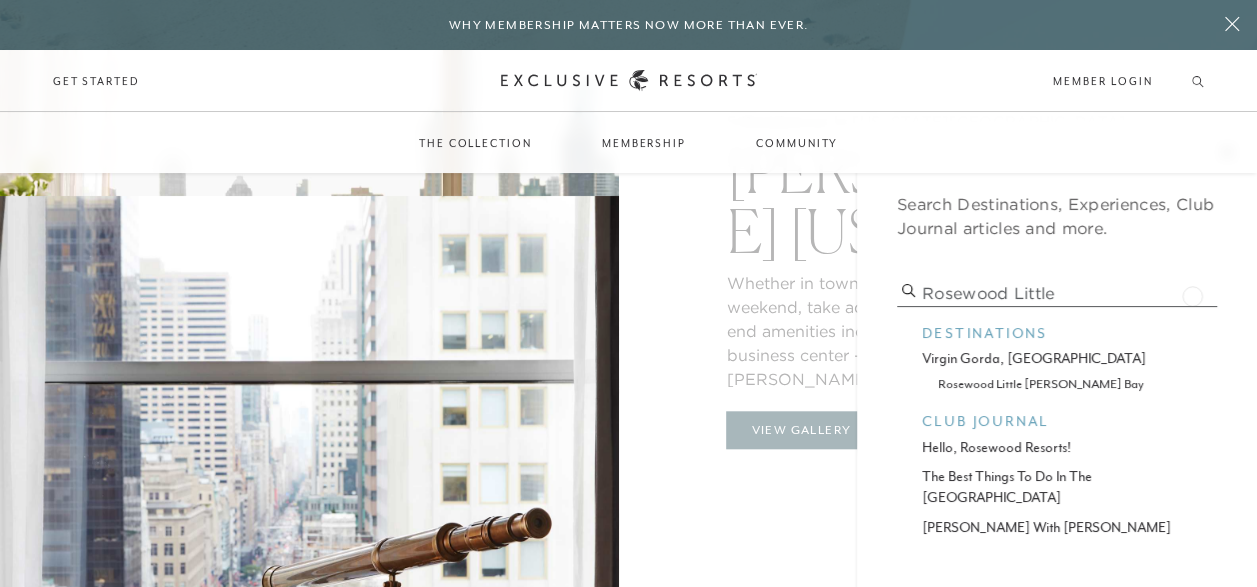 click on "Rosewood little" at bounding box center (1057, 293) 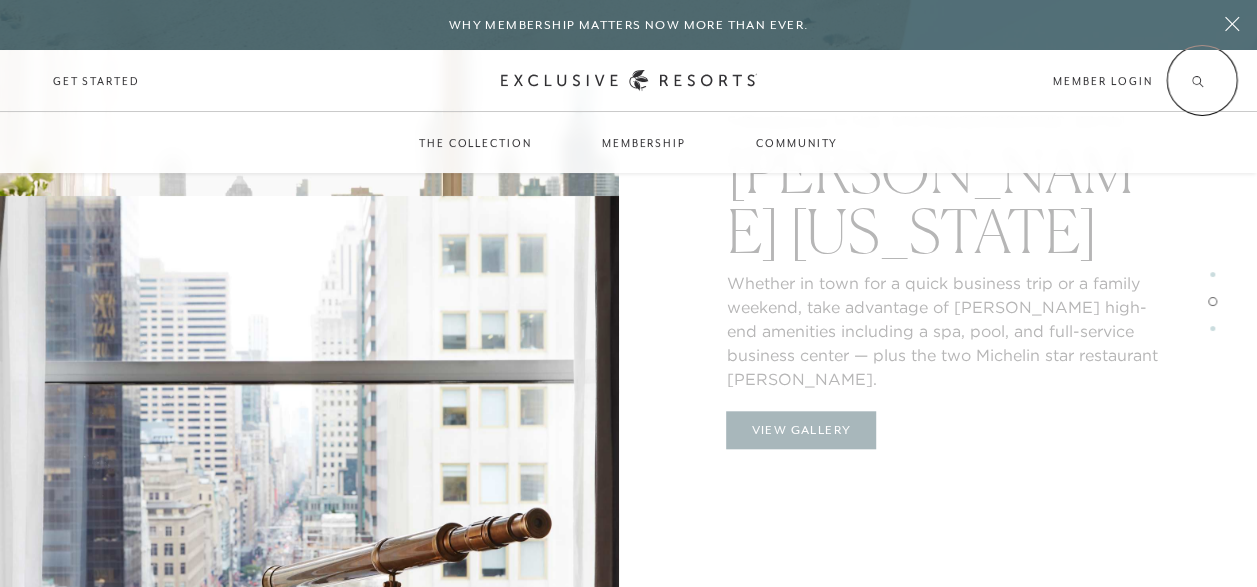 click 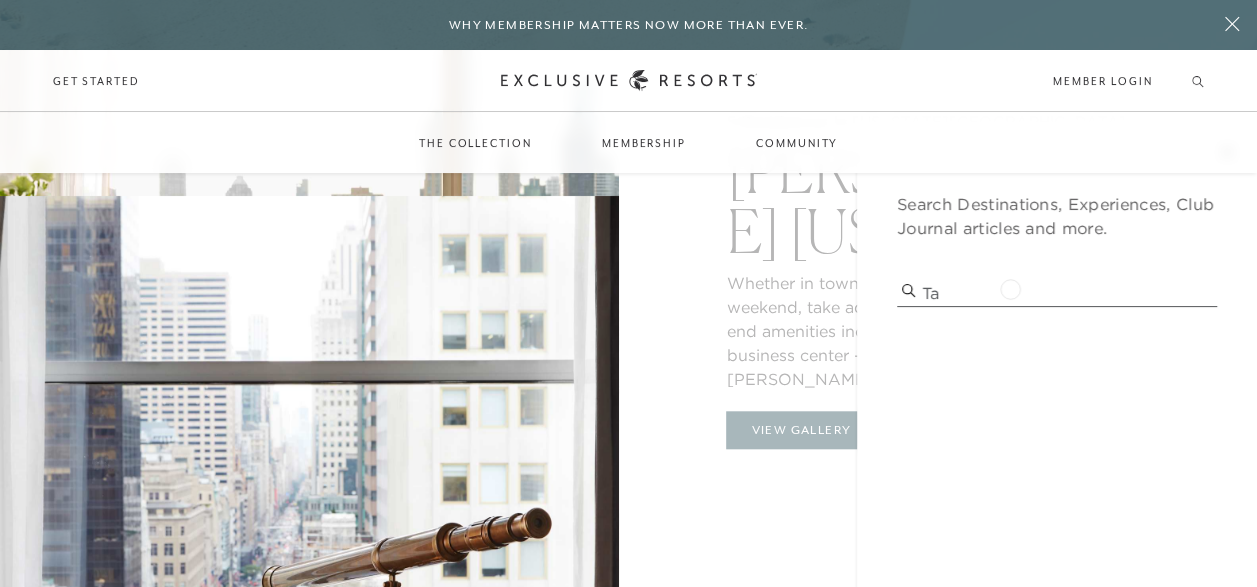 type on "T" 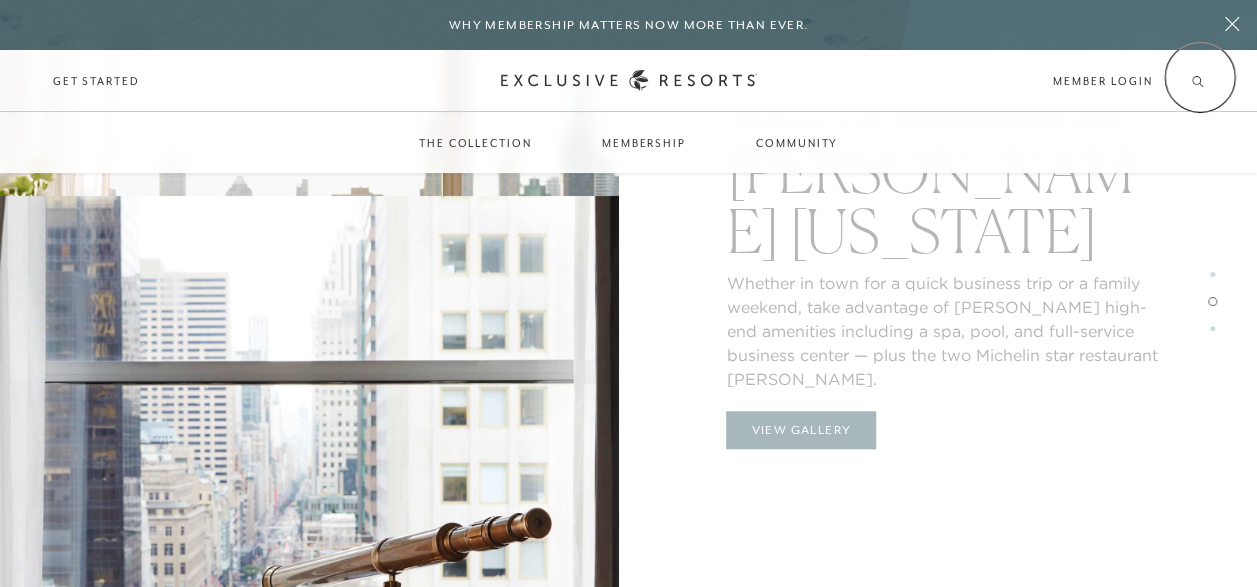 click 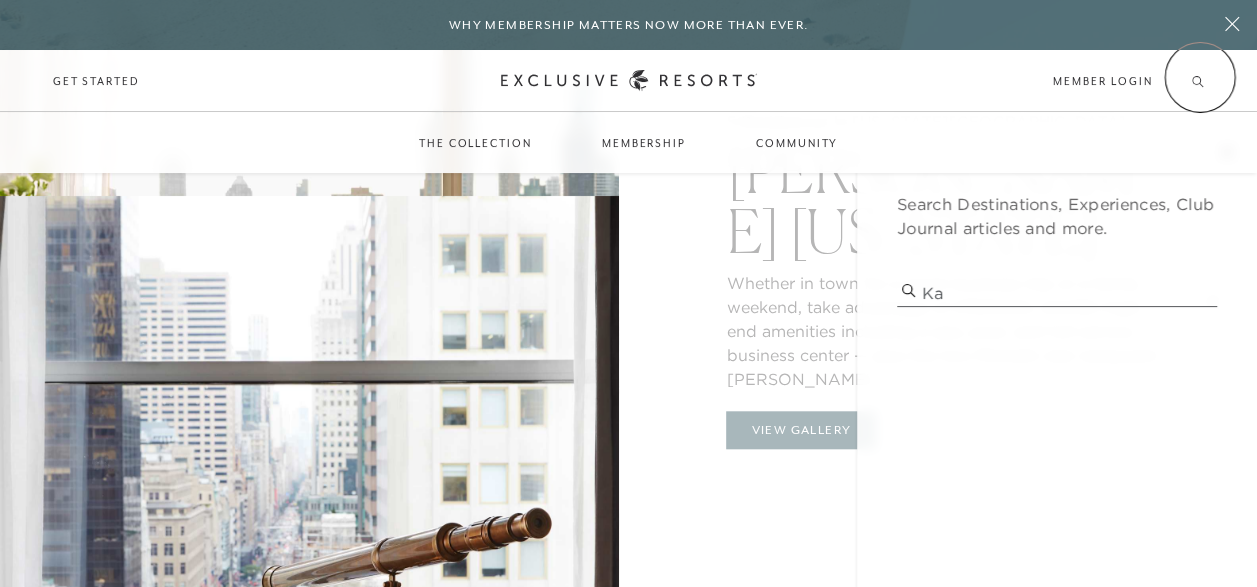 type on "K" 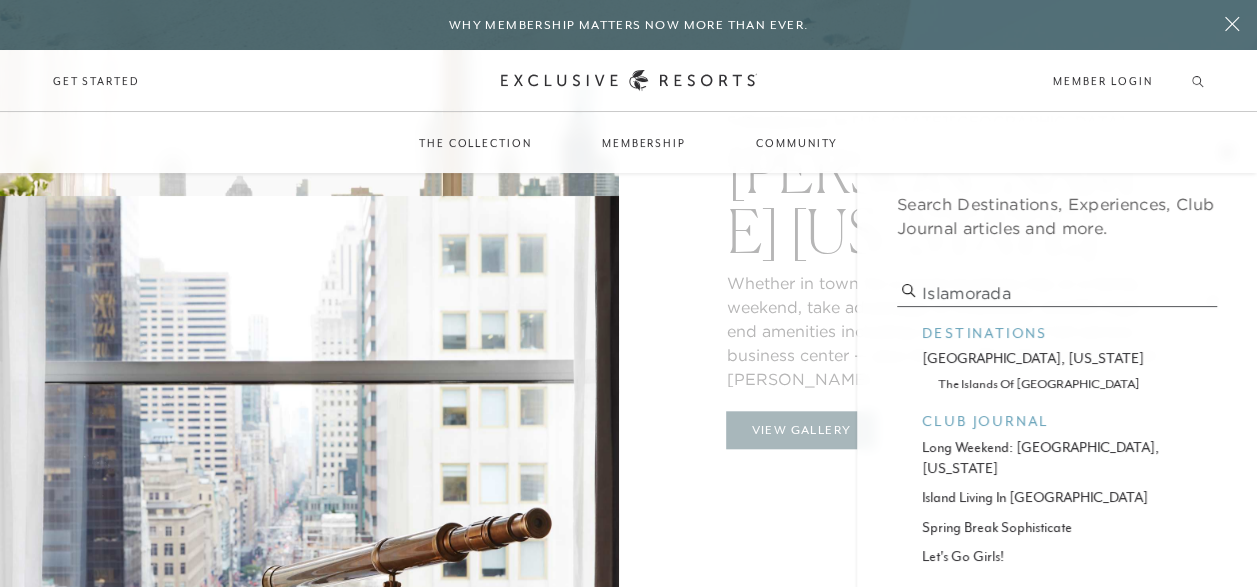 type on "Islamorada" 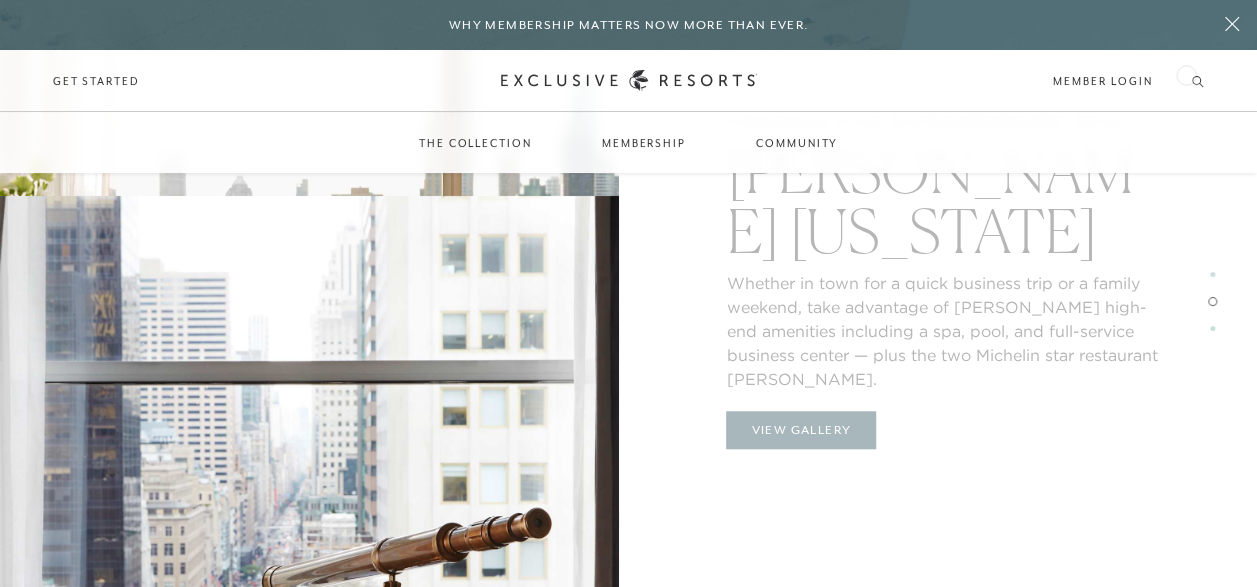 click on "Member Login" at bounding box center [1128, 81] 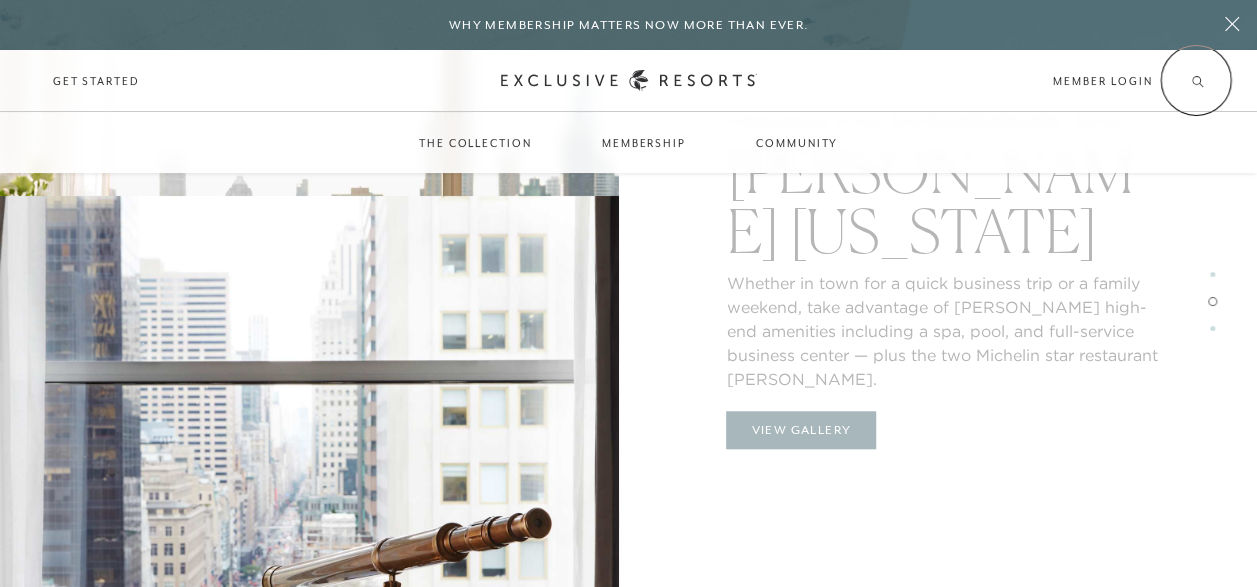 click 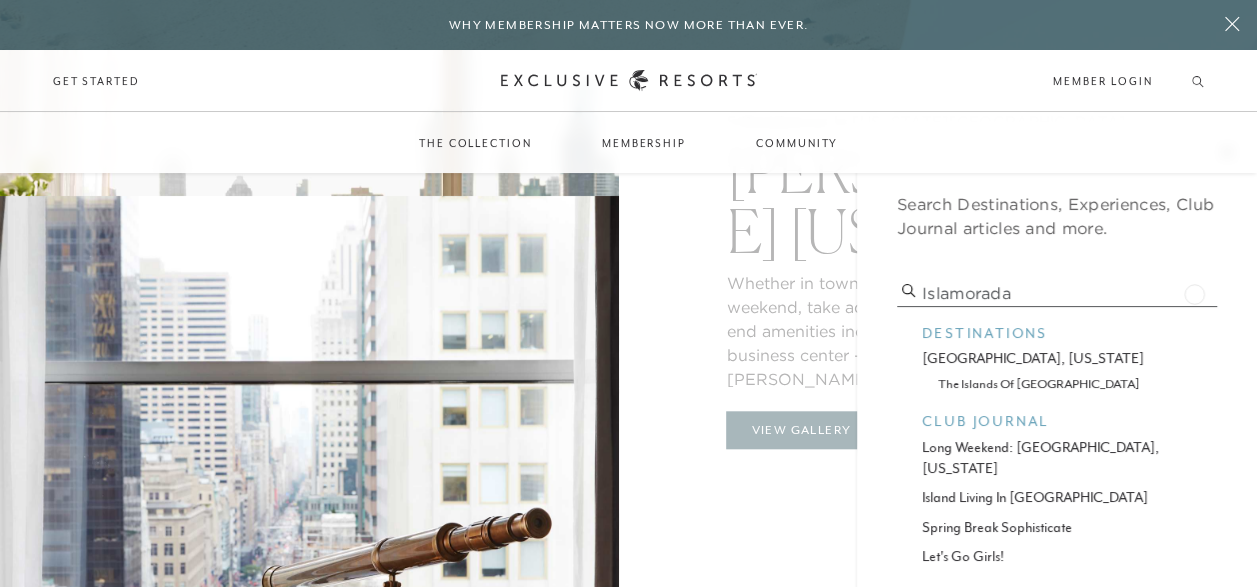 click on "Islamorada" at bounding box center (1057, 293) 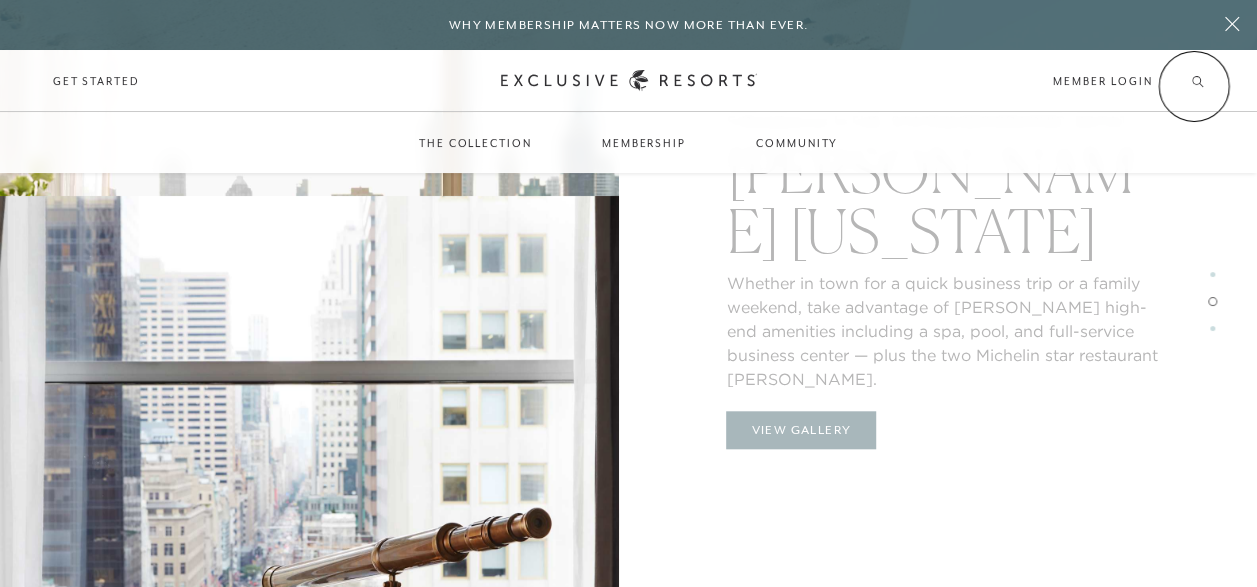 click 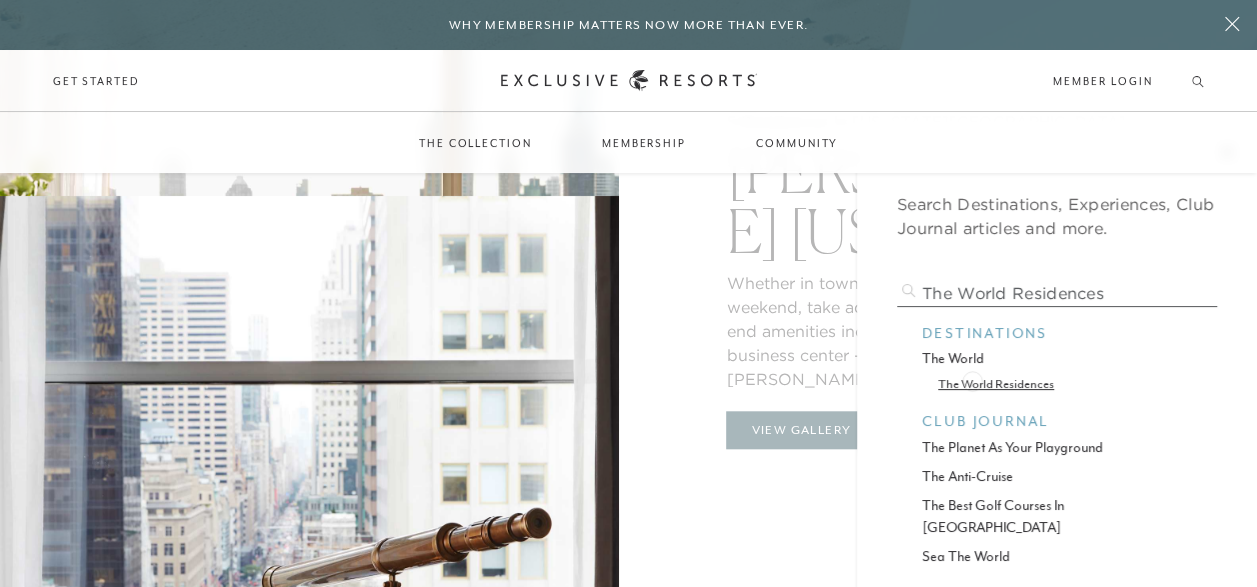 click on "the world residences" at bounding box center [1057, 383] 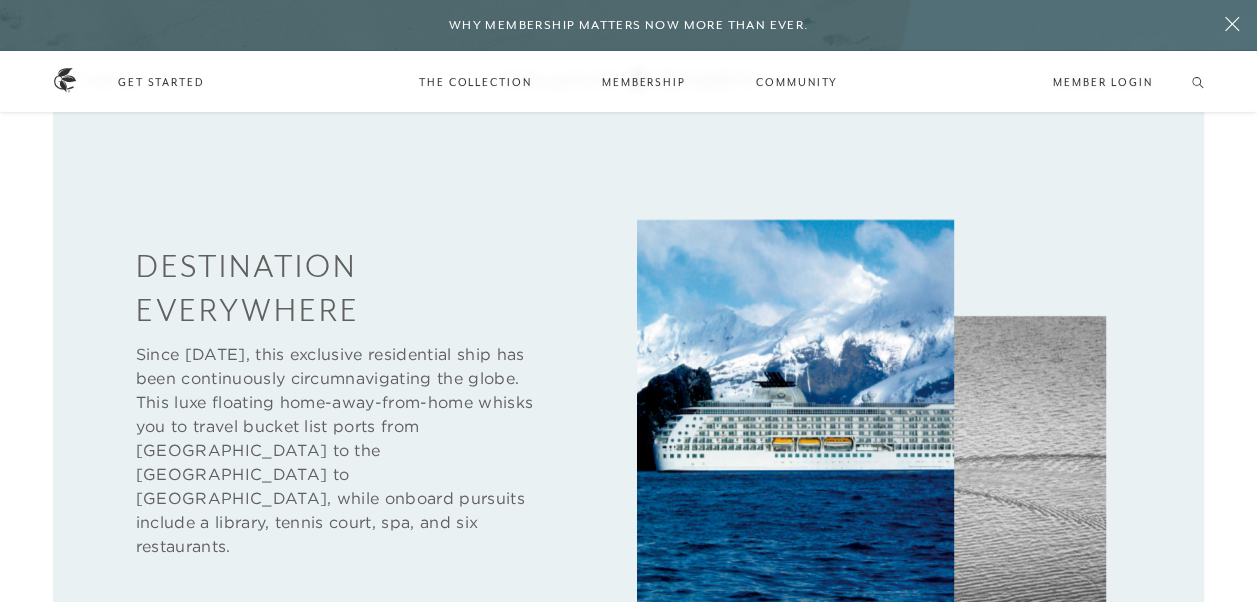 scroll, scrollTop: 692, scrollLeft: 0, axis: vertical 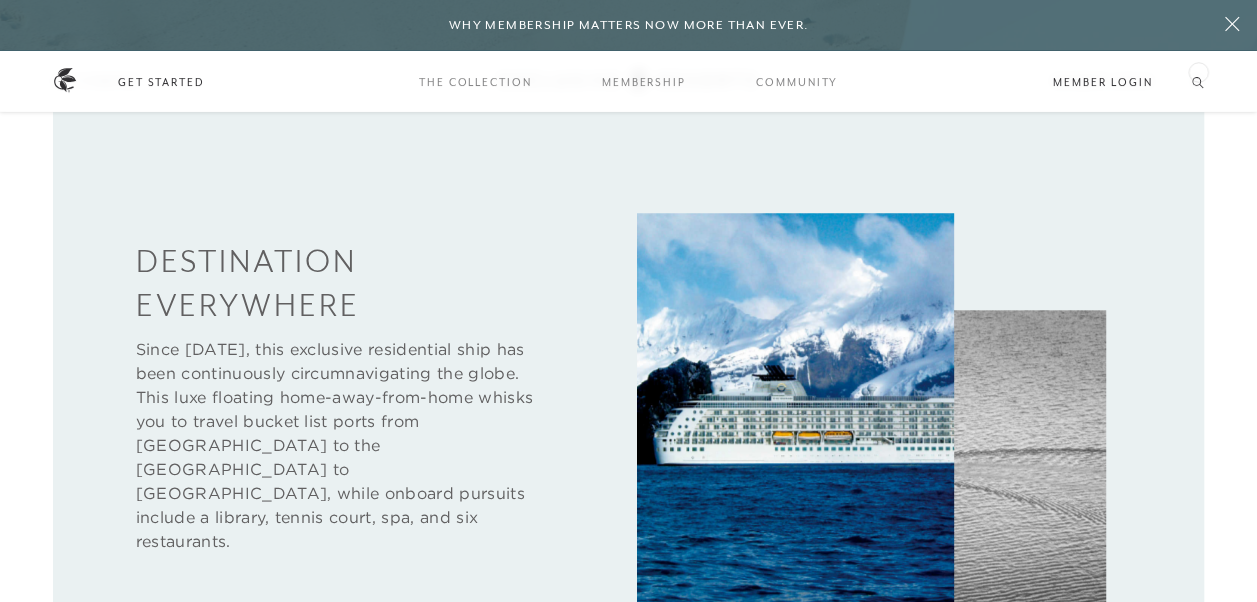 click on "Schedule a Meeting Get Started The Collection Residence Collection Experience Collection Membership Services & Standards How it works VIP Benefits Inquire now Community Club Journal  Member Login" at bounding box center (628, 81) 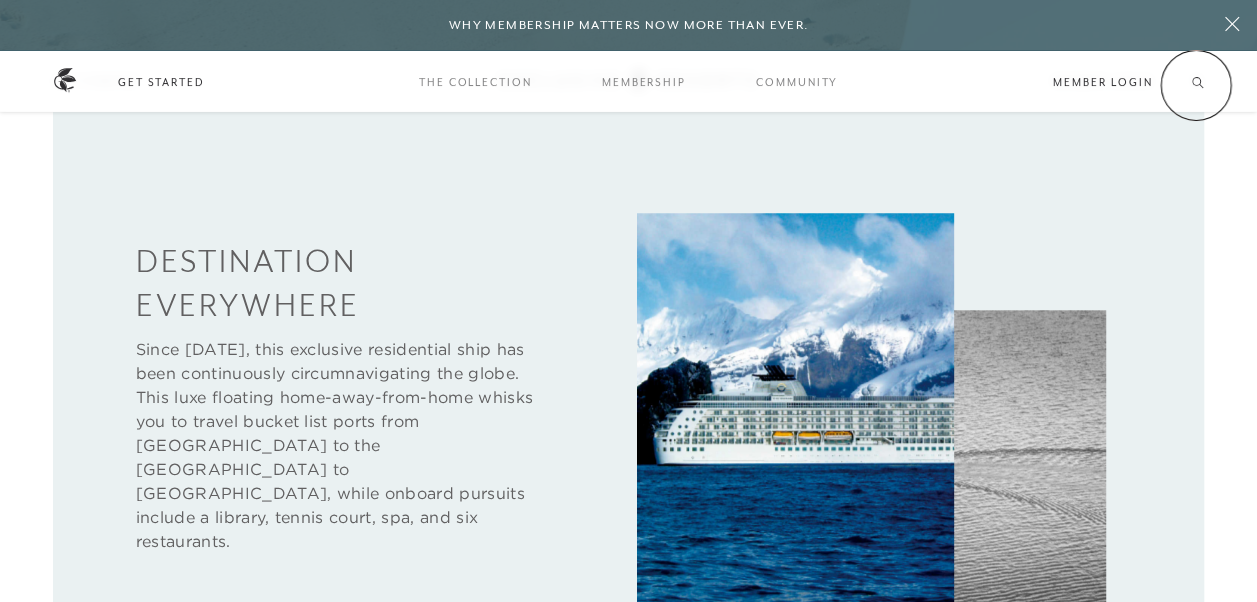 click 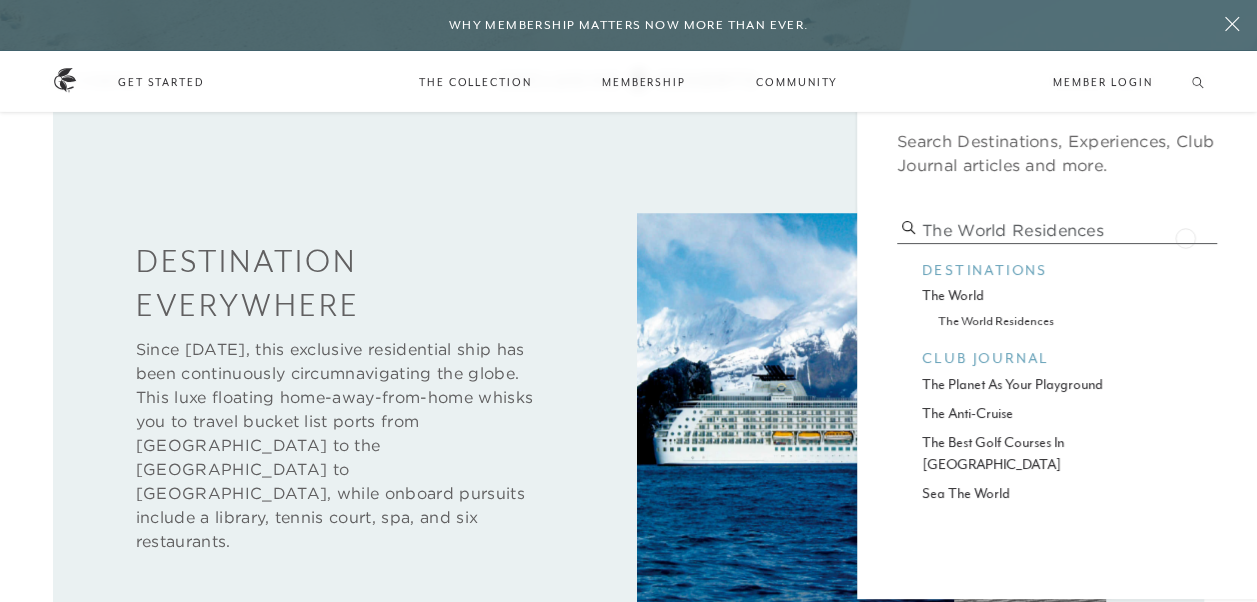 click on "The World residences" at bounding box center [1057, 230] 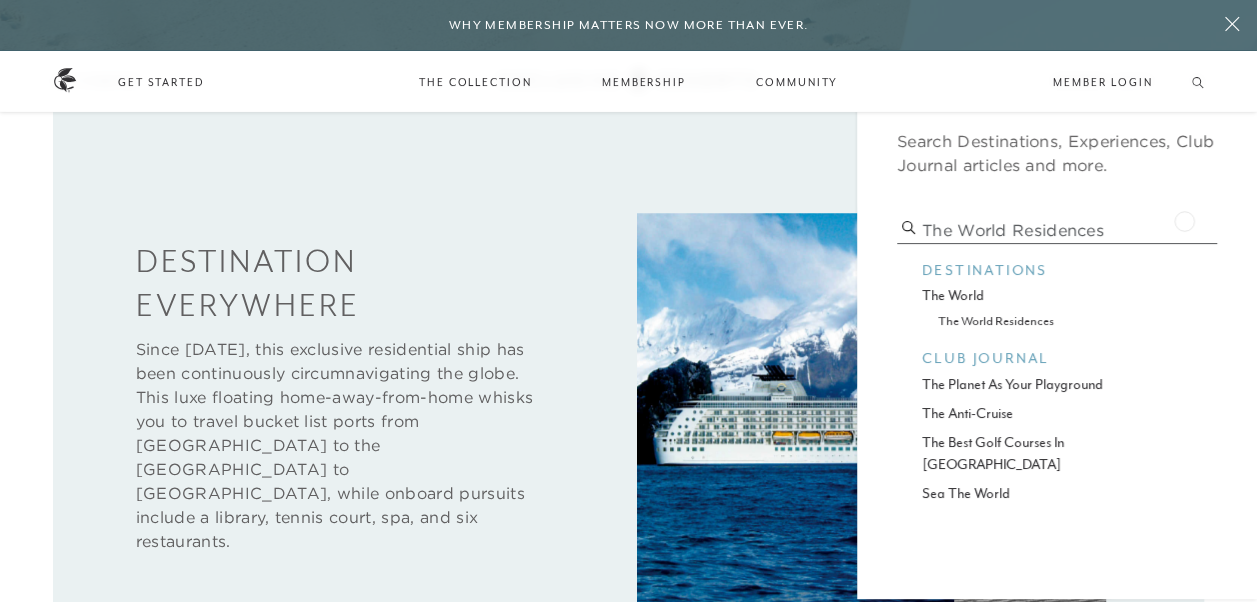 click on "The World residences" at bounding box center (1057, 230) 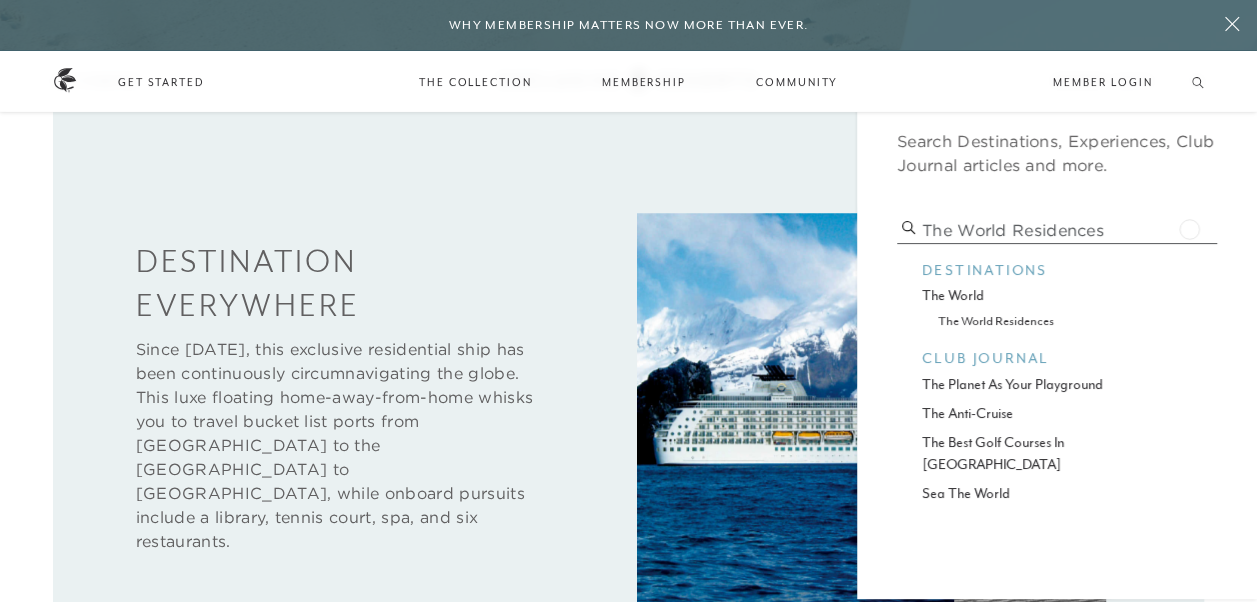 click on "The World residences" at bounding box center (1057, 230) 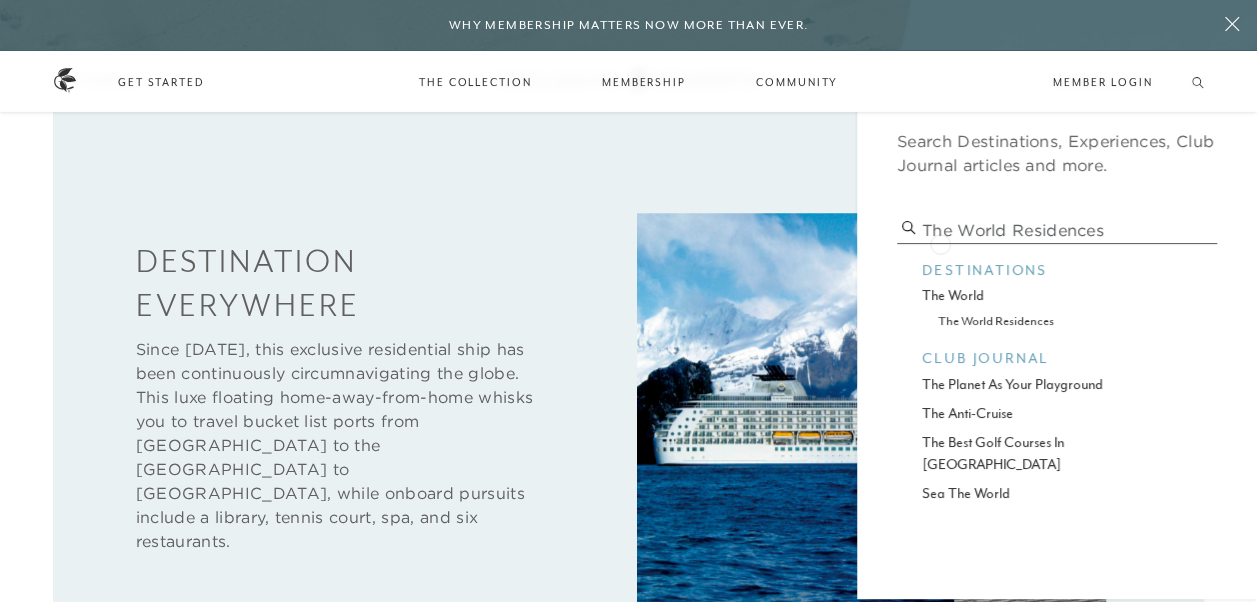 drag, startPoint x: 1123, startPoint y: 235, endPoint x: 940, endPoint y: 243, distance: 183.17477 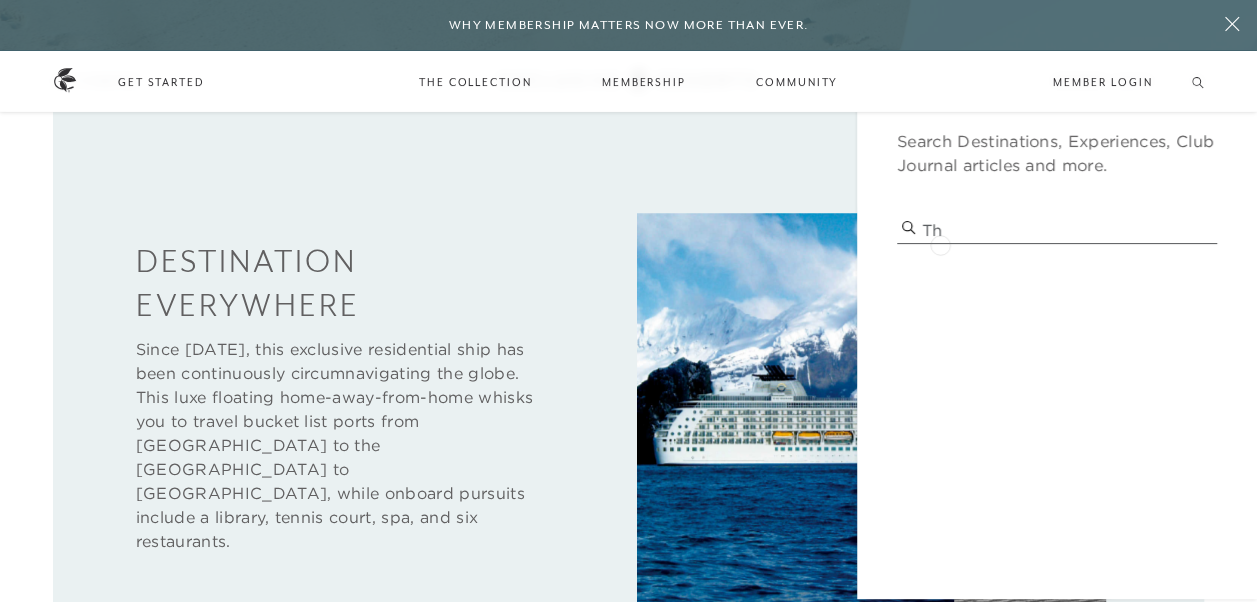 type on "T" 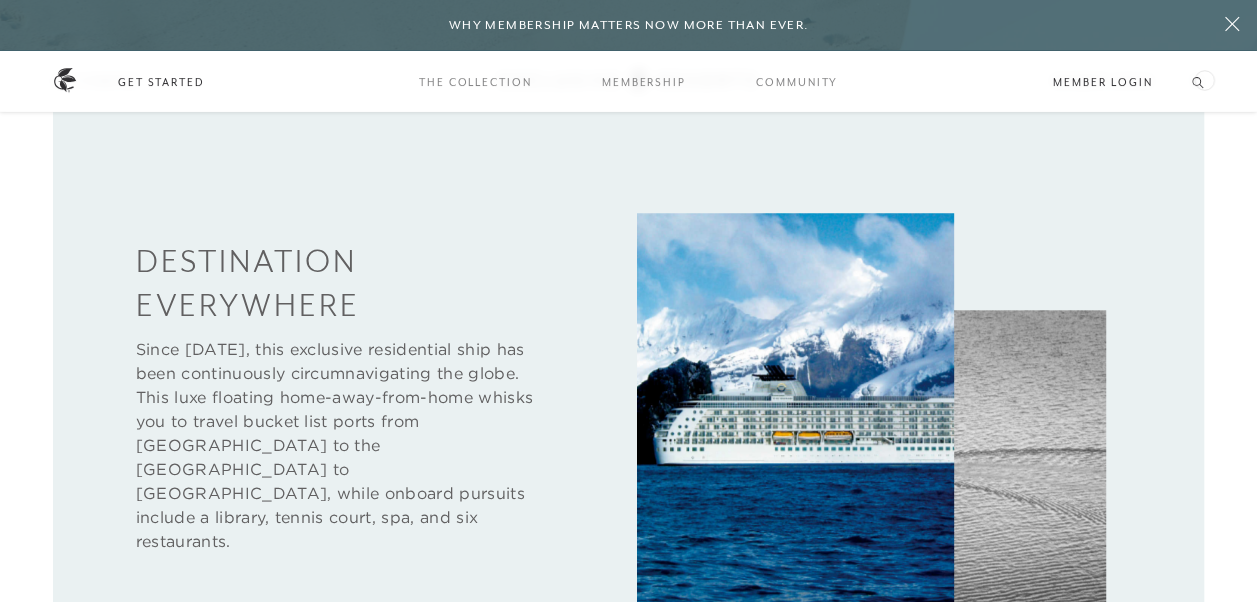 click 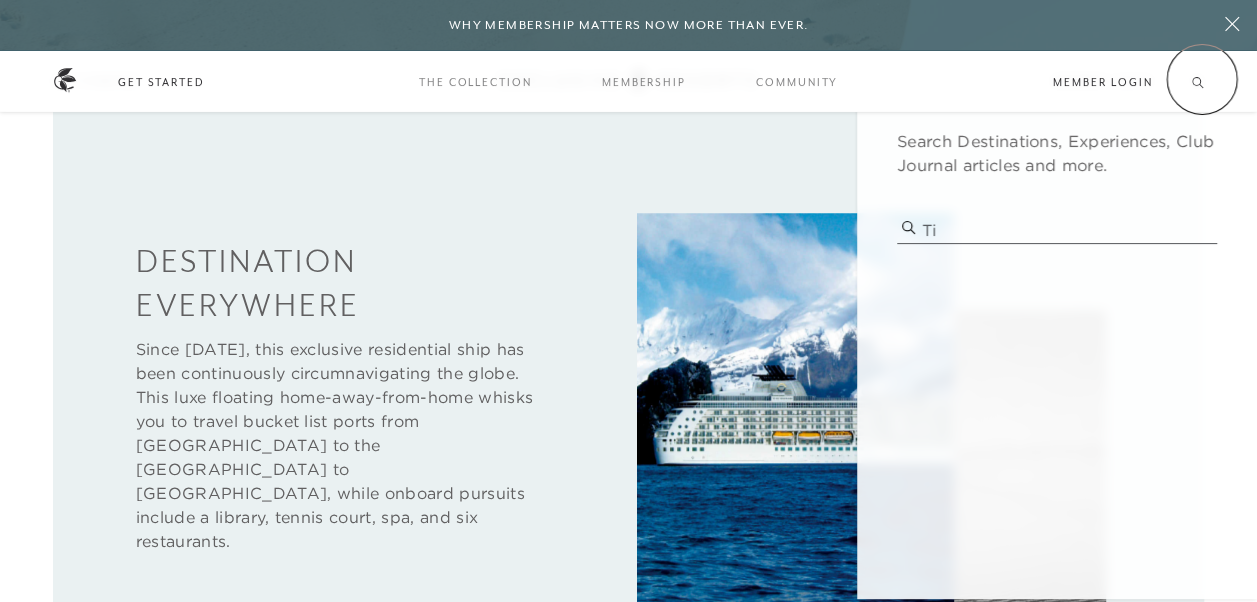 type on "T" 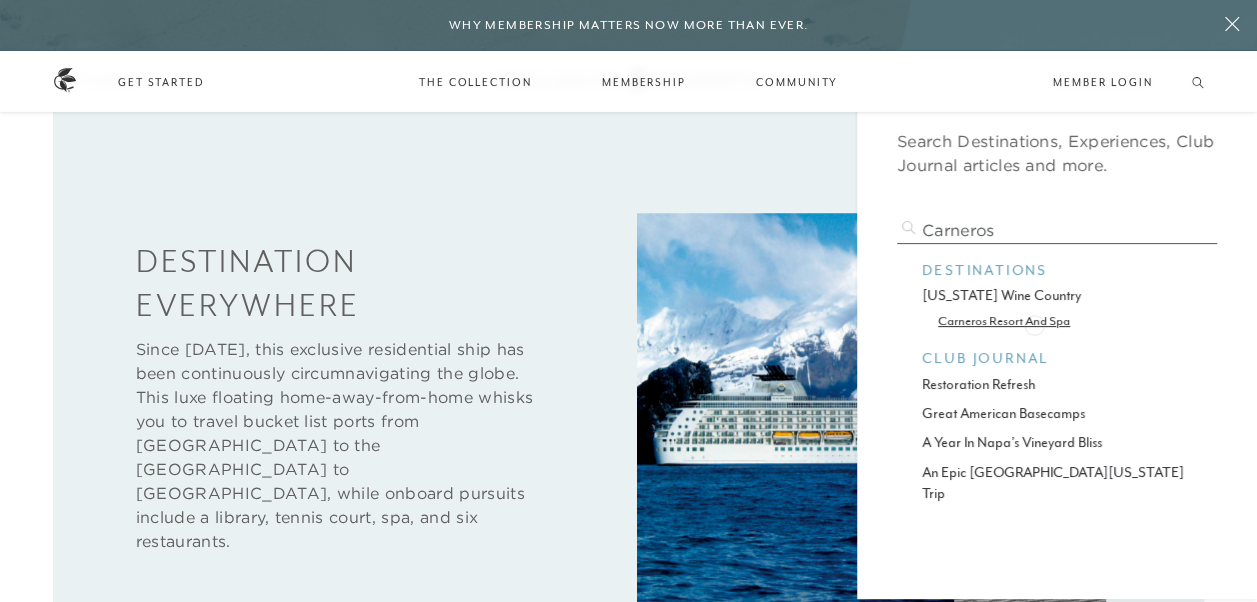 click on "carneros resort and spa" at bounding box center [1057, 320] 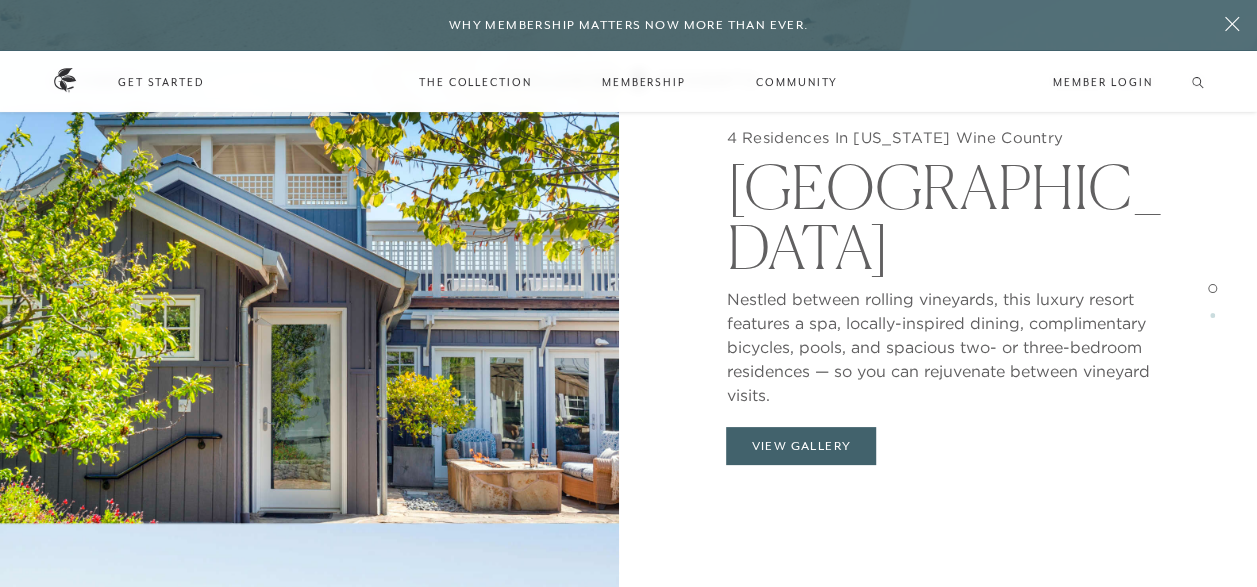 scroll, scrollTop: 1703, scrollLeft: 0, axis: vertical 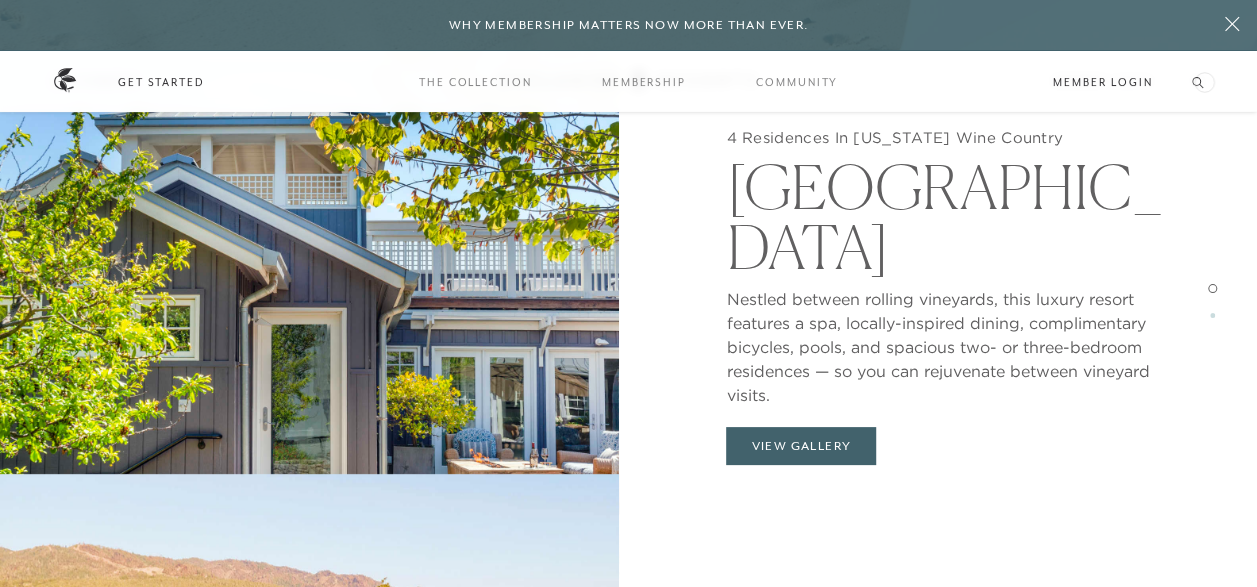 click on "Schedule a Meeting Get Started The Collection Residence Collection Experience Collection Membership Services & Standards How it works VIP Benefits Inquire now Community Club Journal  Member Login" at bounding box center [628, 81] 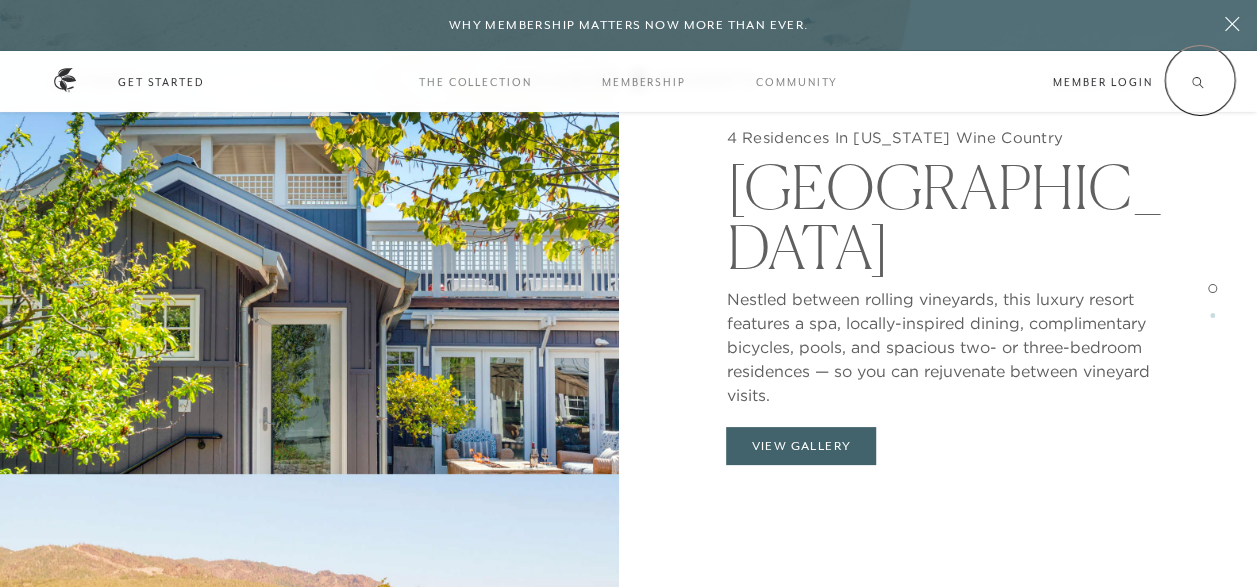 click 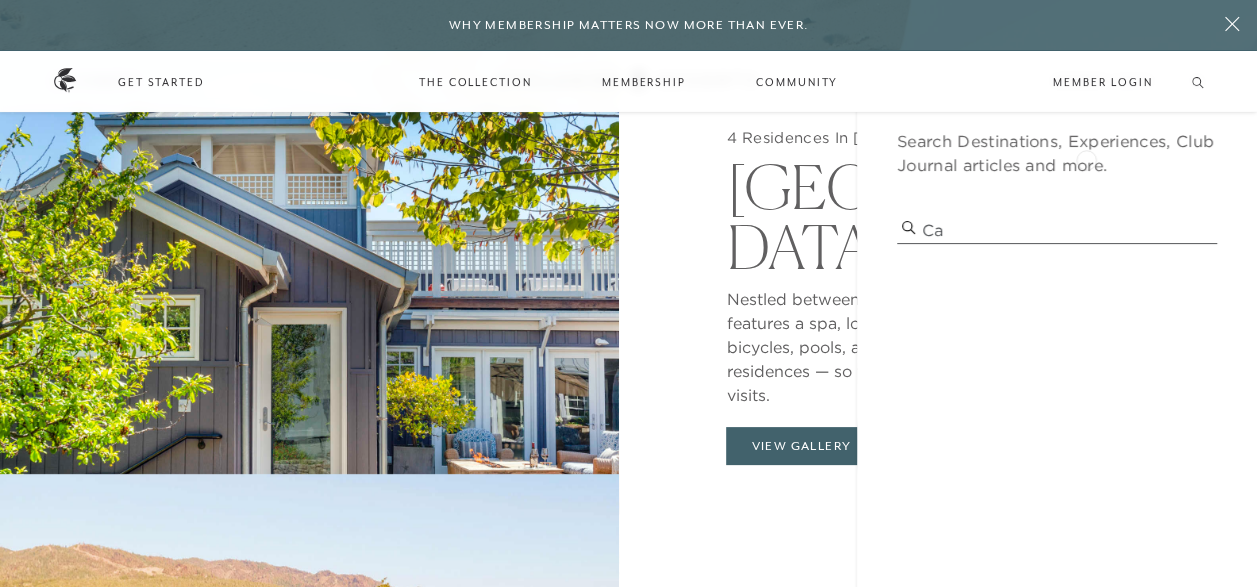 type on "C" 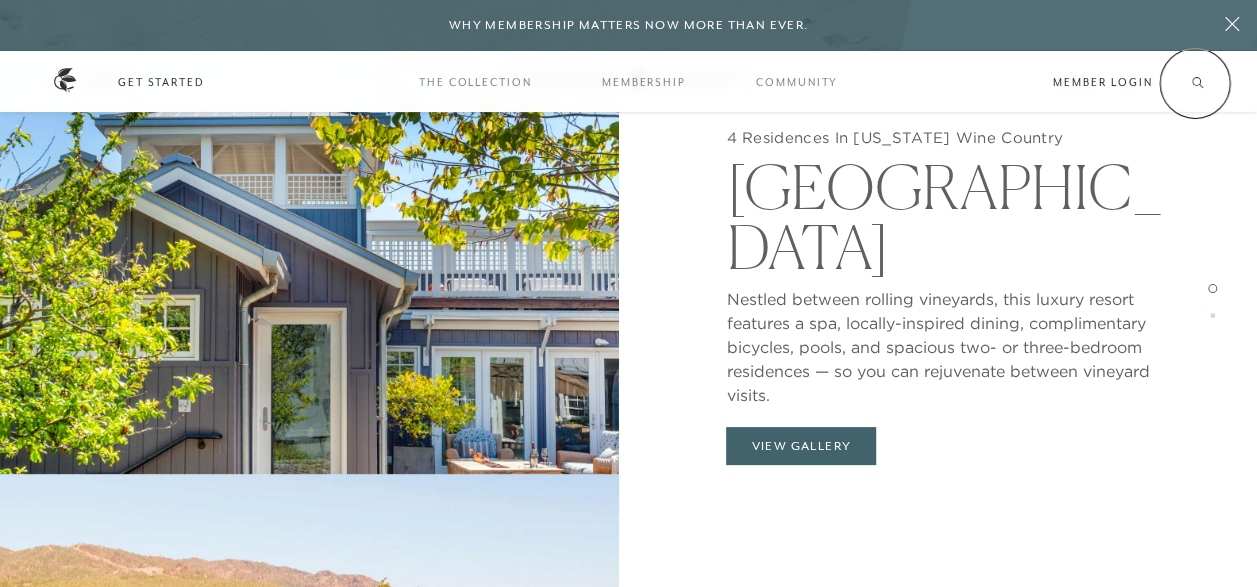 click 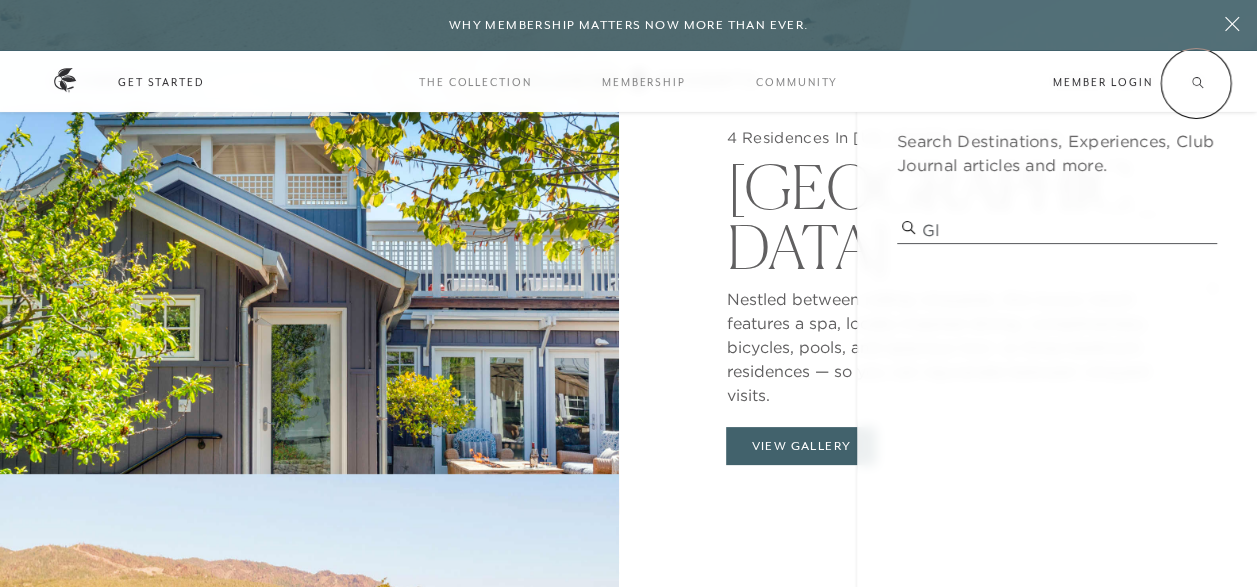 type on "G" 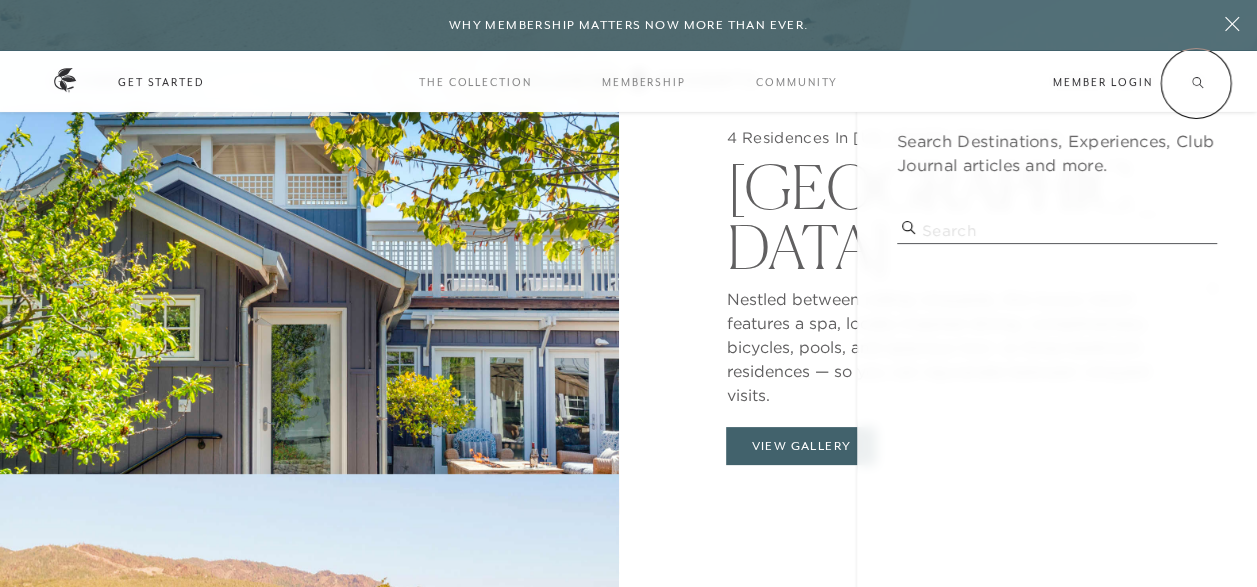type on "C" 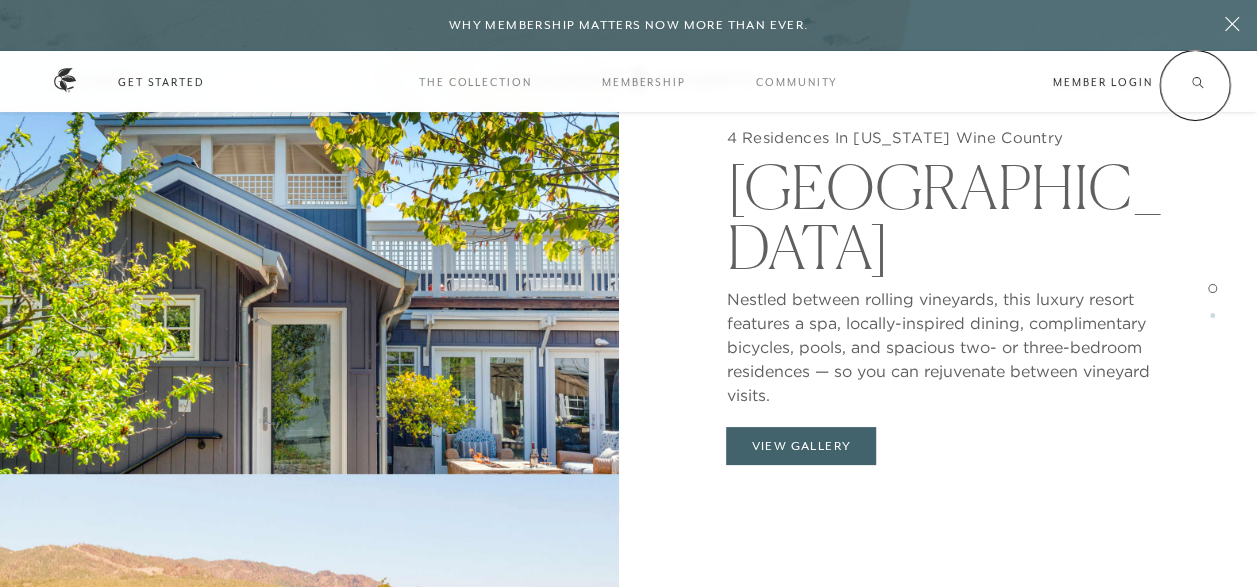 click 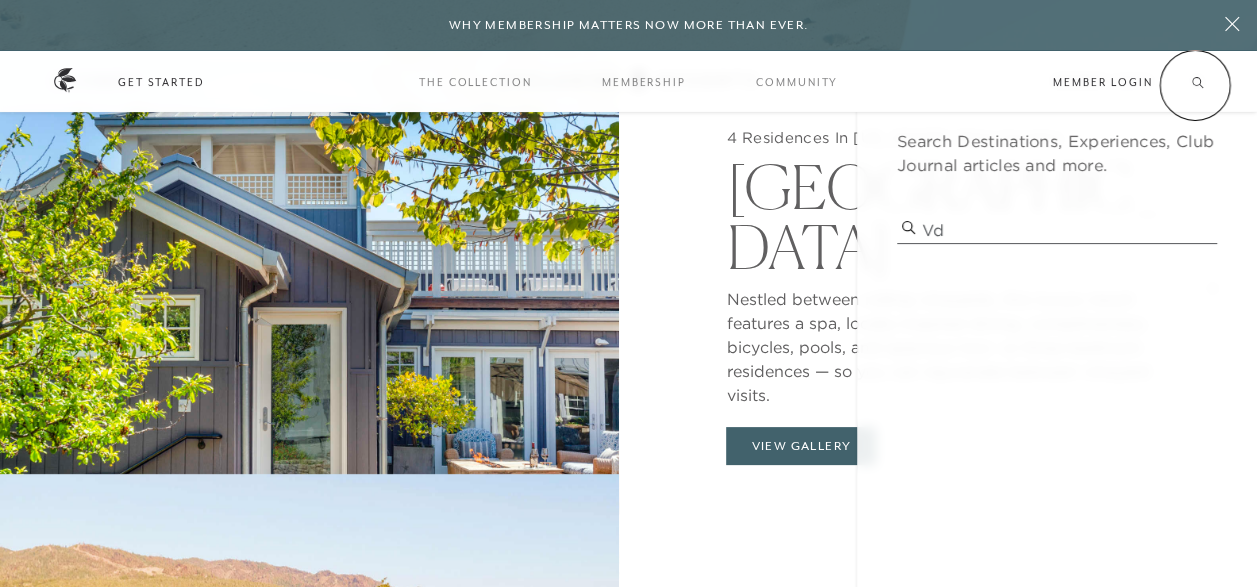 type on "V" 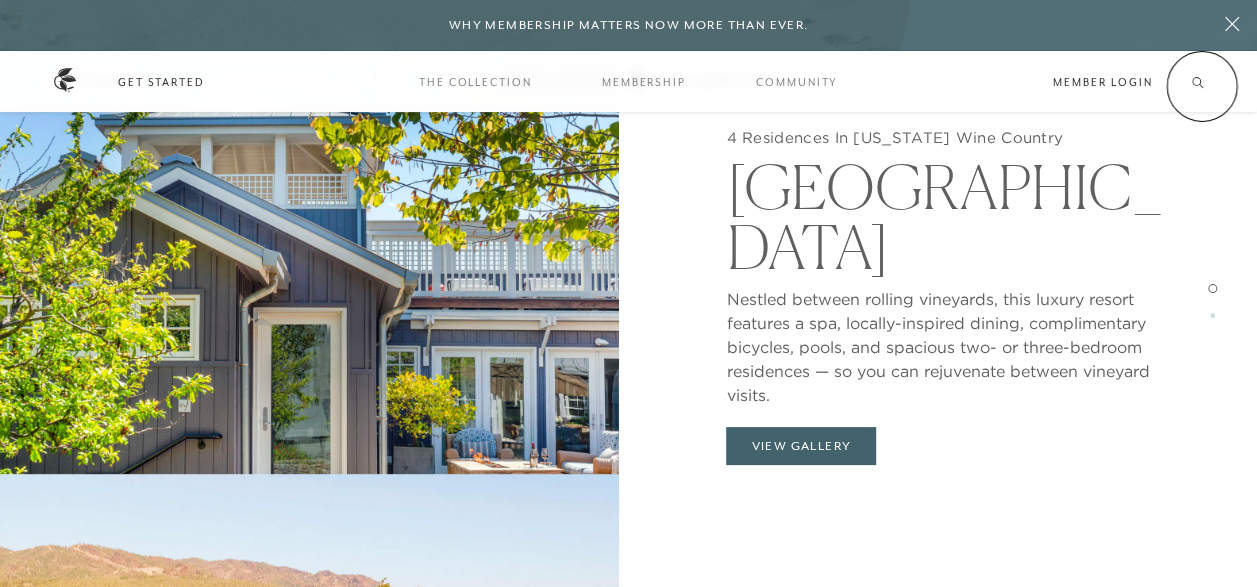 click 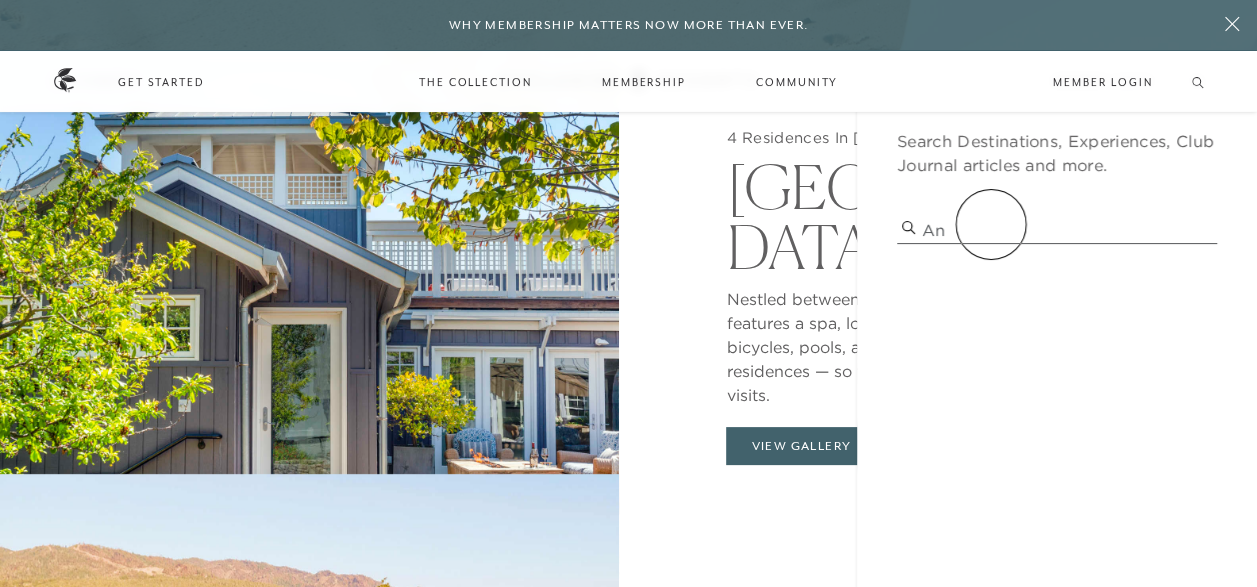 type on "A" 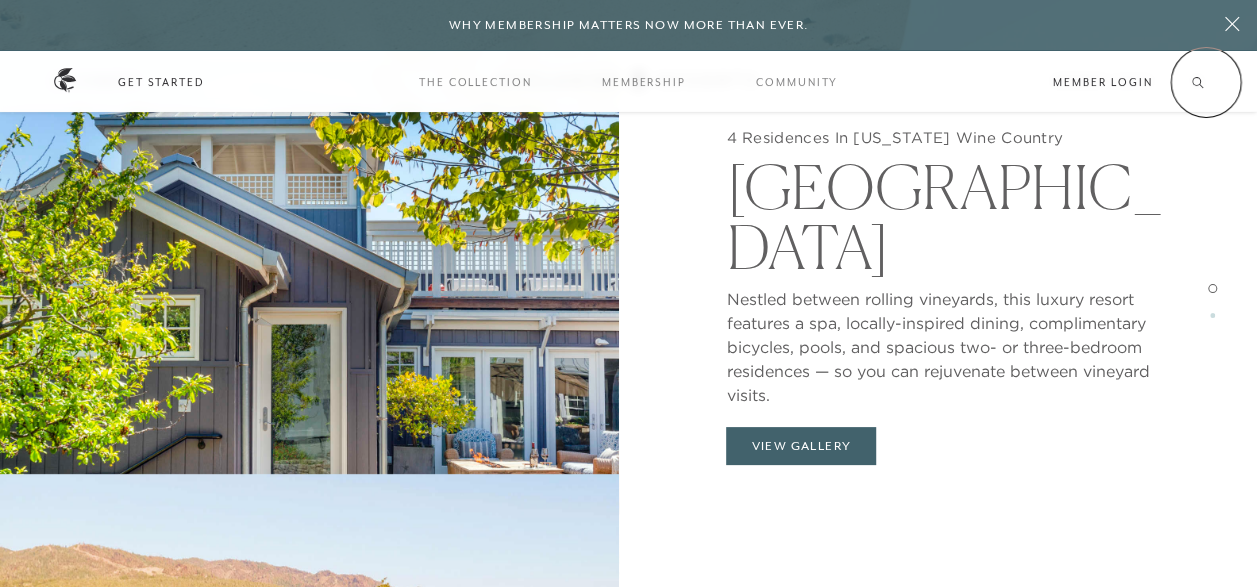click on "Schedule a Meeting Get Started The Collection Residence Collection Experience Collection Membership Services & Standards How it works VIP Benefits Inquire now Community Club Journal  Member Login" at bounding box center [628, 81] 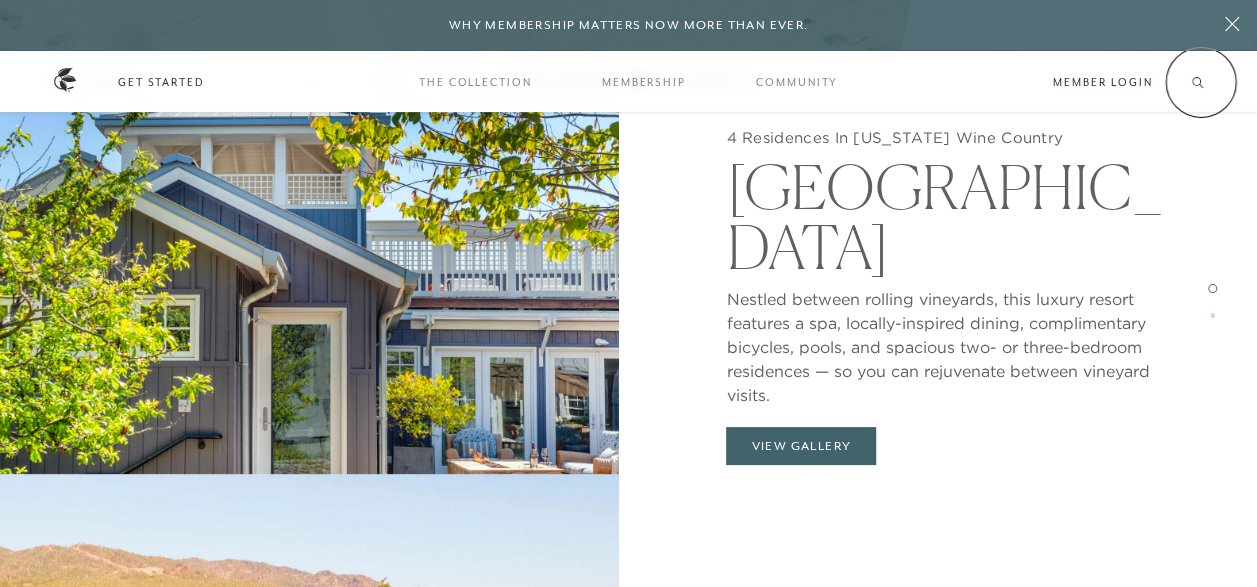 click 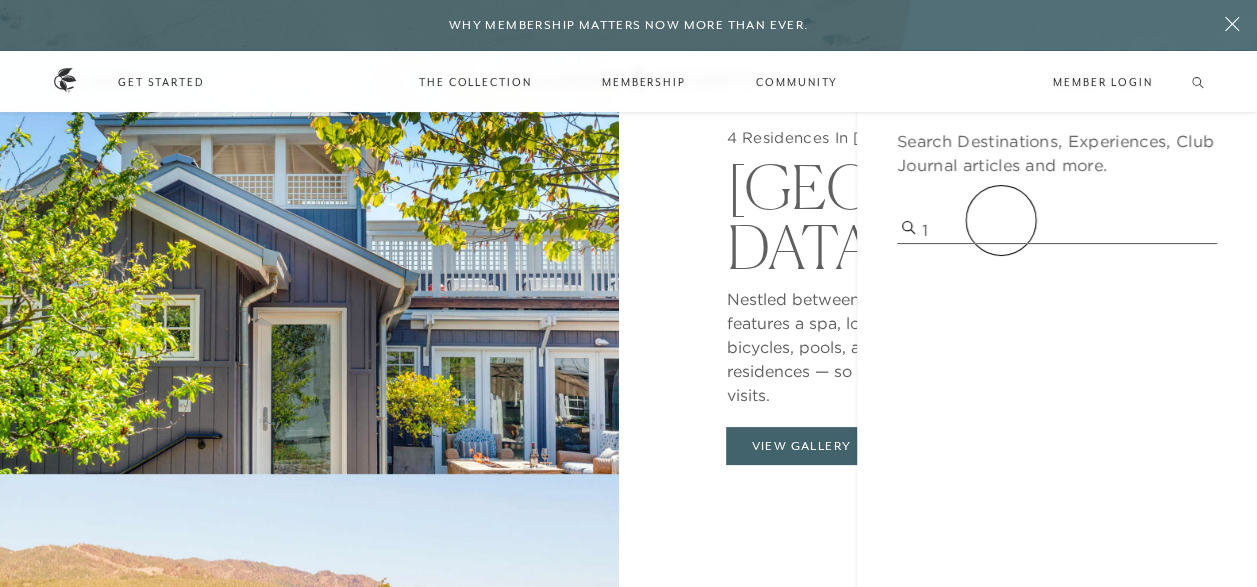 type on "1" 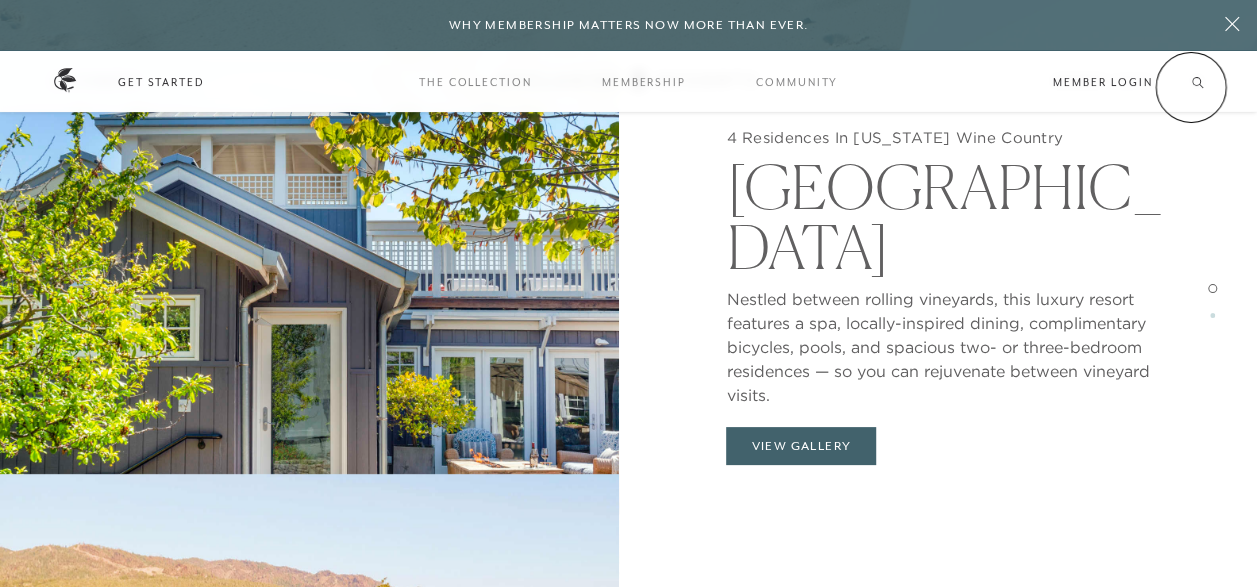 click 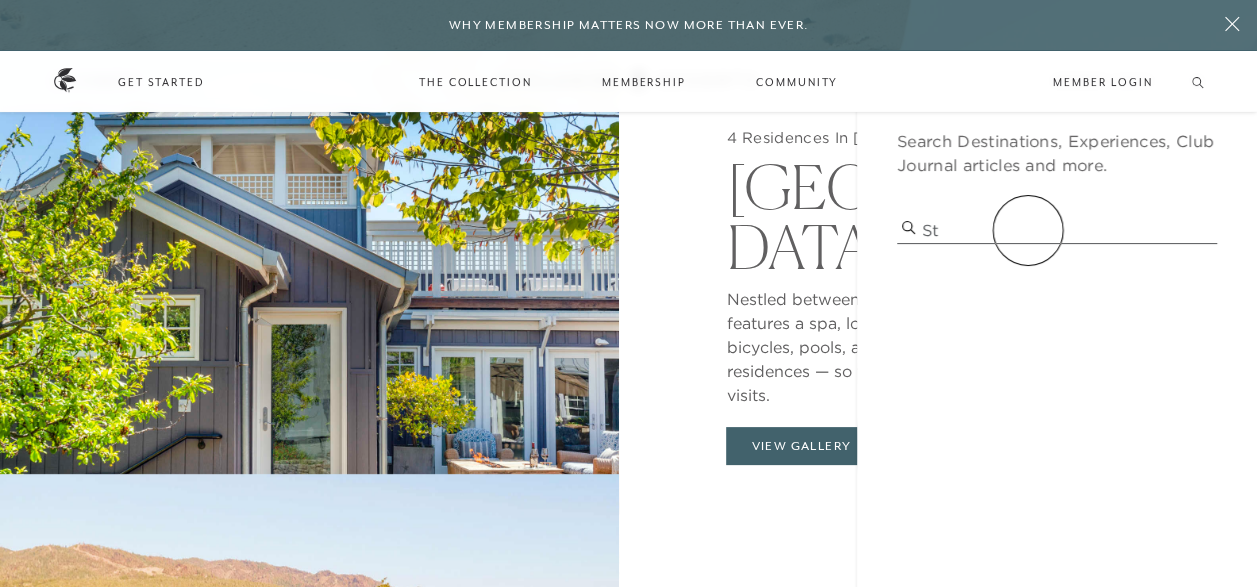type on "S" 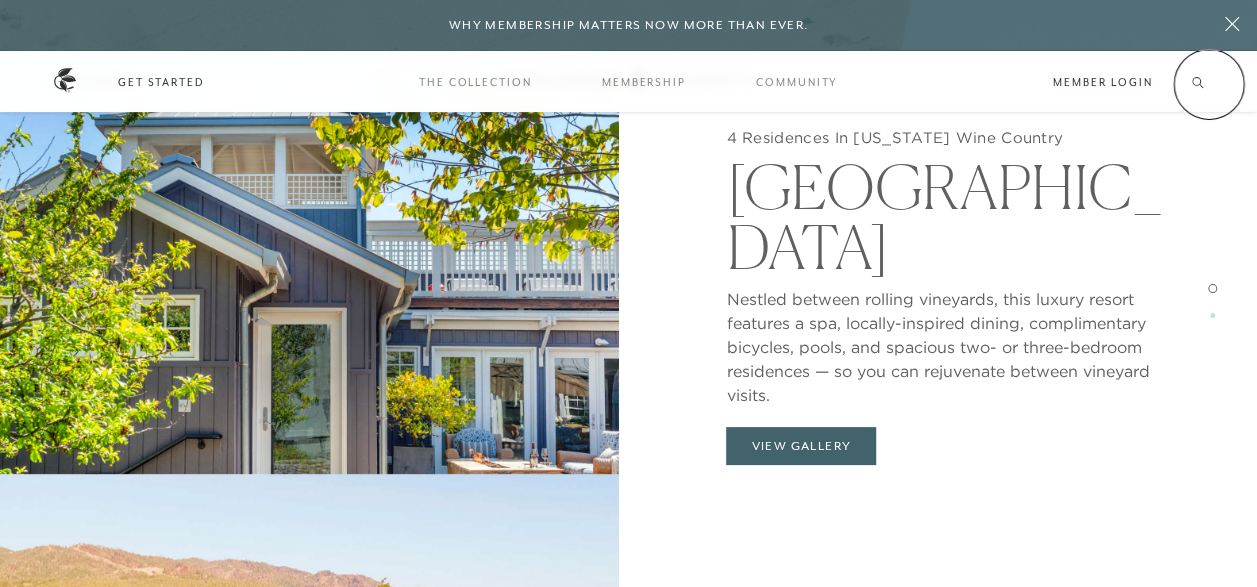 click on "Schedule a Meeting Get Started The Collection Residence Collection Experience Collection Membership Services & Standards How it works VIP Benefits Inquire now Community Club Journal  Member Login" at bounding box center (628, 81) 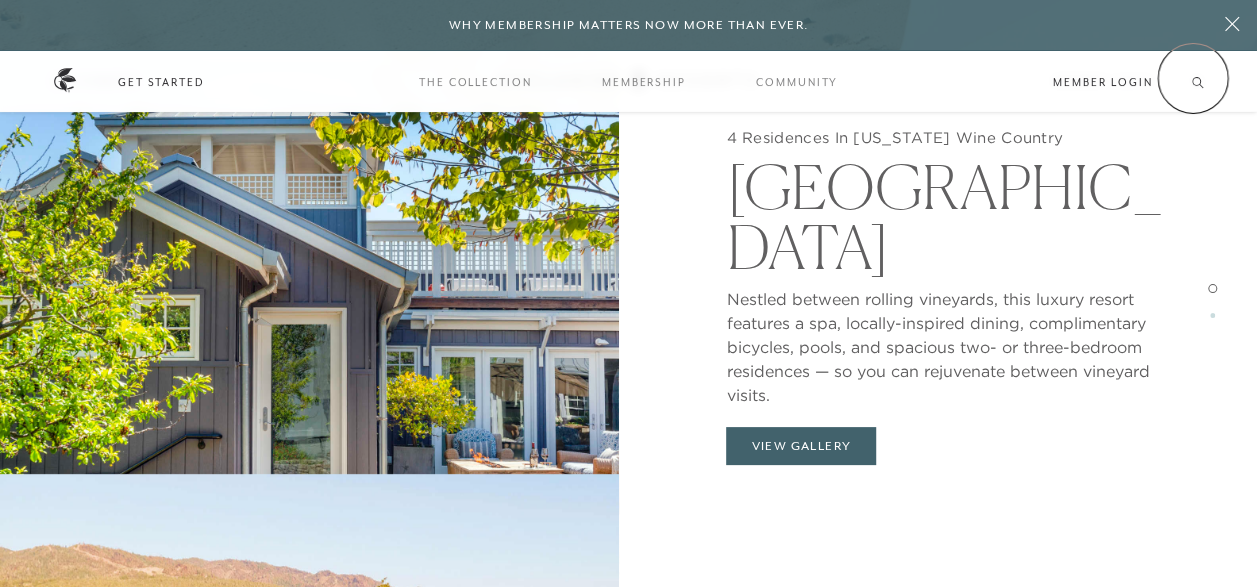 click 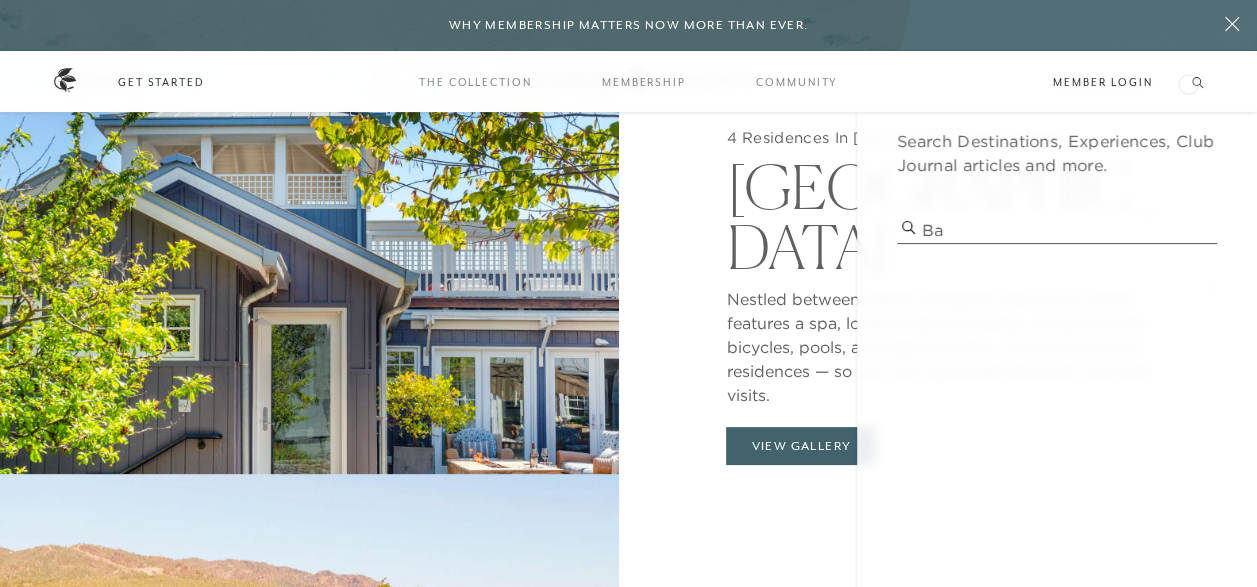 type on "B" 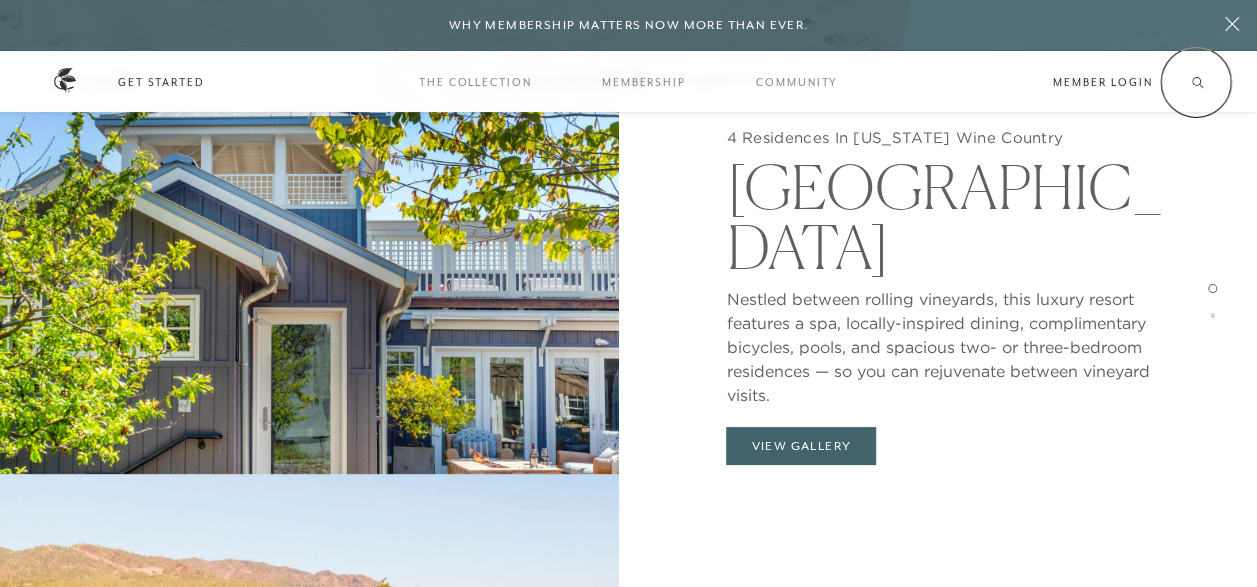 click 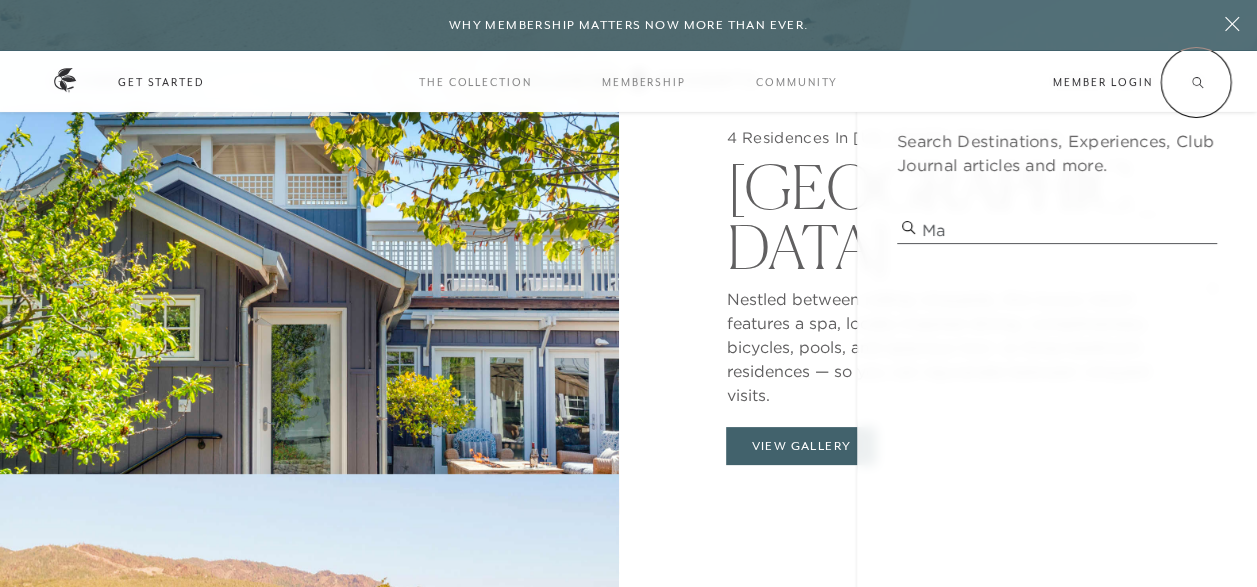 type on "M" 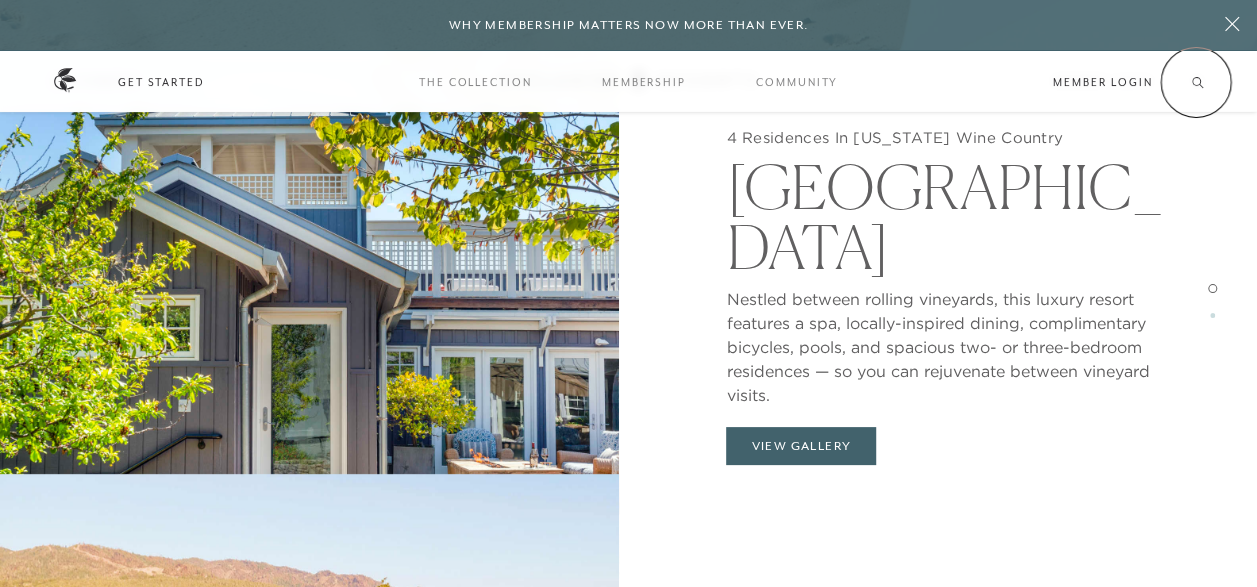click 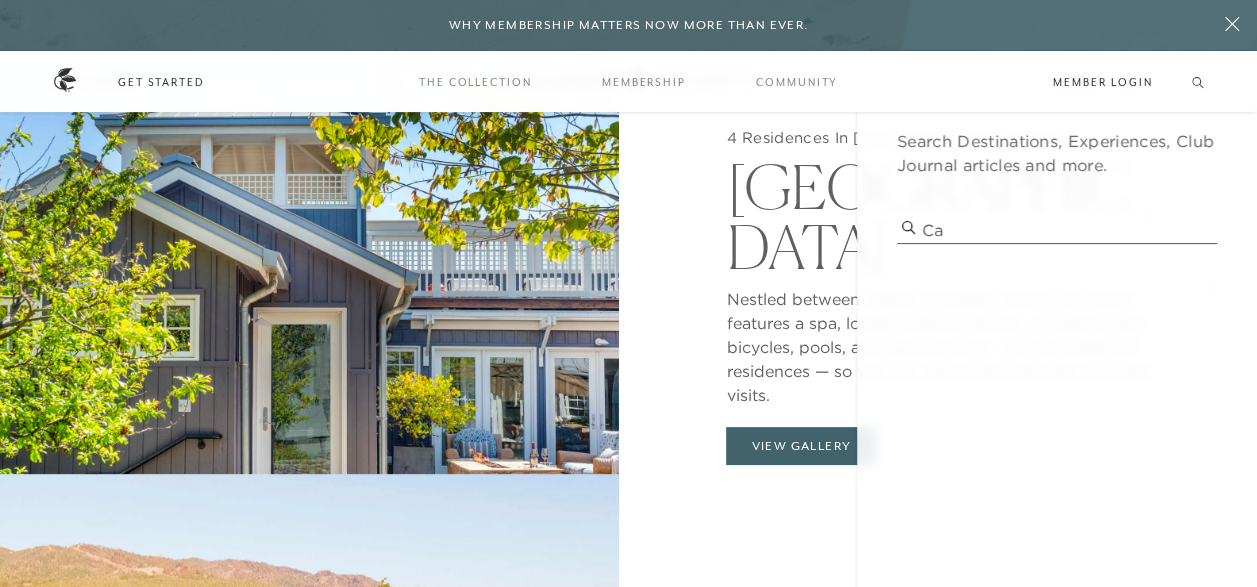 type on "C" 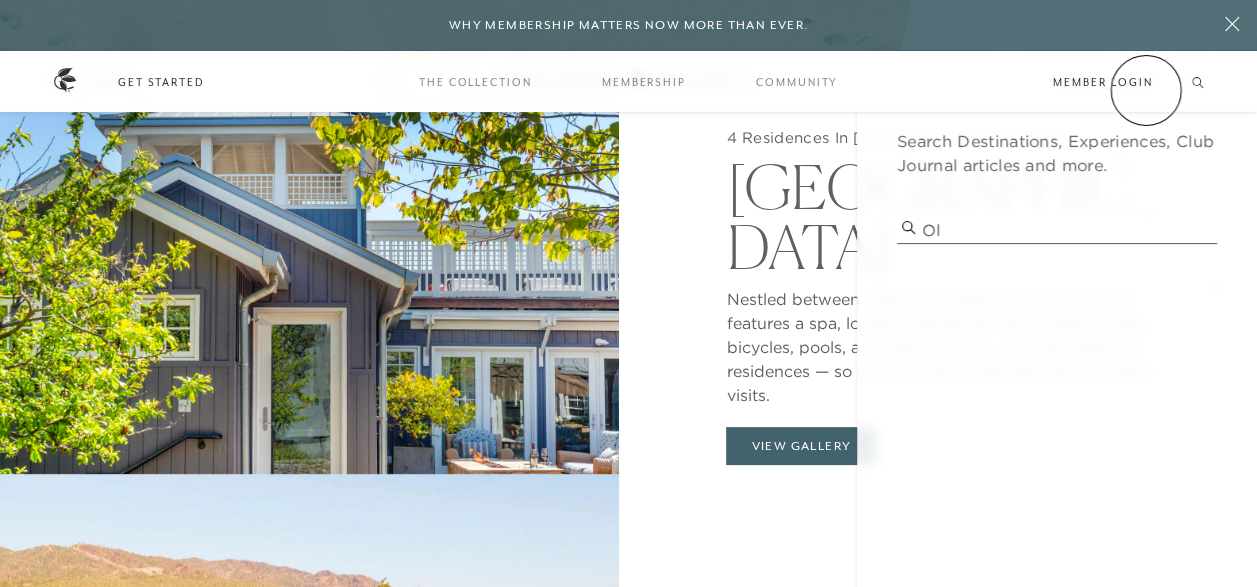 type on "O" 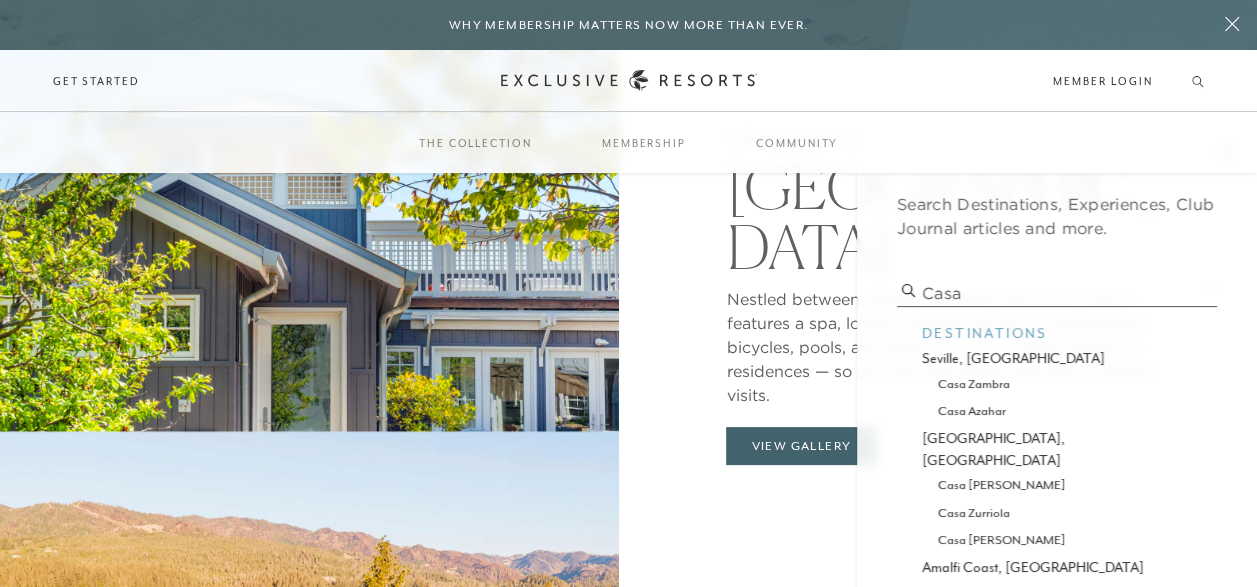 scroll, scrollTop: 1725, scrollLeft: 0, axis: vertical 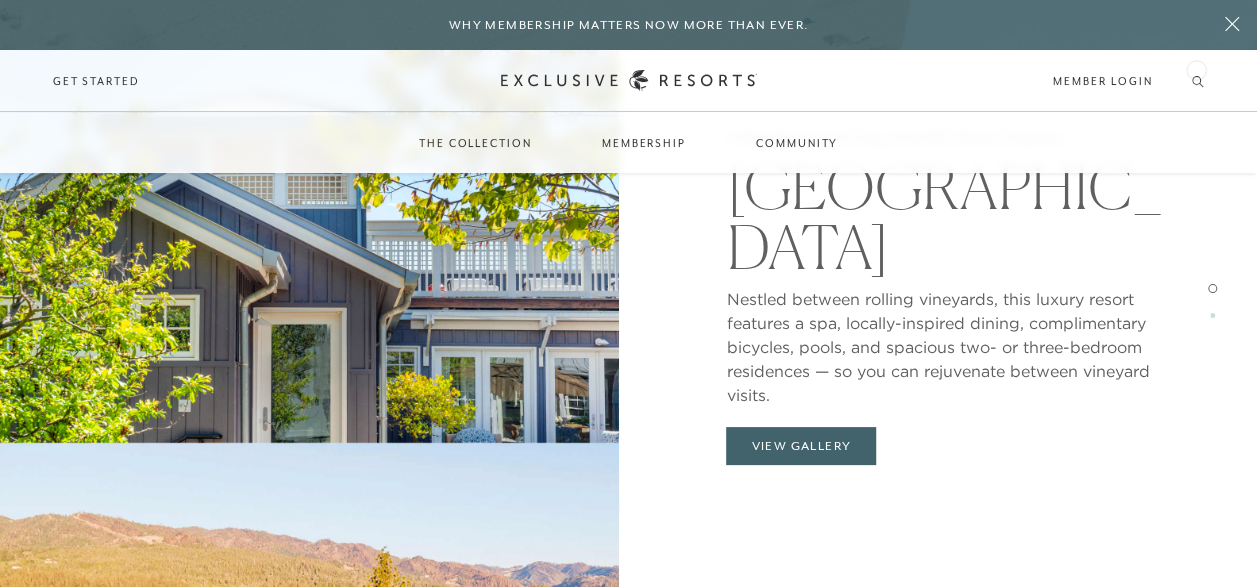 click on "Schedule a Meeting Get Started Visit home page  Member Login  Schedule a Meeting Get Started" at bounding box center (628, 81) 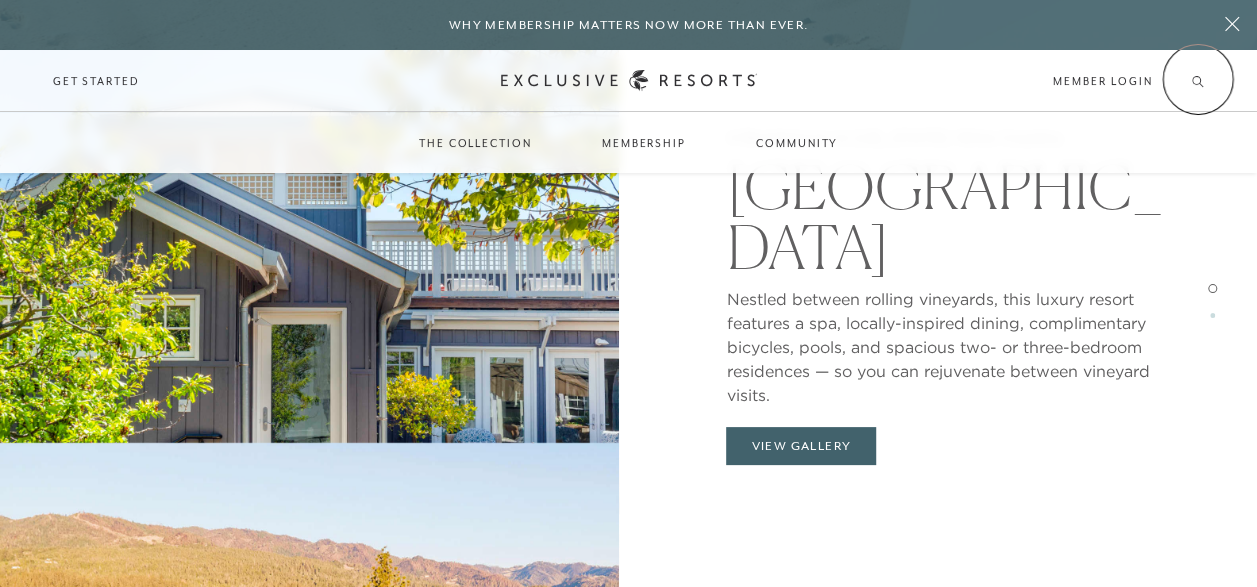 click 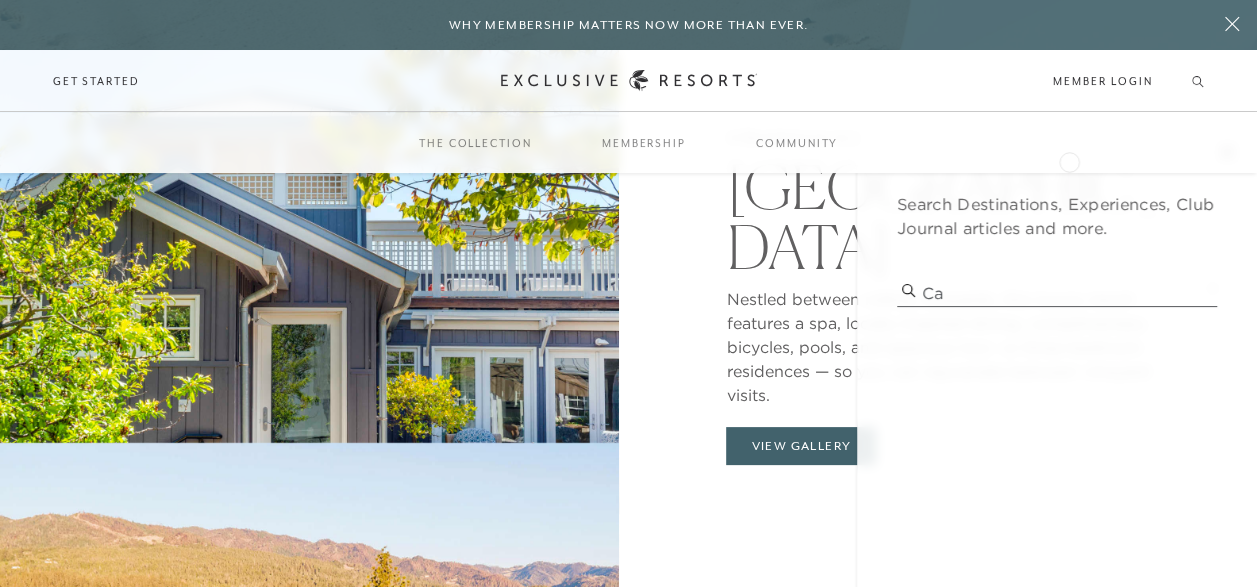 type on "C" 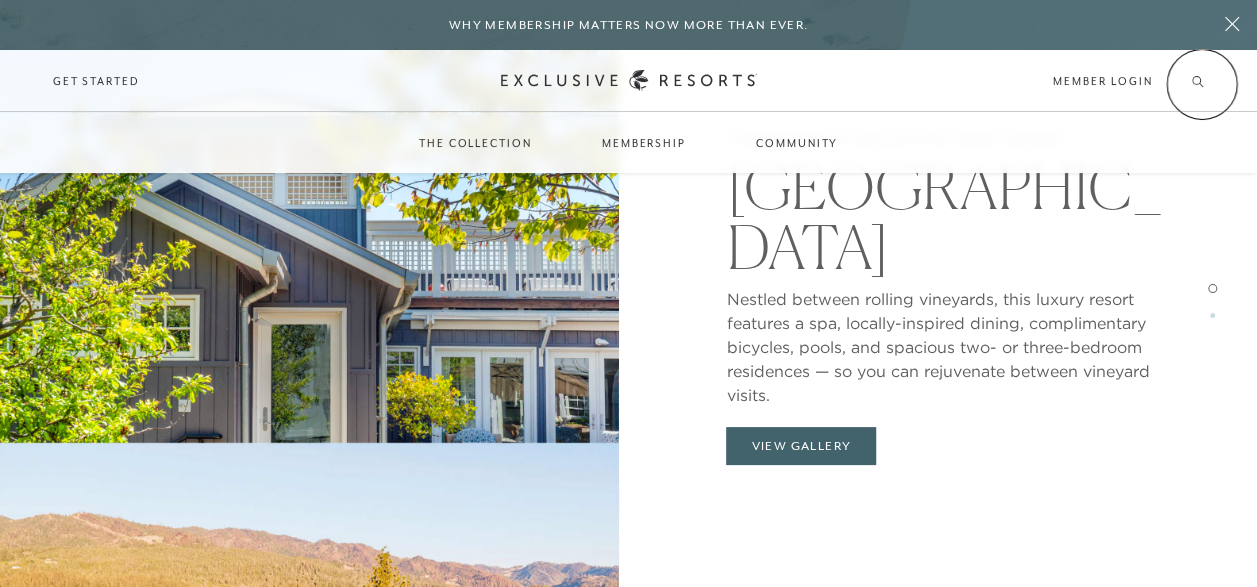 click 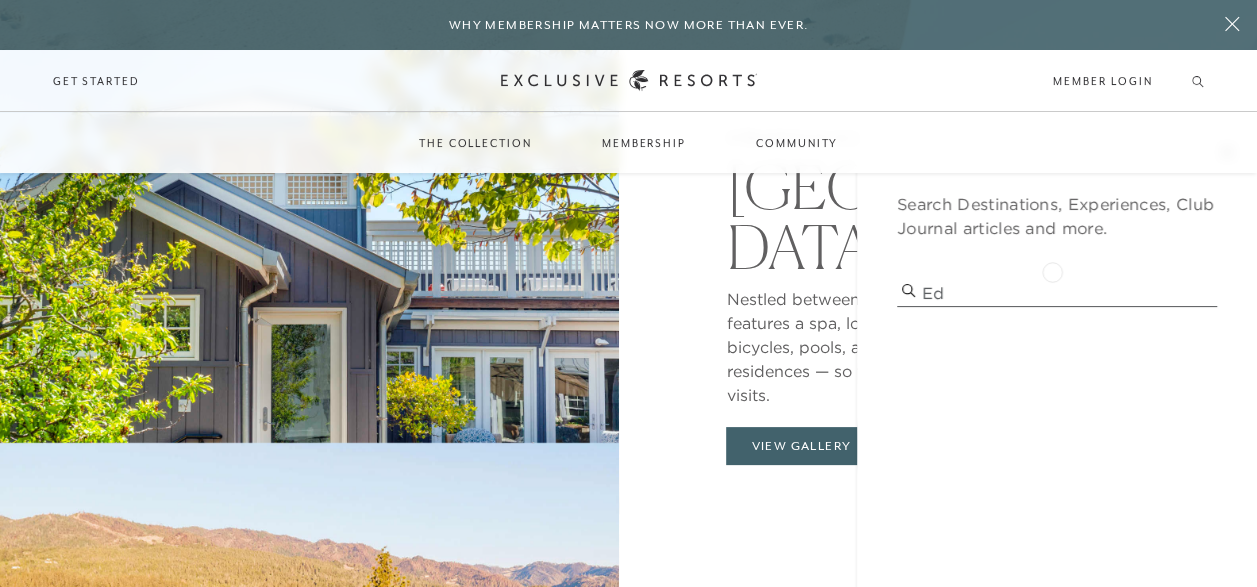 type on "E" 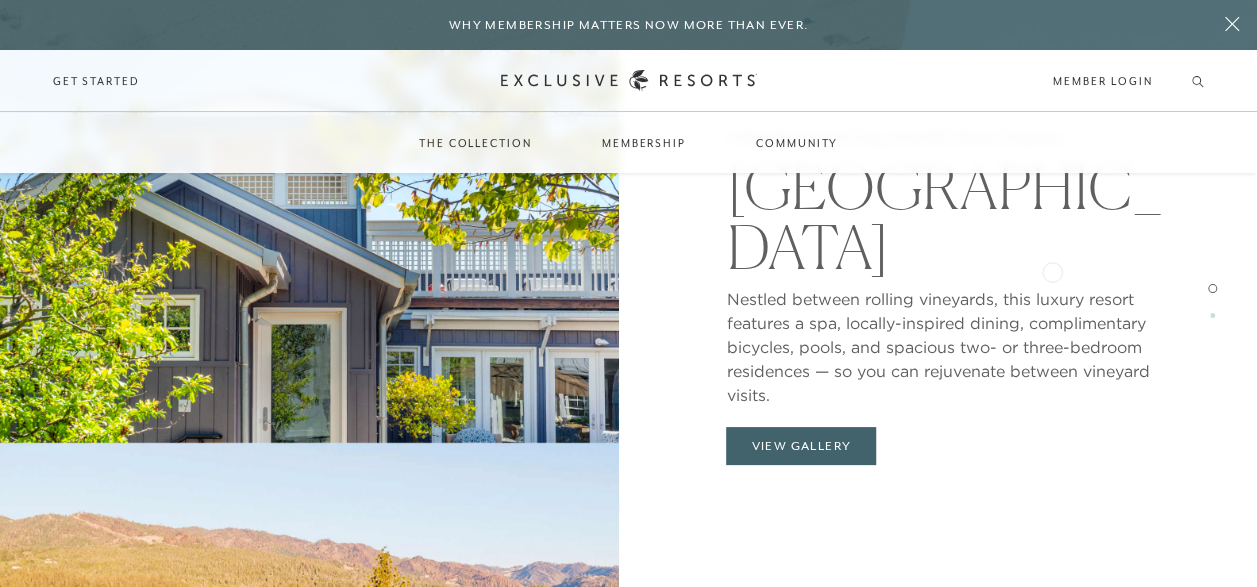 click on "[GEOGRAPHIC_DATA]" at bounding box center [947, 212] 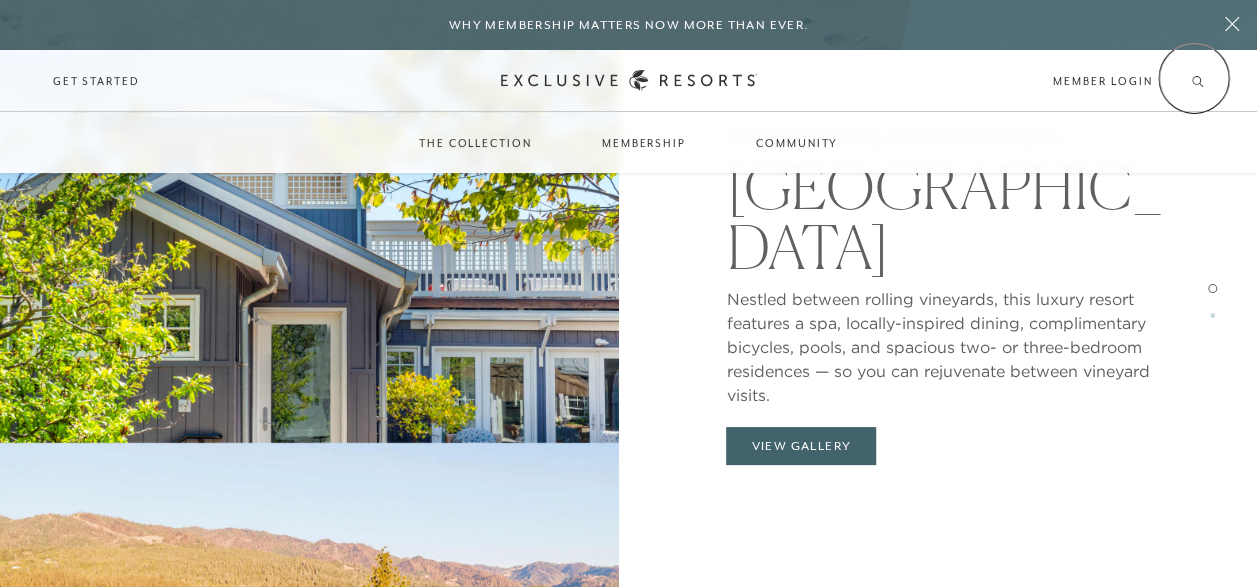 click 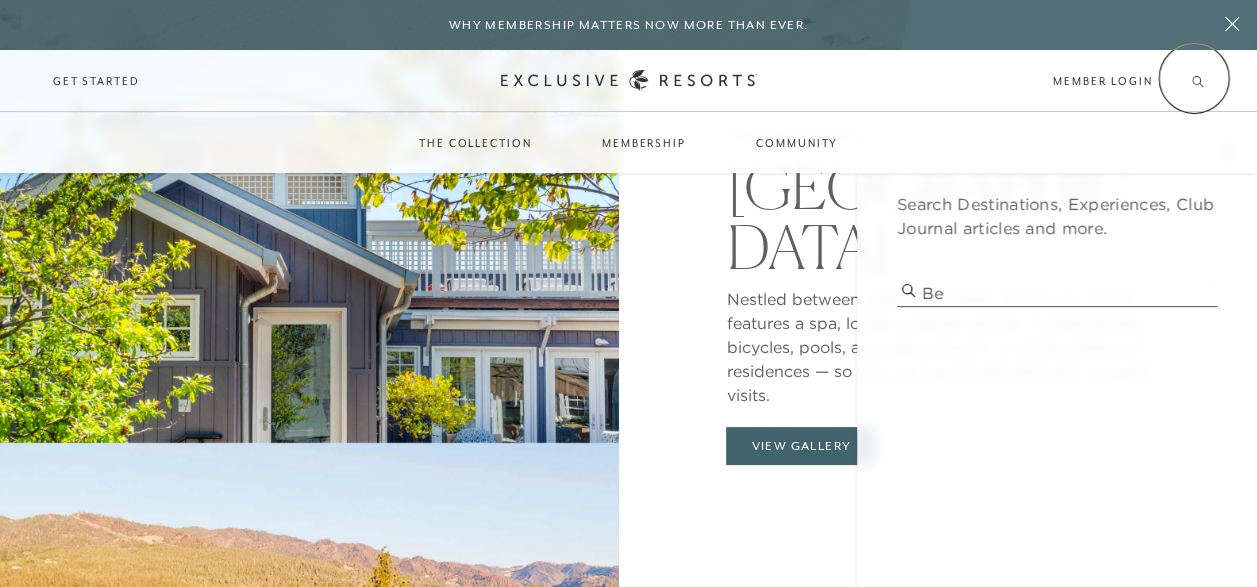 type on "B" 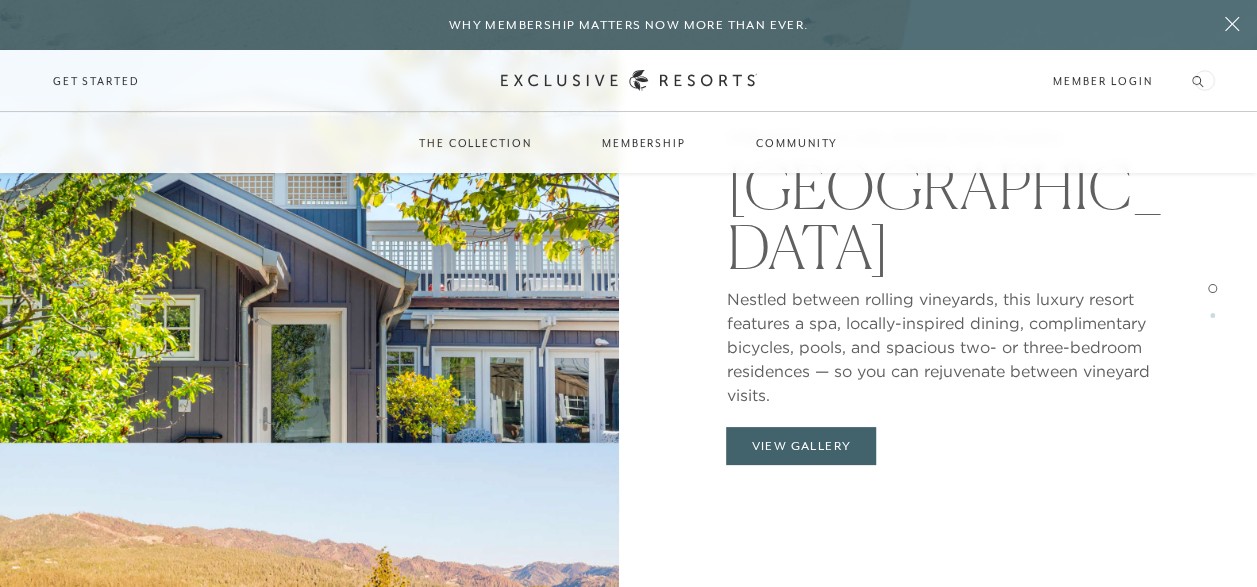 click 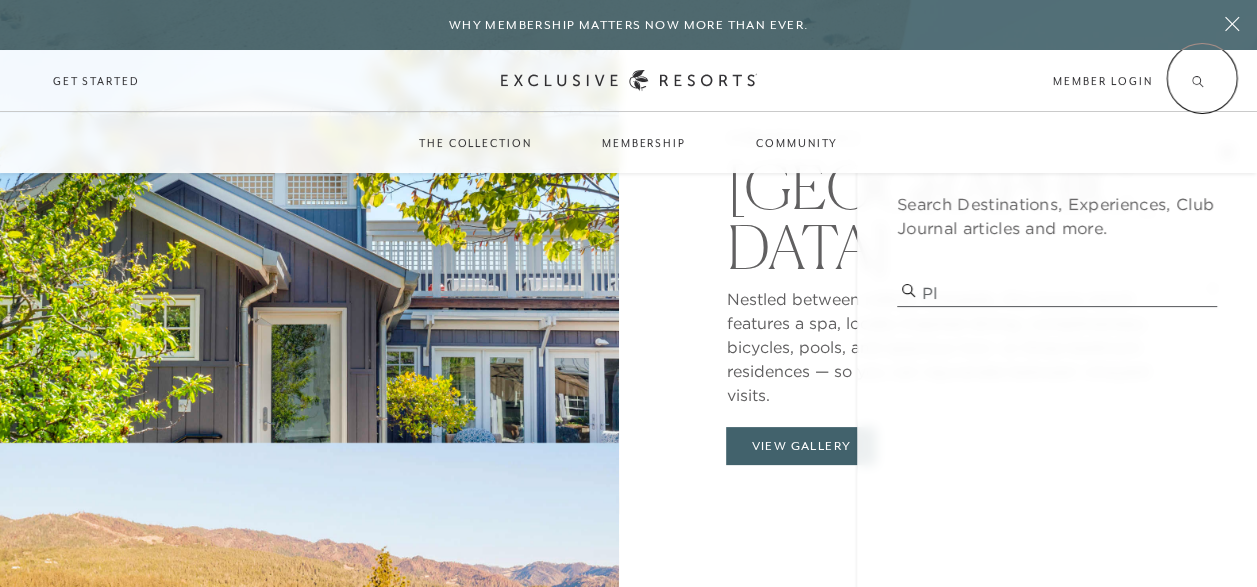 type on "P" 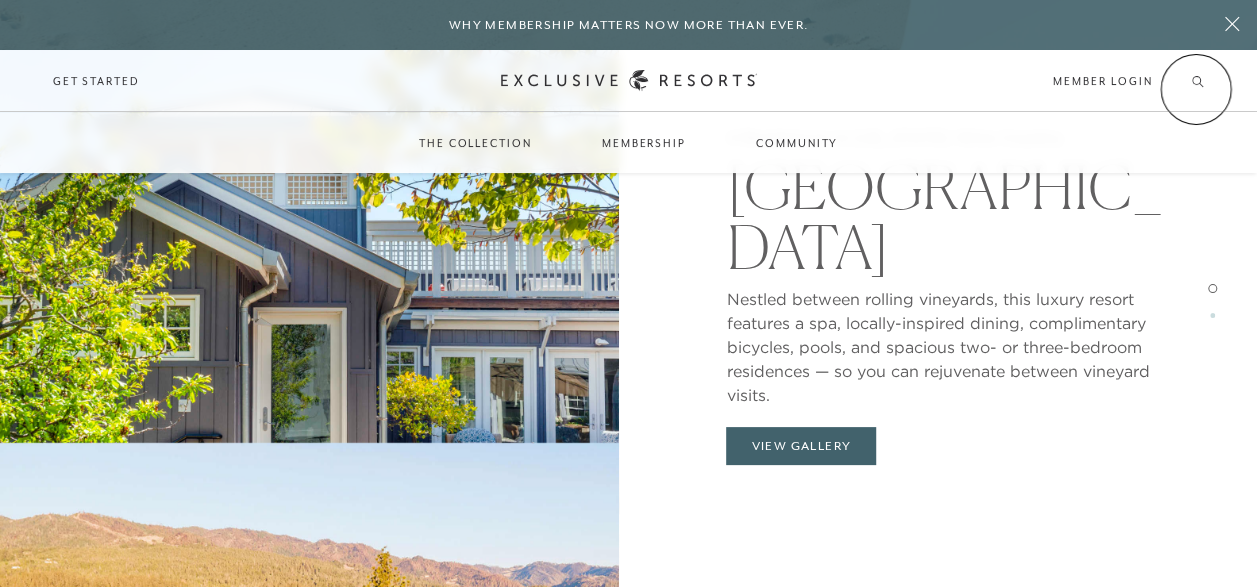 click at bounding box center [1198, 81] 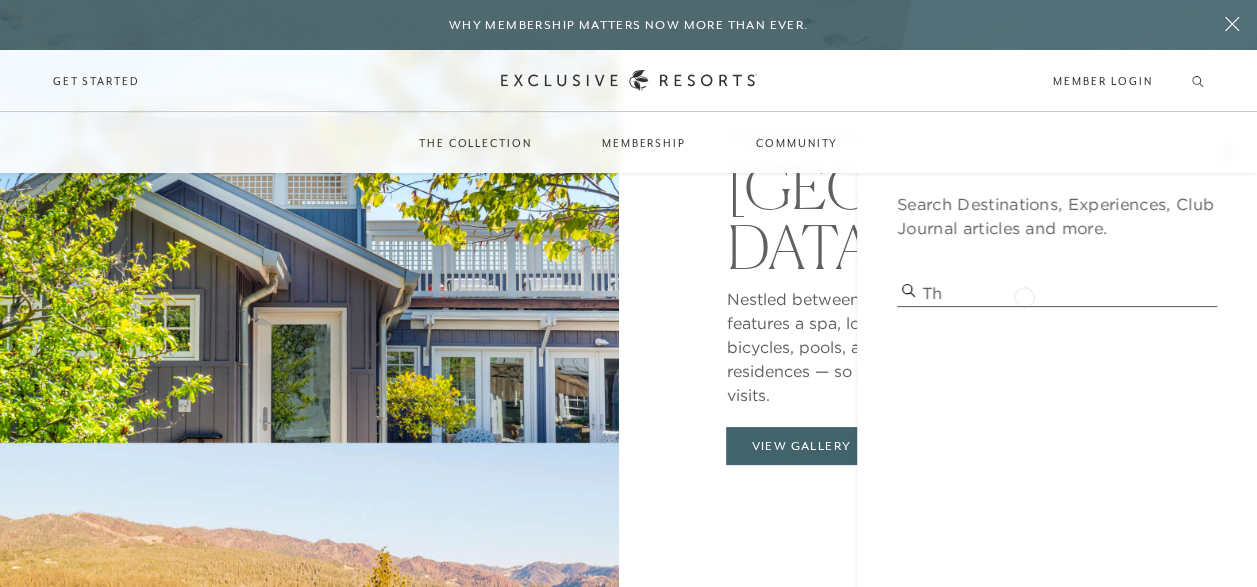 type on "T" 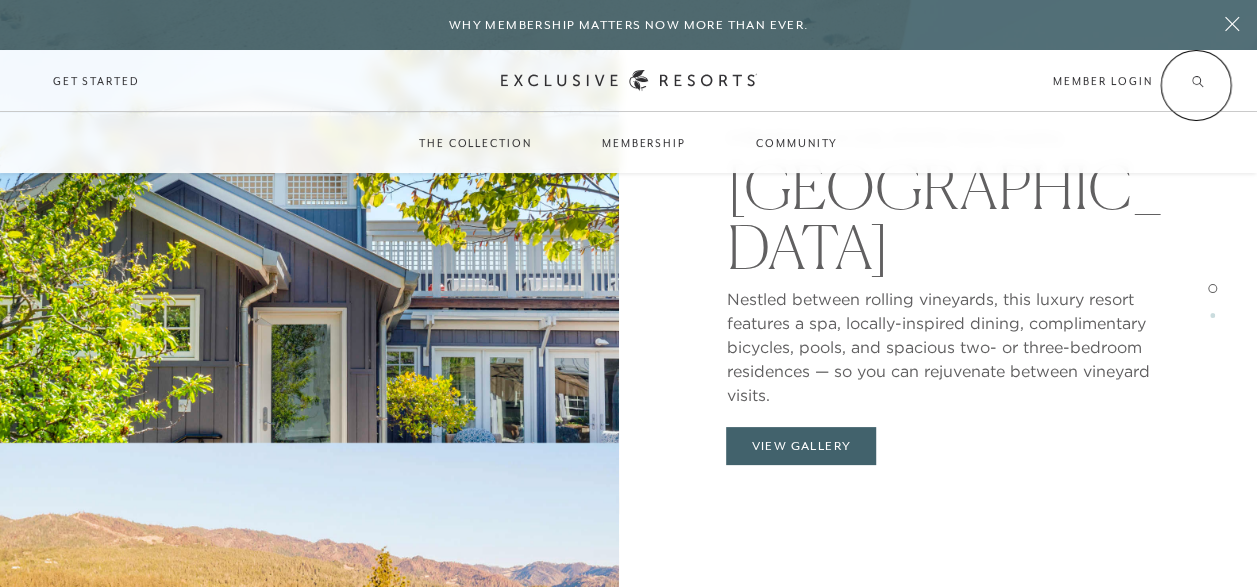 click 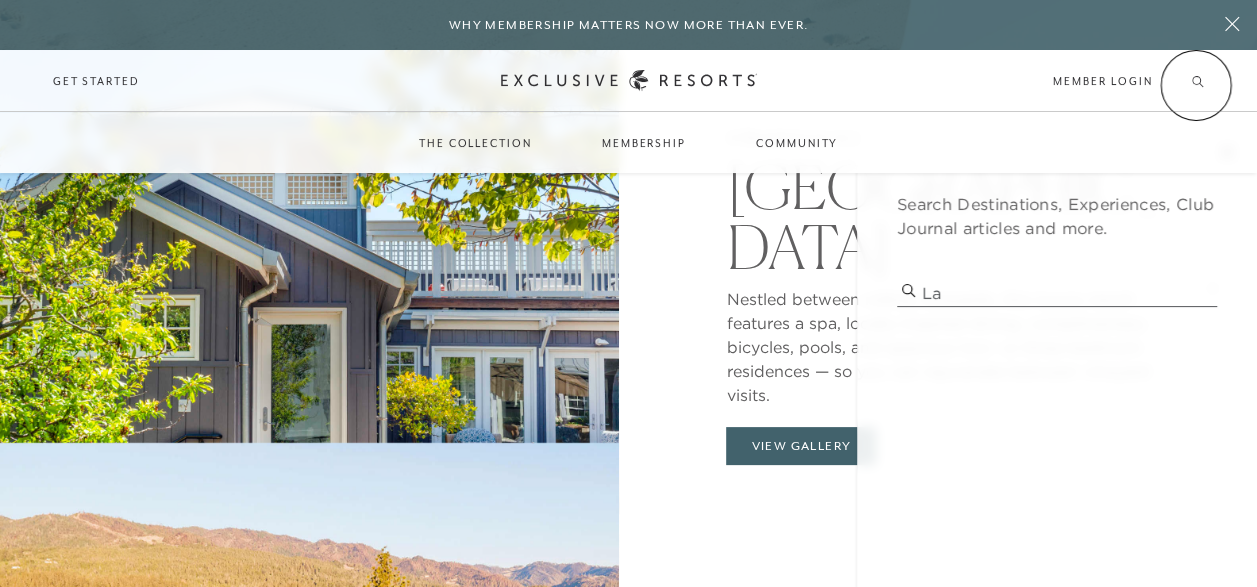 type on "L" 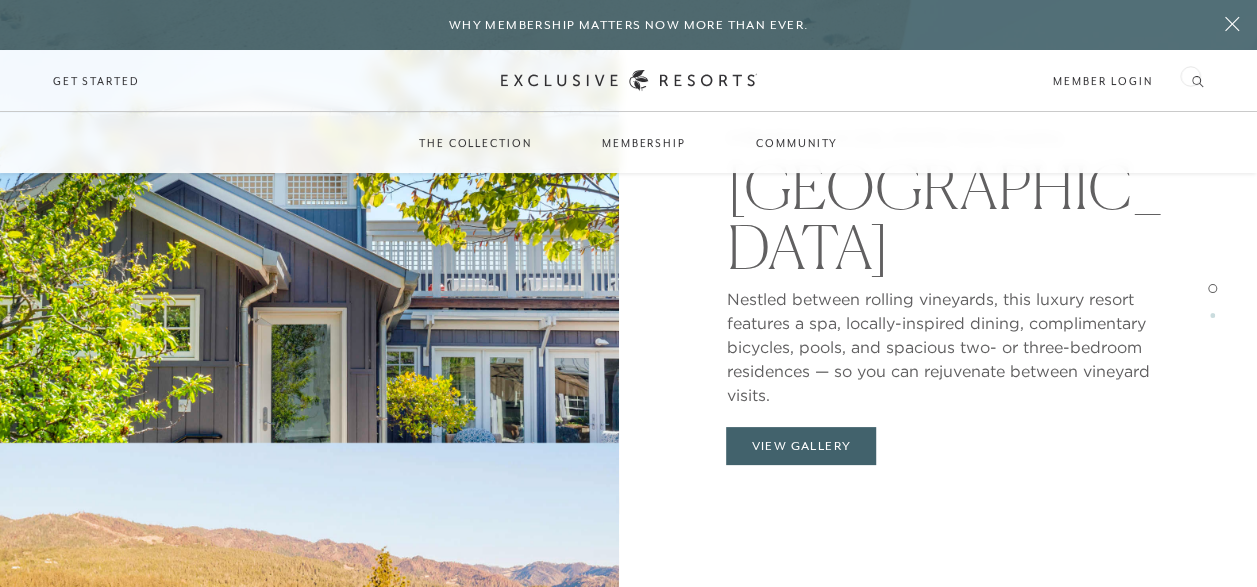 click on "Member Login" at bounding box center [1128, 81] 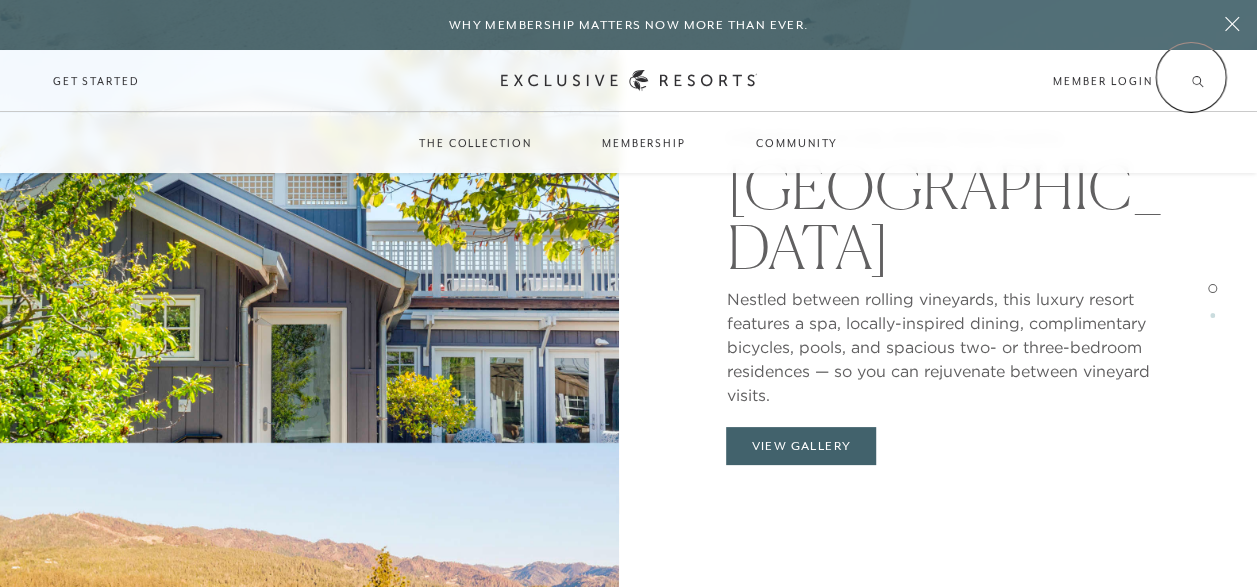 click 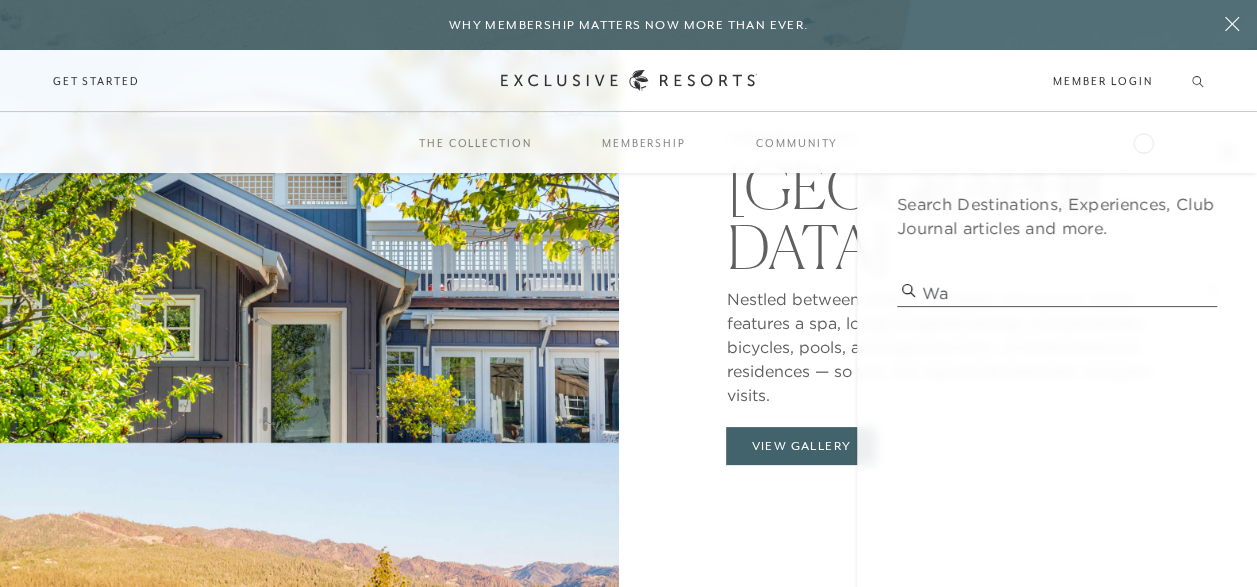 type on "W" 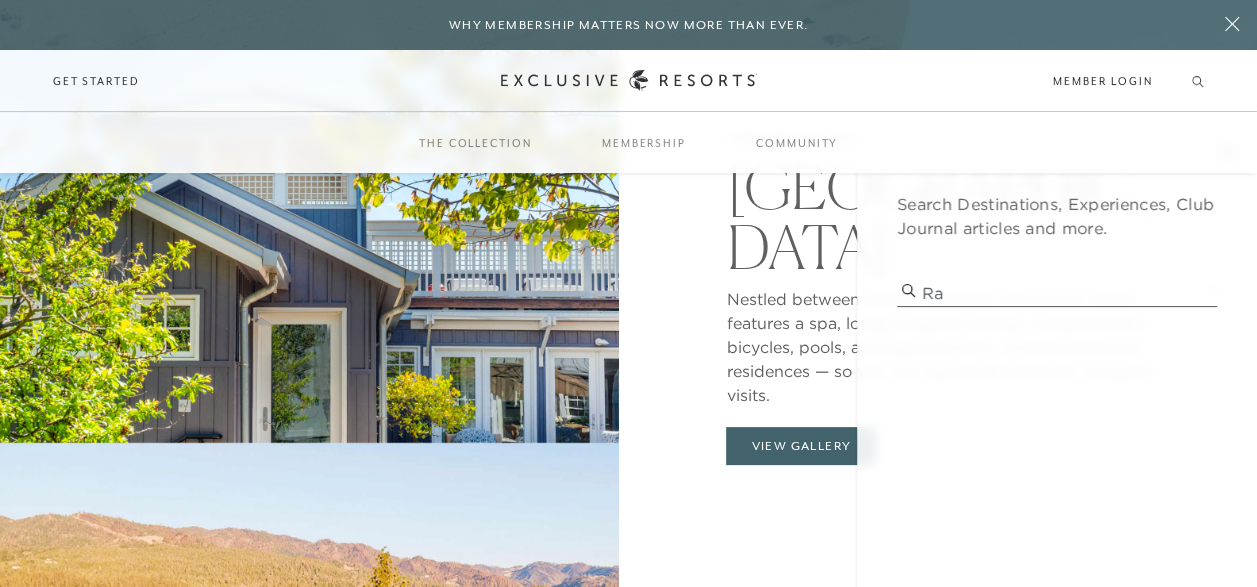 type on "R" 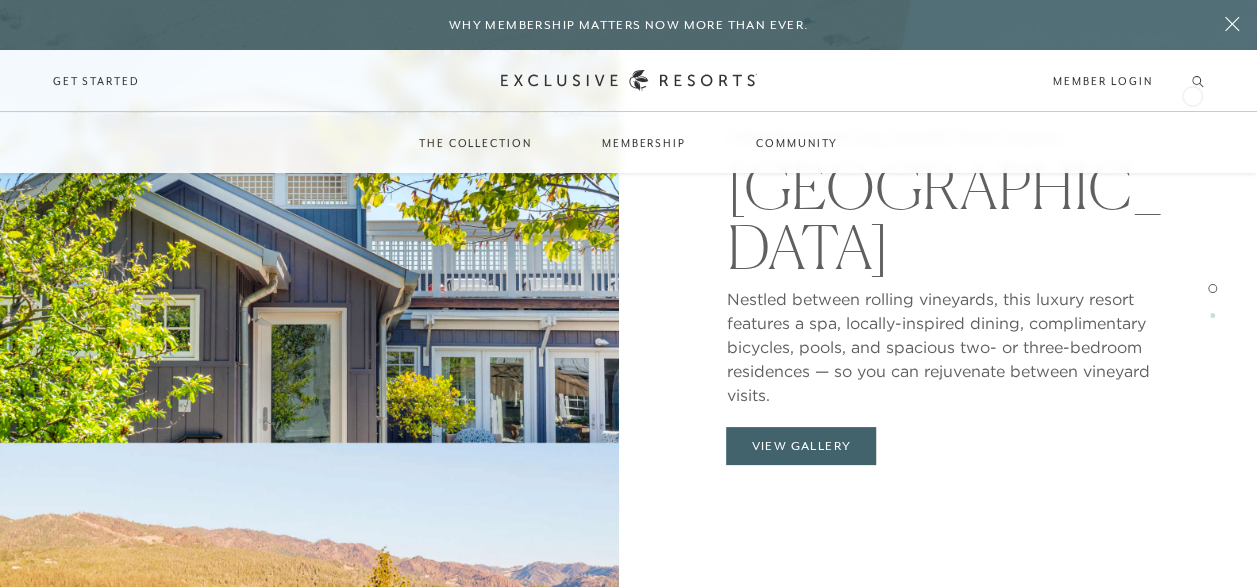 click on "Schedule a Meeting Get Started Visit home page  Member Login  Schedule a Meeting Get Started" at bounding box center (628, 81) 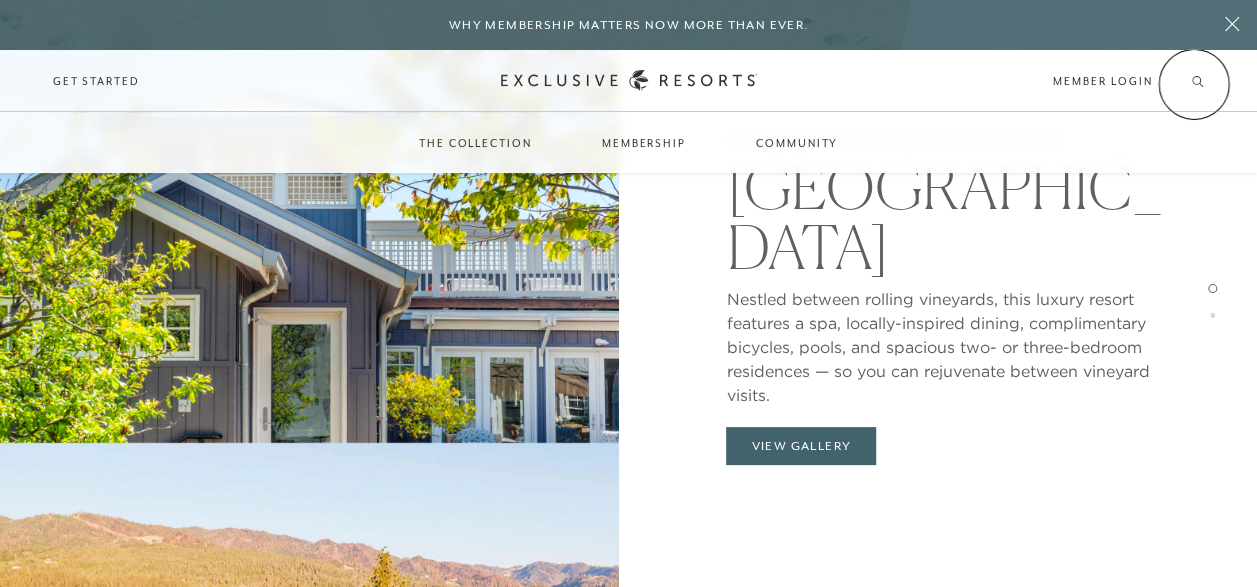 click 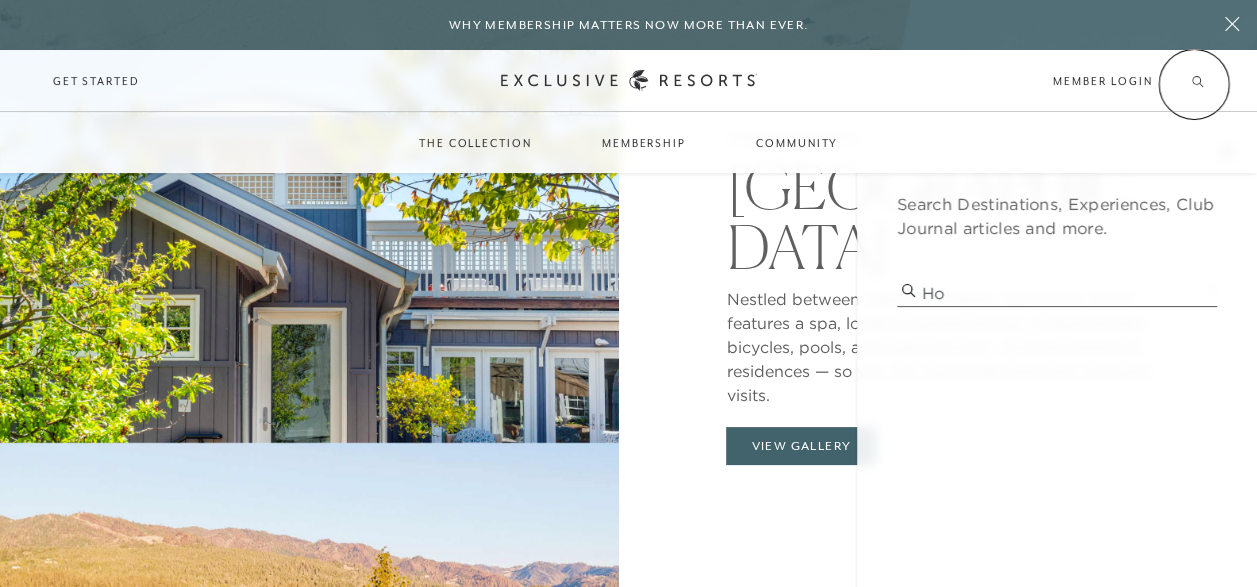 type on "H" 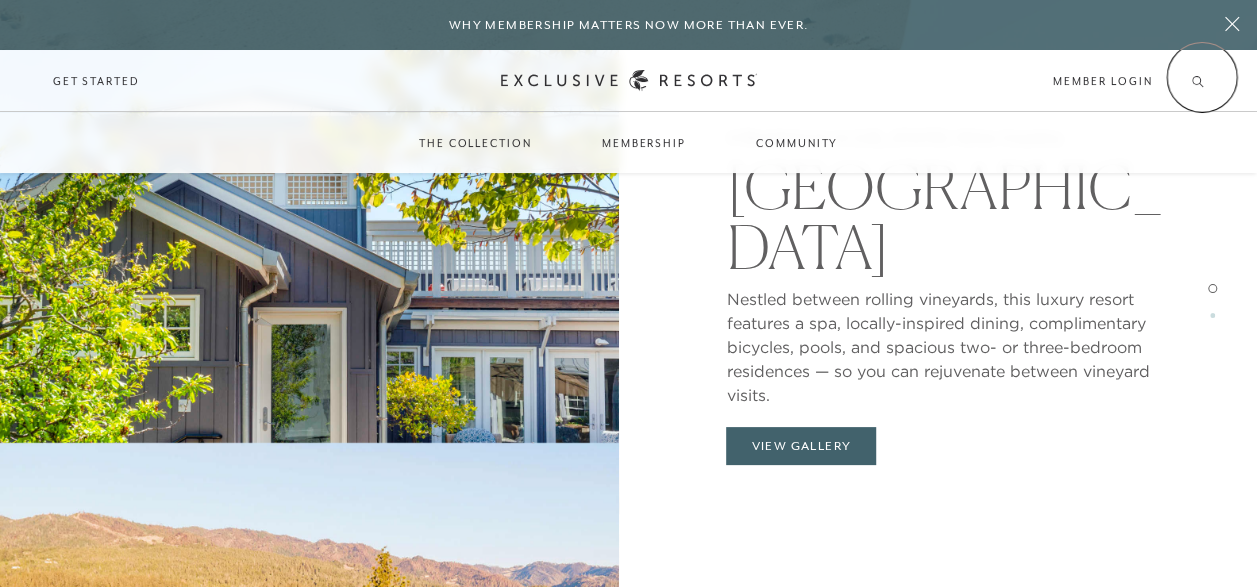 click 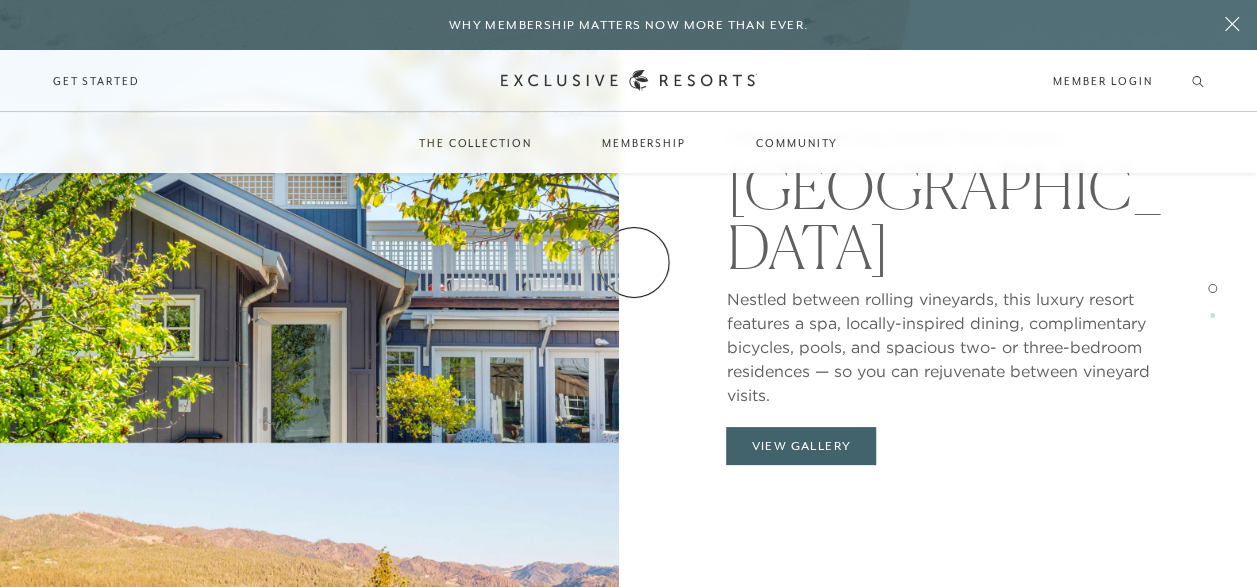 click on "4 Residences In [US_STATE] Wine Country Carneros Resort and Spa Nestled between rolling vineyards, this luxury resort features a spa, locally-inspired dining, complimentary bicycles, pools, and spacious two- or three-bedroom residences — so you can rejuvenate between vineyard visits. 4 Residences In [US_STATE] Wine Country Carneros Resort and Spa Nestled between rolling vineyards, this luxury resort features a spa, locally-inspired dining, complimentary bicycles, pools, and spacious two- or three-bedroom residences — so you can rejuvenate between vineyard visits. View Gallery 1 Residence In [US_STATE] Wine Country The Ink House Set on a historic estate once home to [US_STATE] pioneer Theron Ink, this luxurious six-bedroom retreat merges Italian sophistication with Napa Valley’s relaxed elegance. Enjoy private wine tastings with renowned winemakers, mingle with Napa’s elite, and explore the valley’s top spots with exclusive, behind-the-scenes access. 1 Residence In [US_STATE] Wine Country" at bounding box center [628, 301] 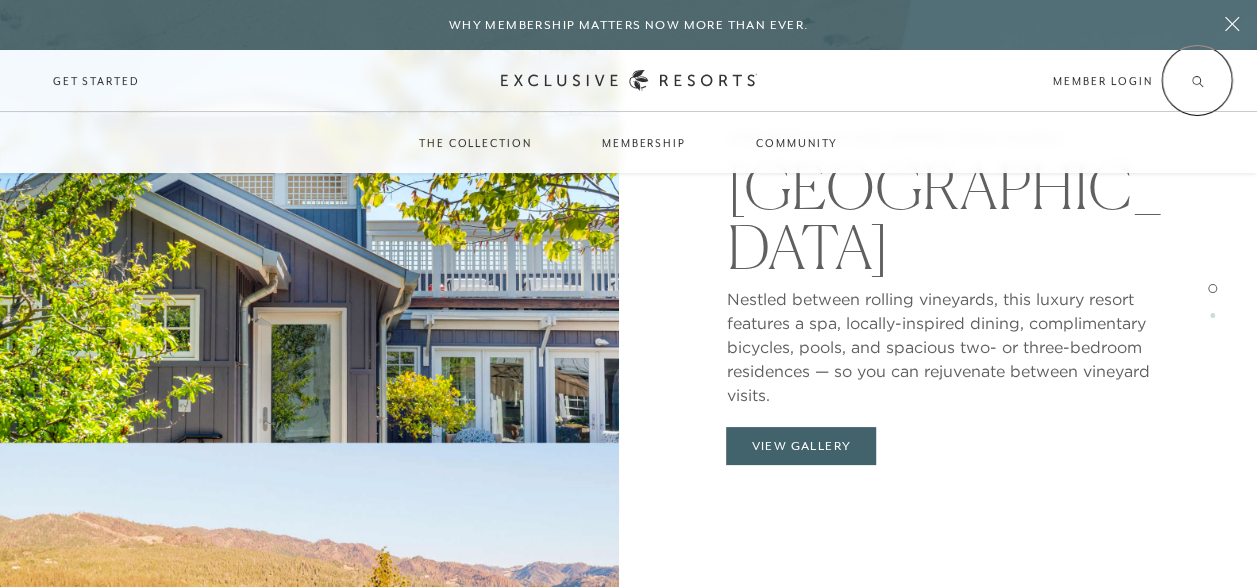 click 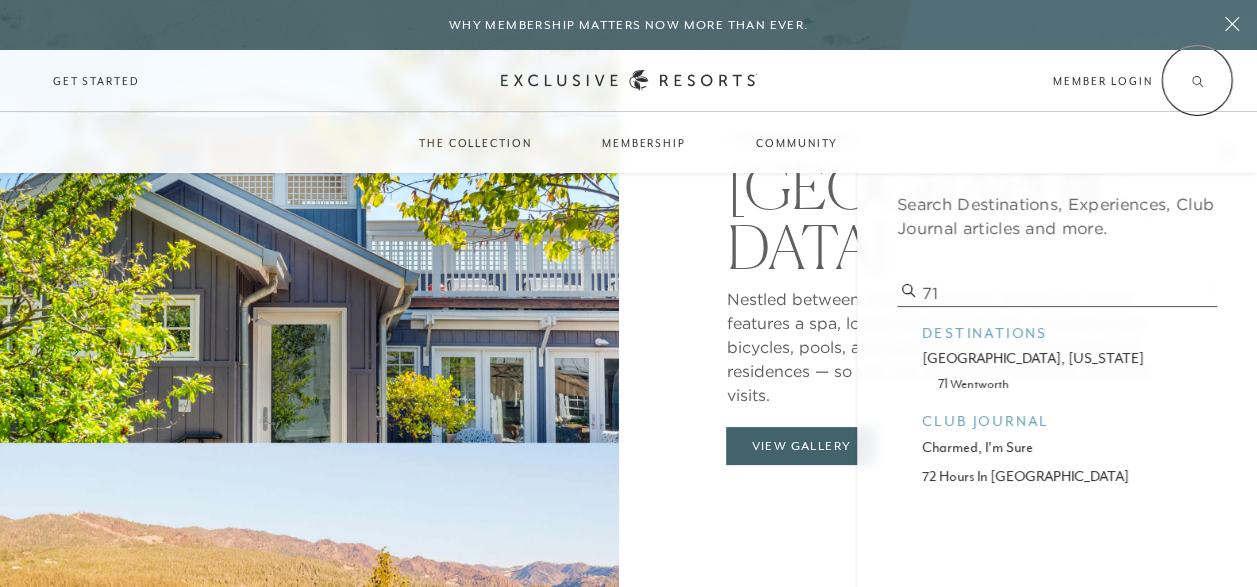 type on "7" 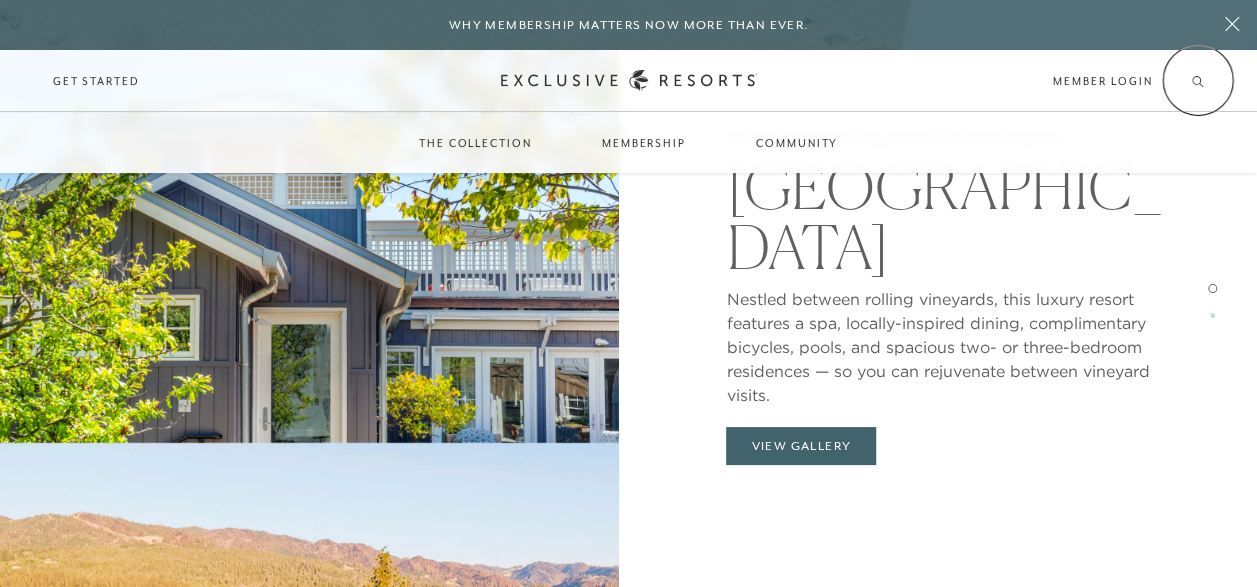 click 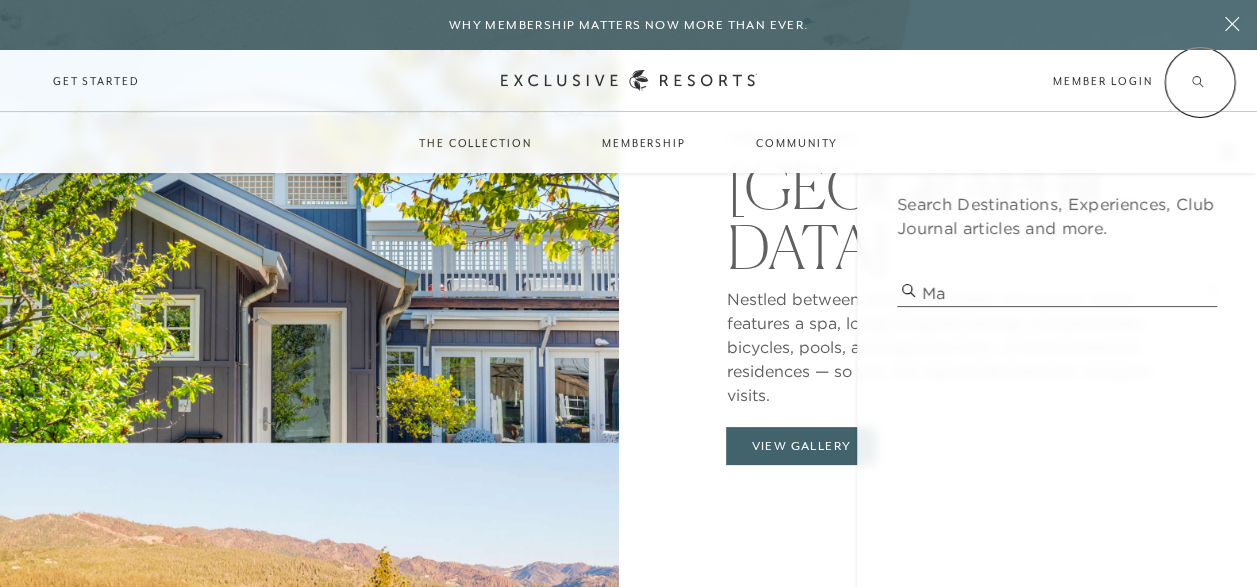 type on "M" 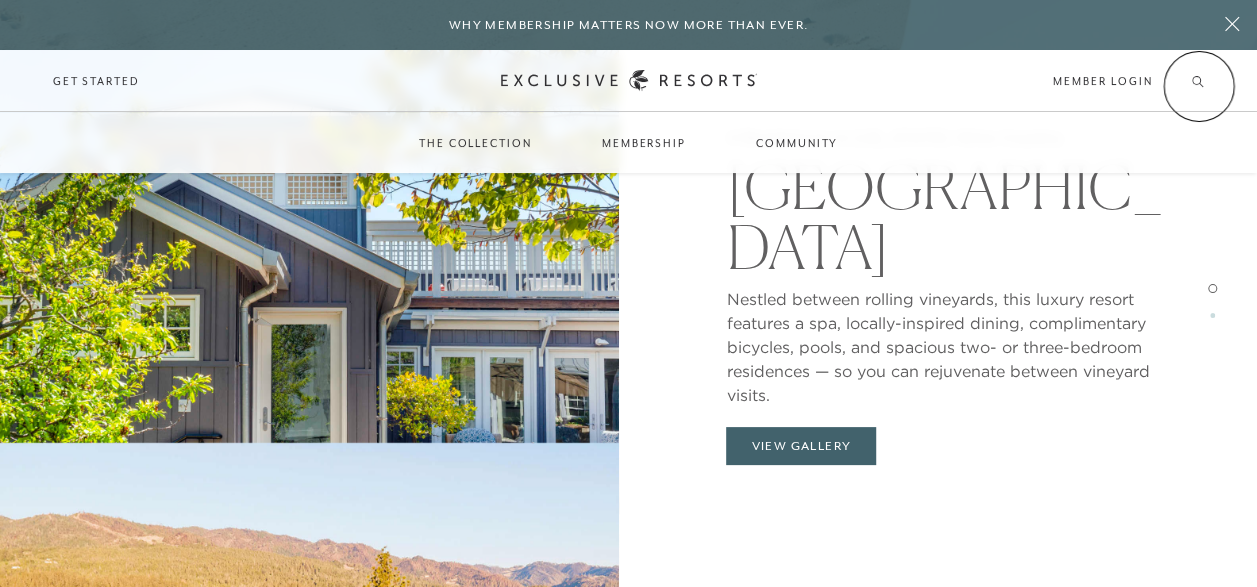 click 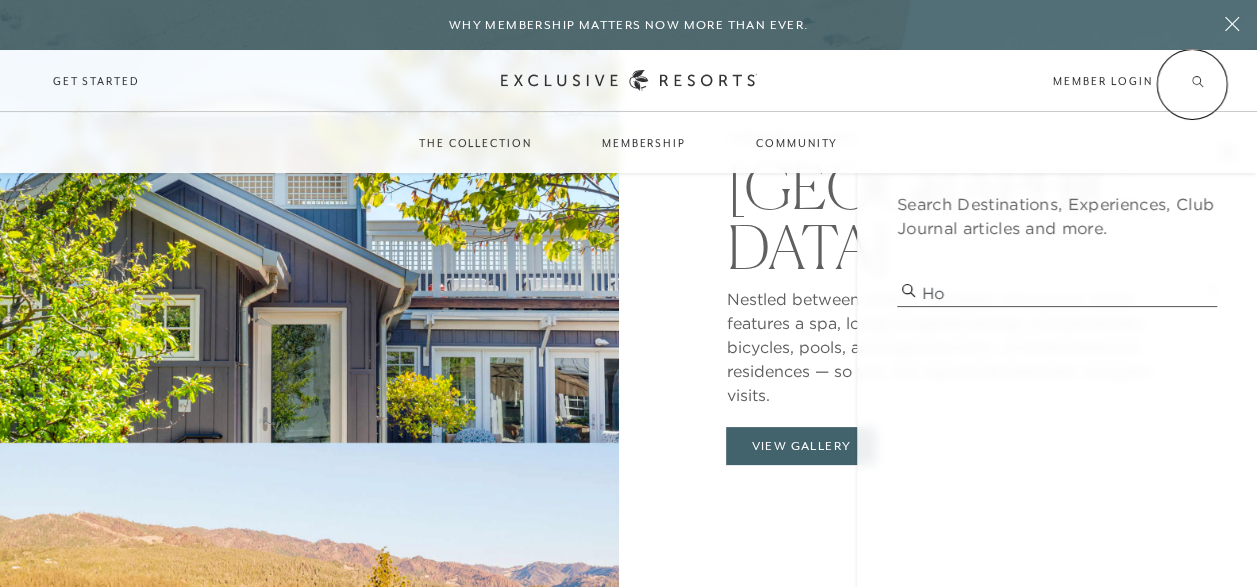 type on "H" 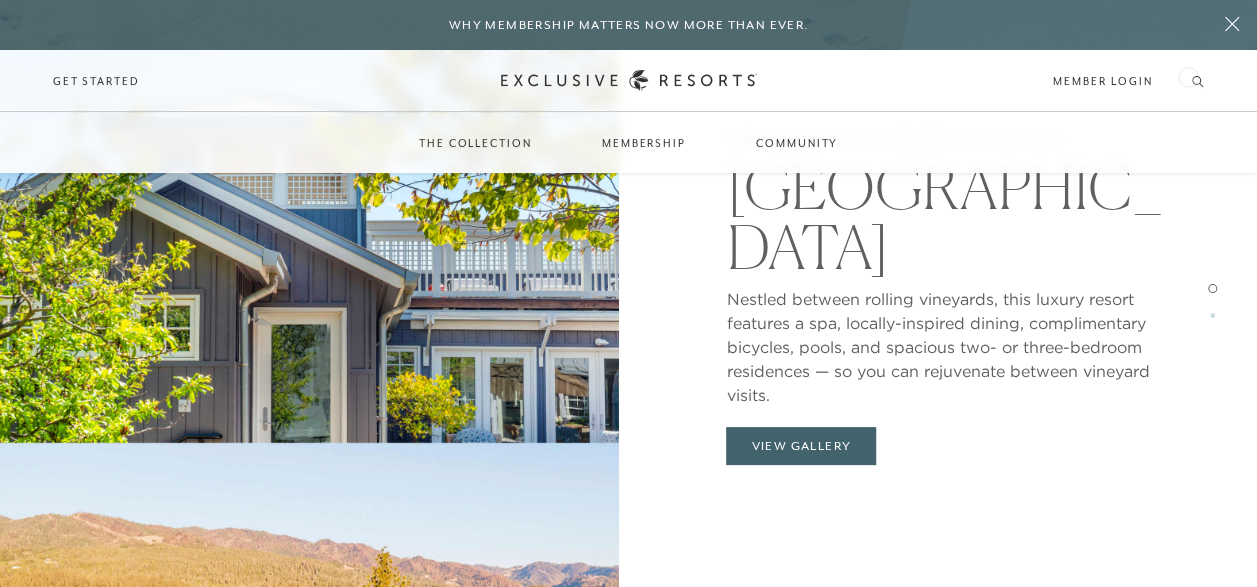 click on "Member Login" at bounding box center (1128, 81) 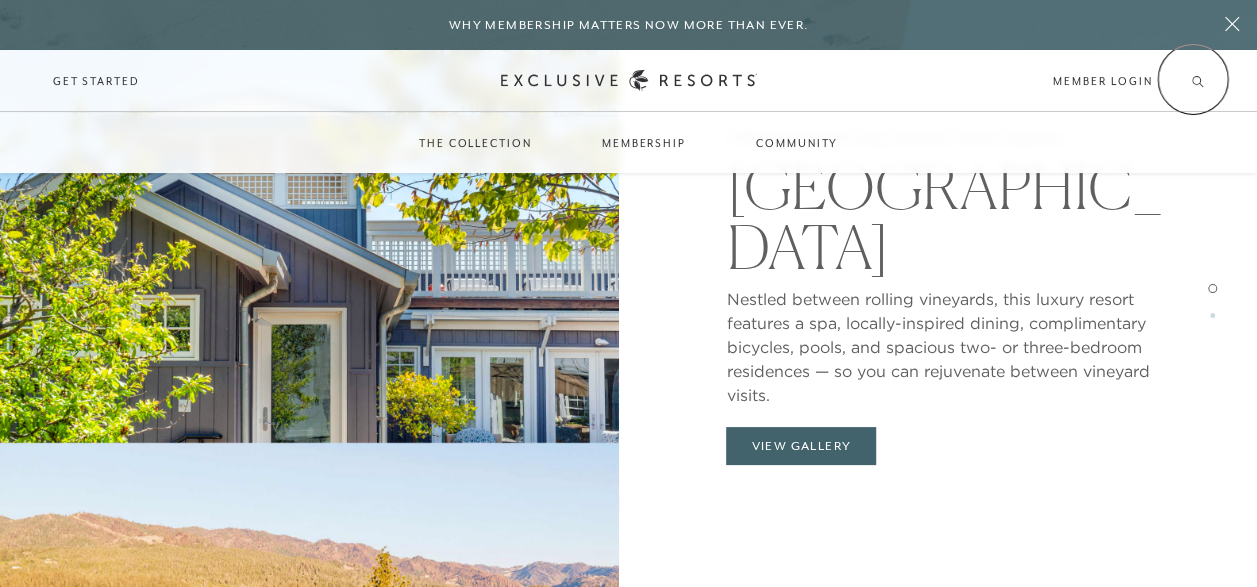 click 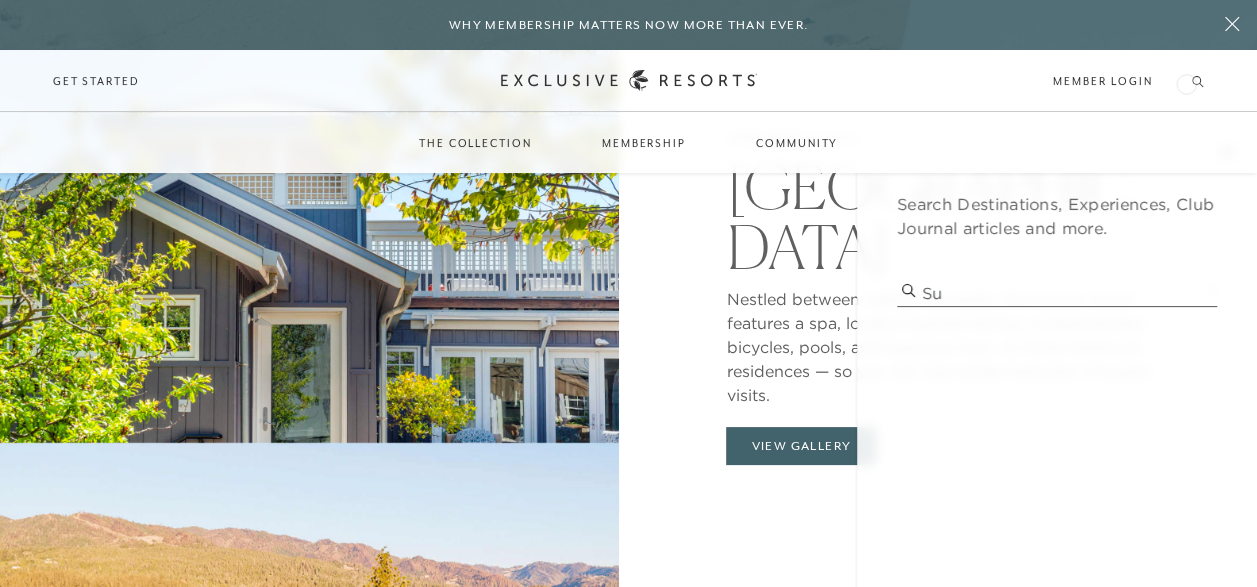 type on "S" 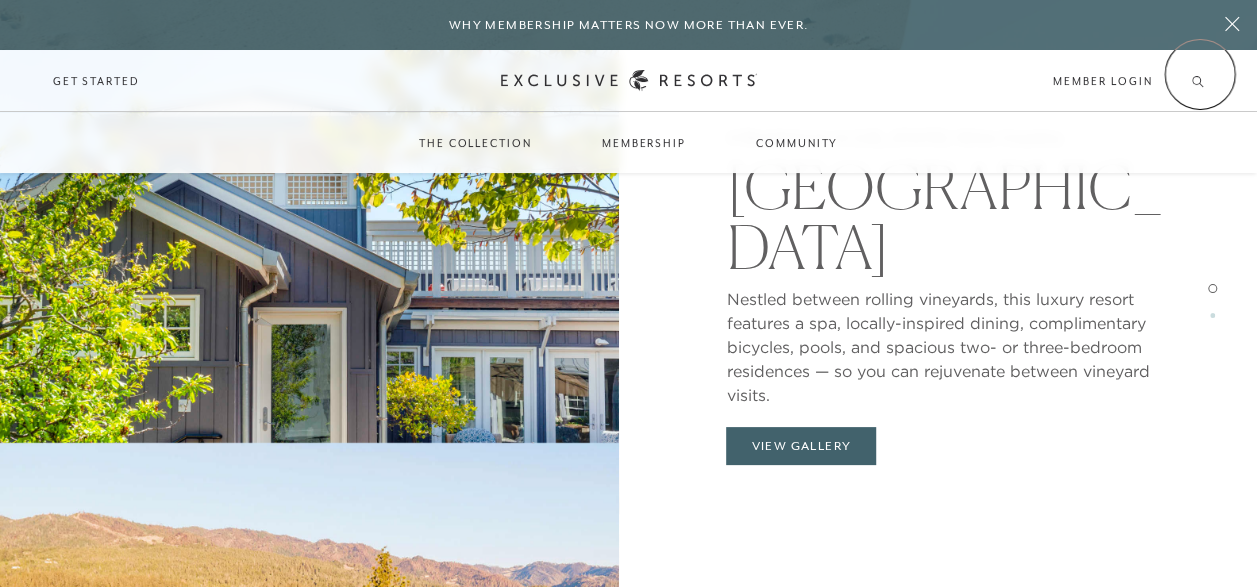 click at bounding box center (1198, 81) 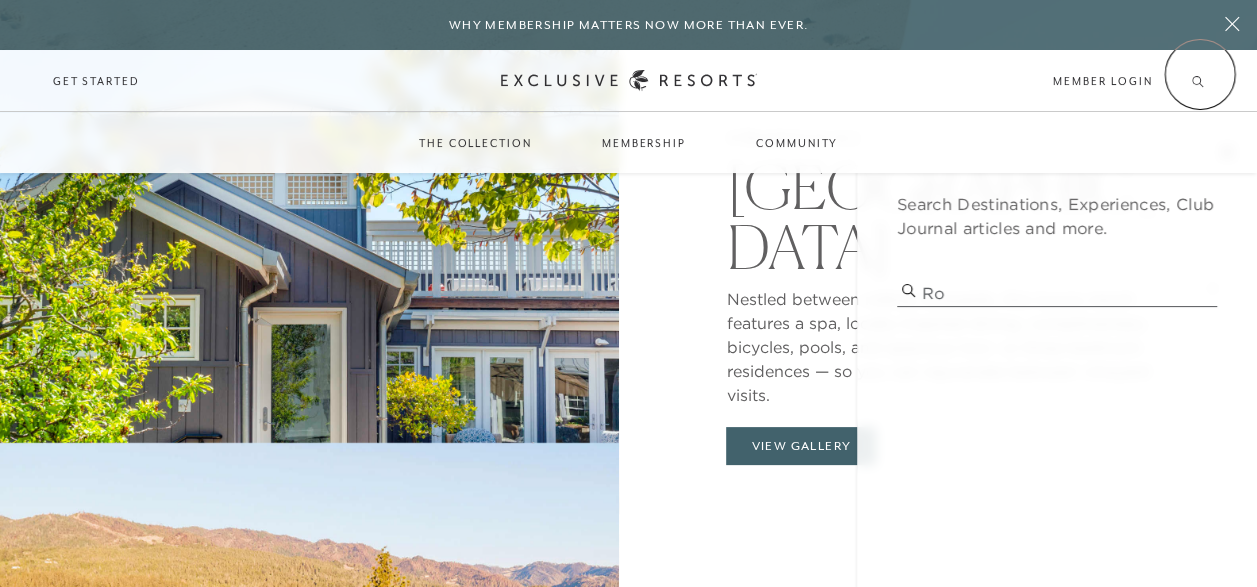 type on "R" 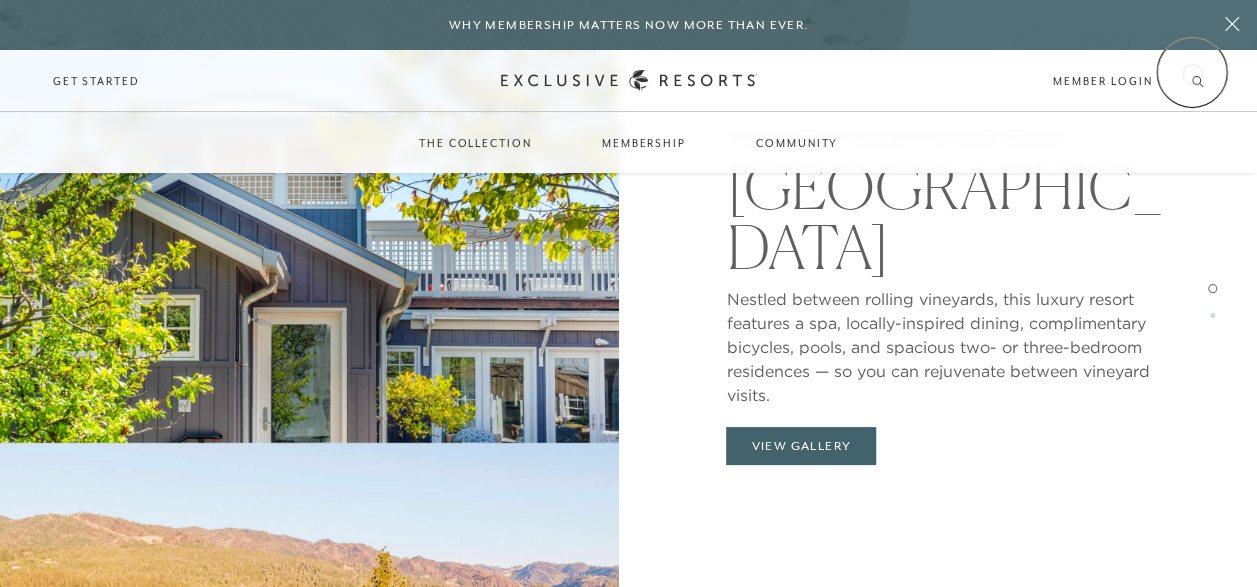 click 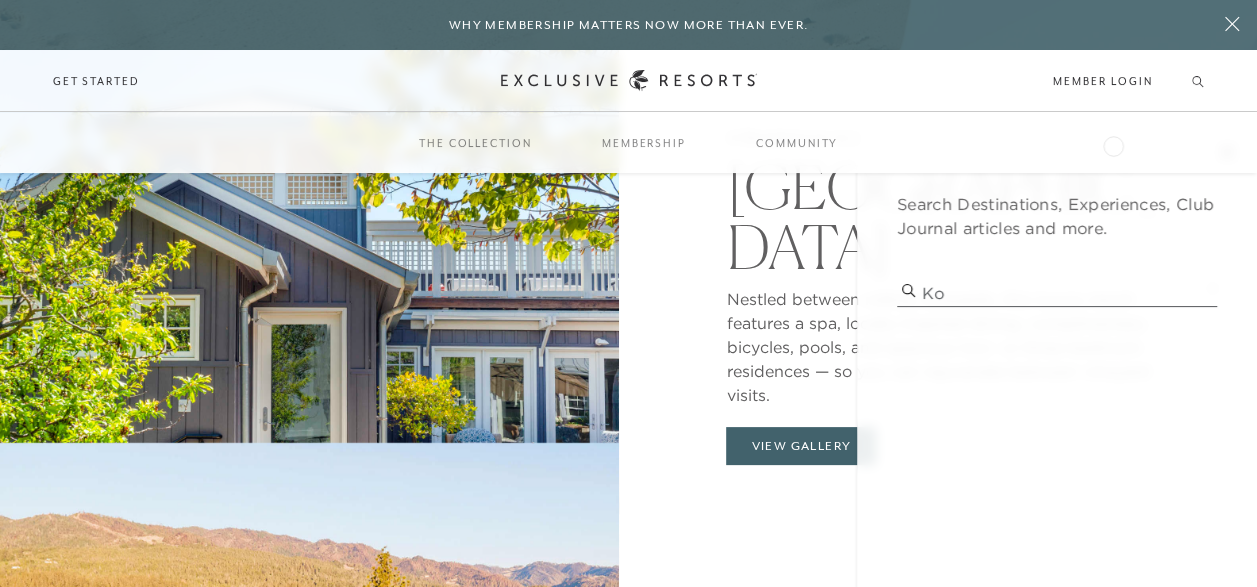 type on "K" 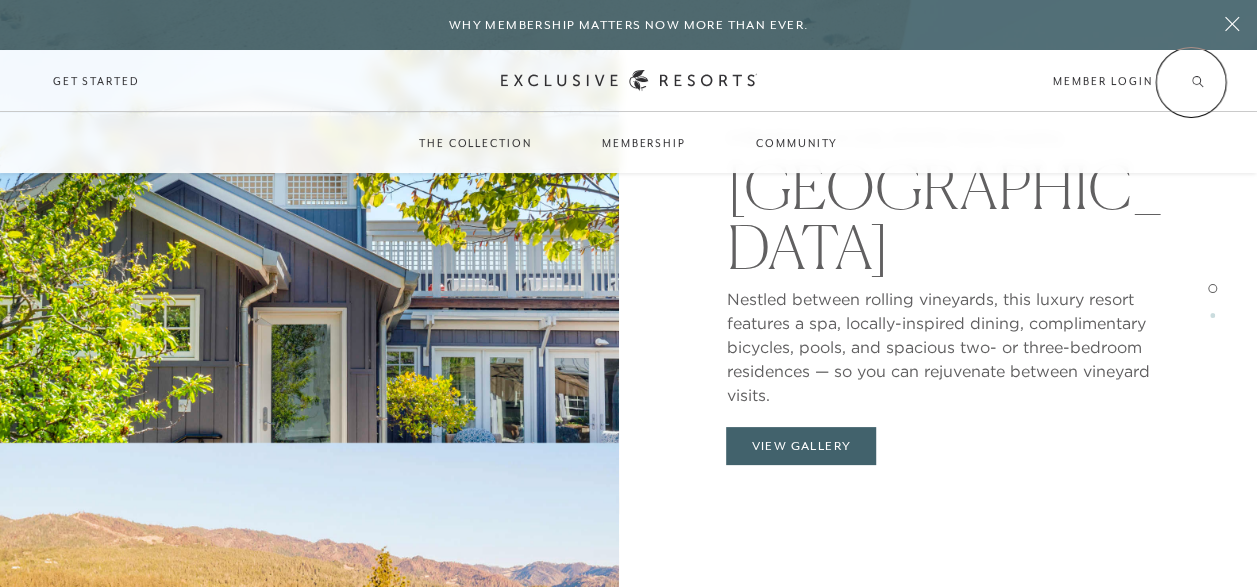 click 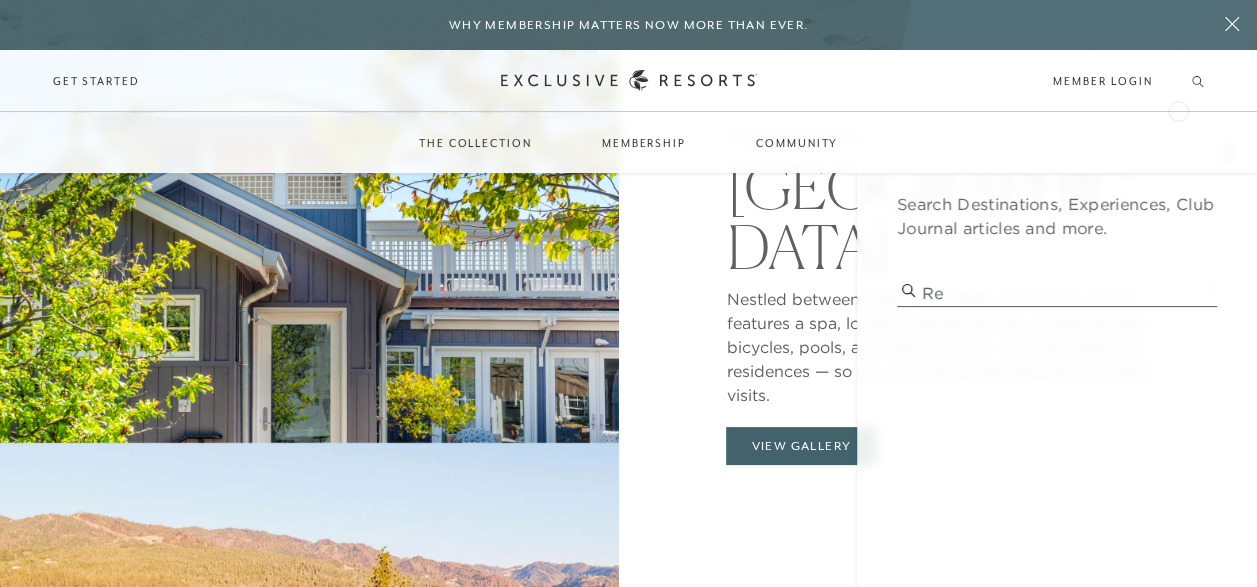 type on "R" 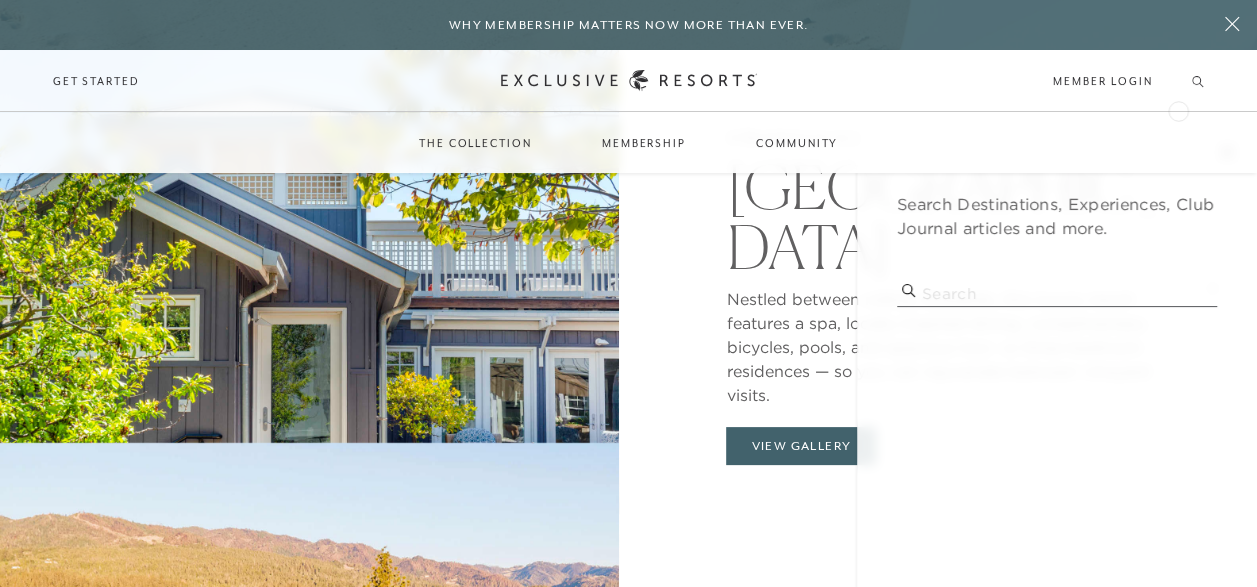 type on "O" 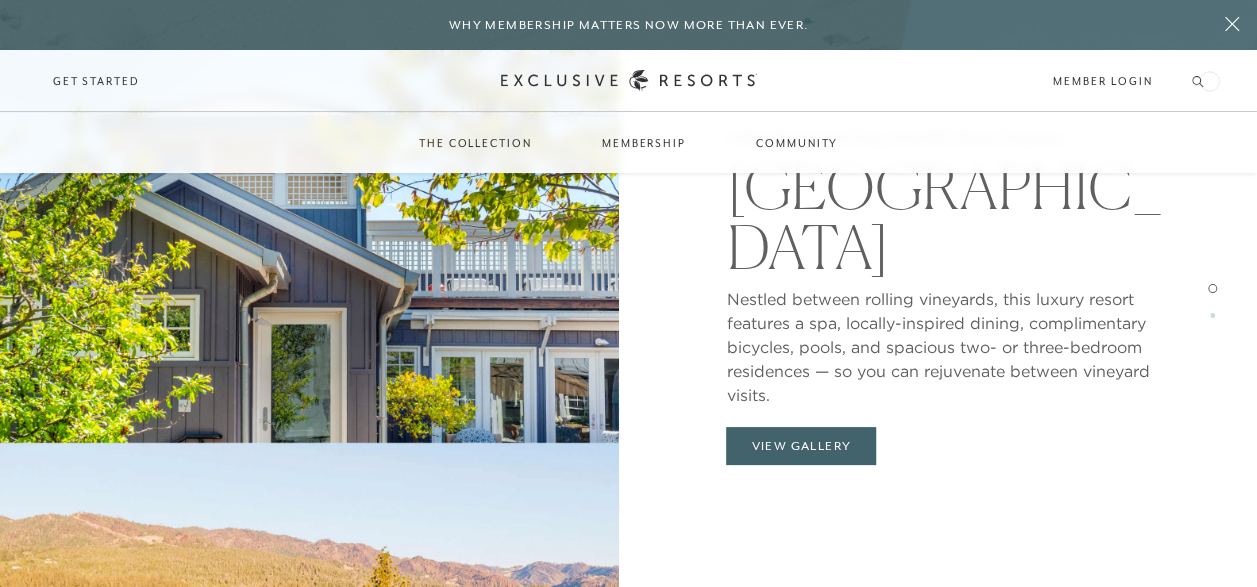 click 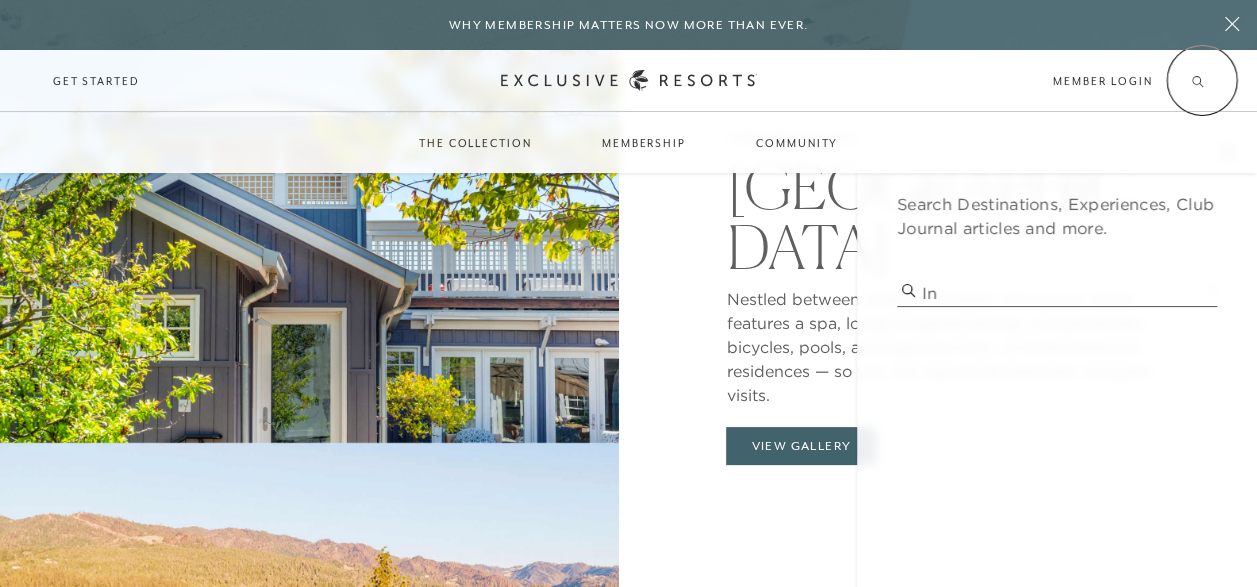 type on "I" 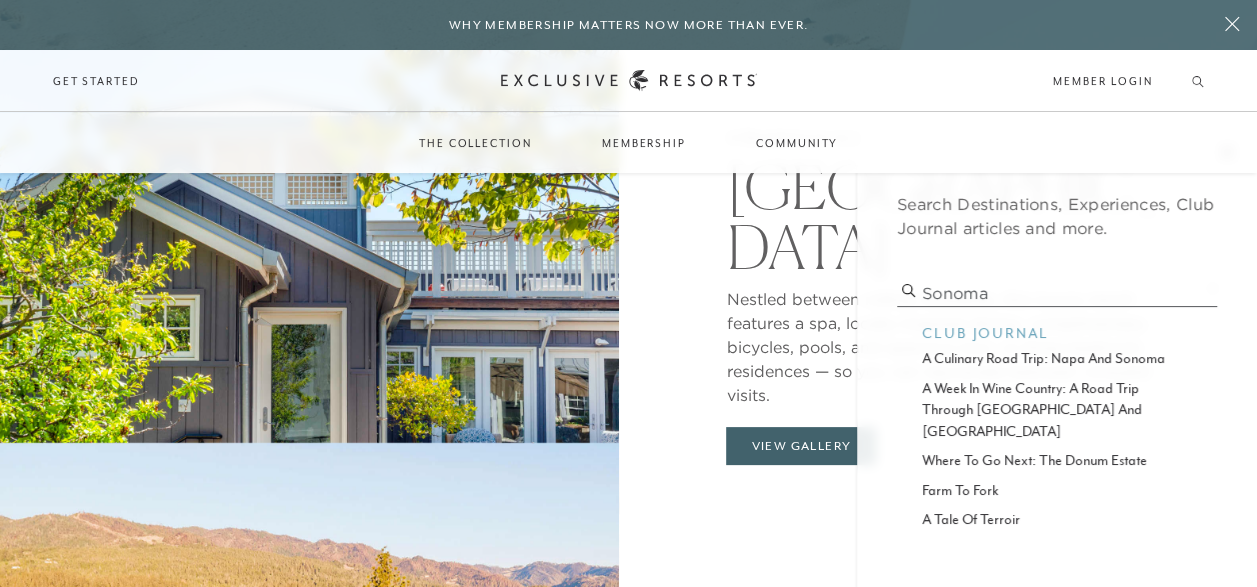 type on "Sonoma" 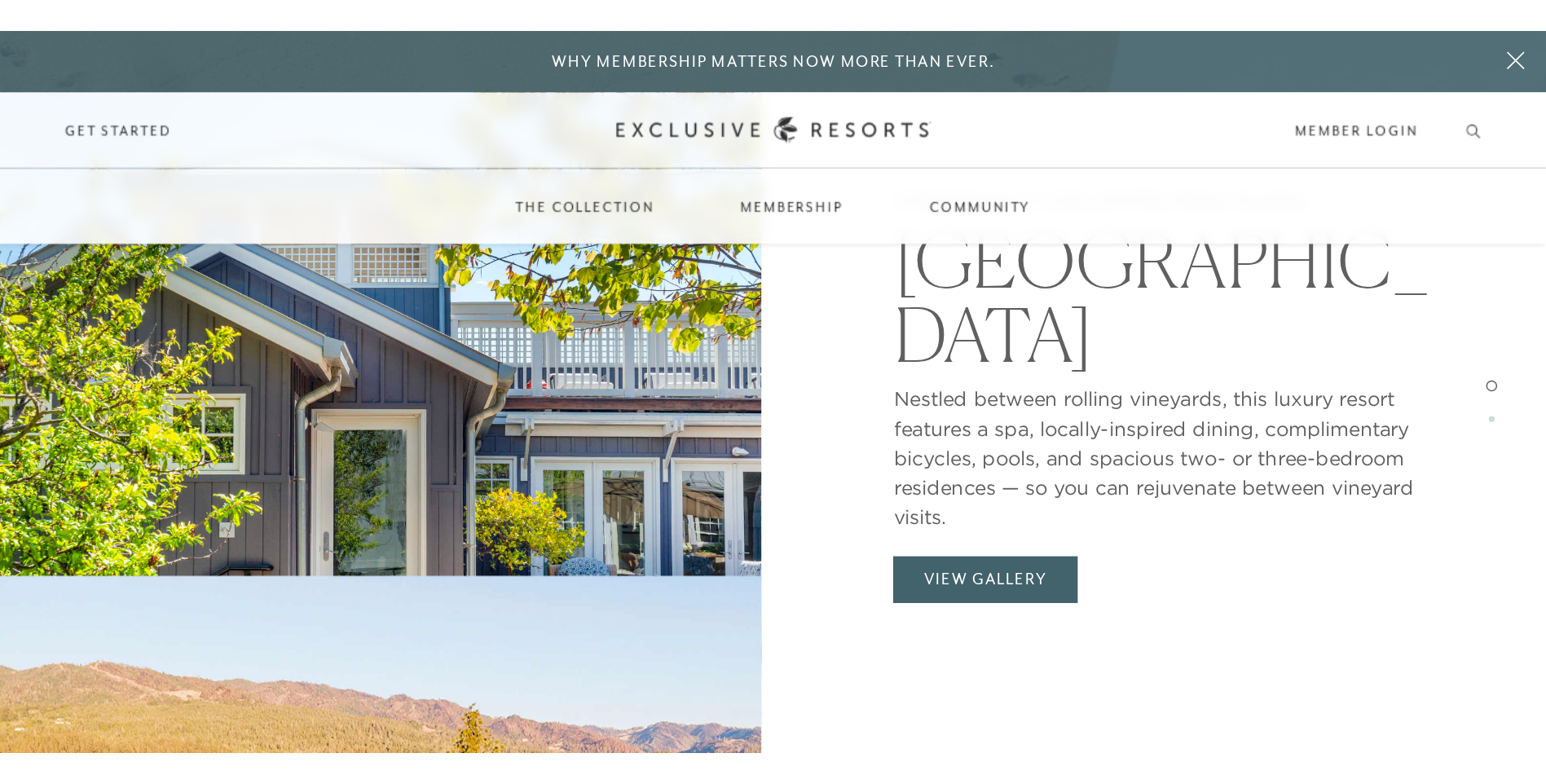 scroll, scrollTop: 1406, scrollLeft: 0, axis: vertical 